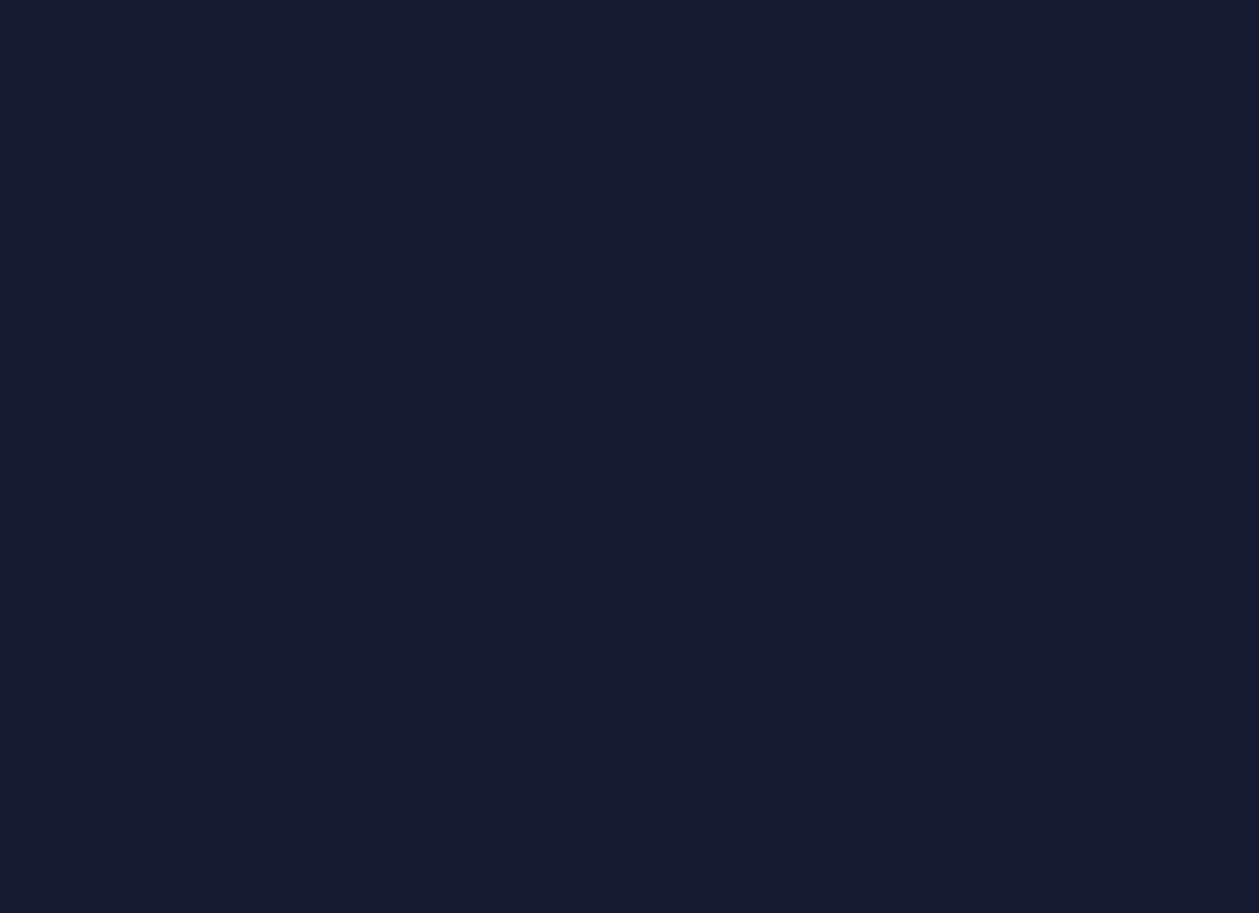 scroll, scrollTop: 0, scrollLeft: 0, axis: both 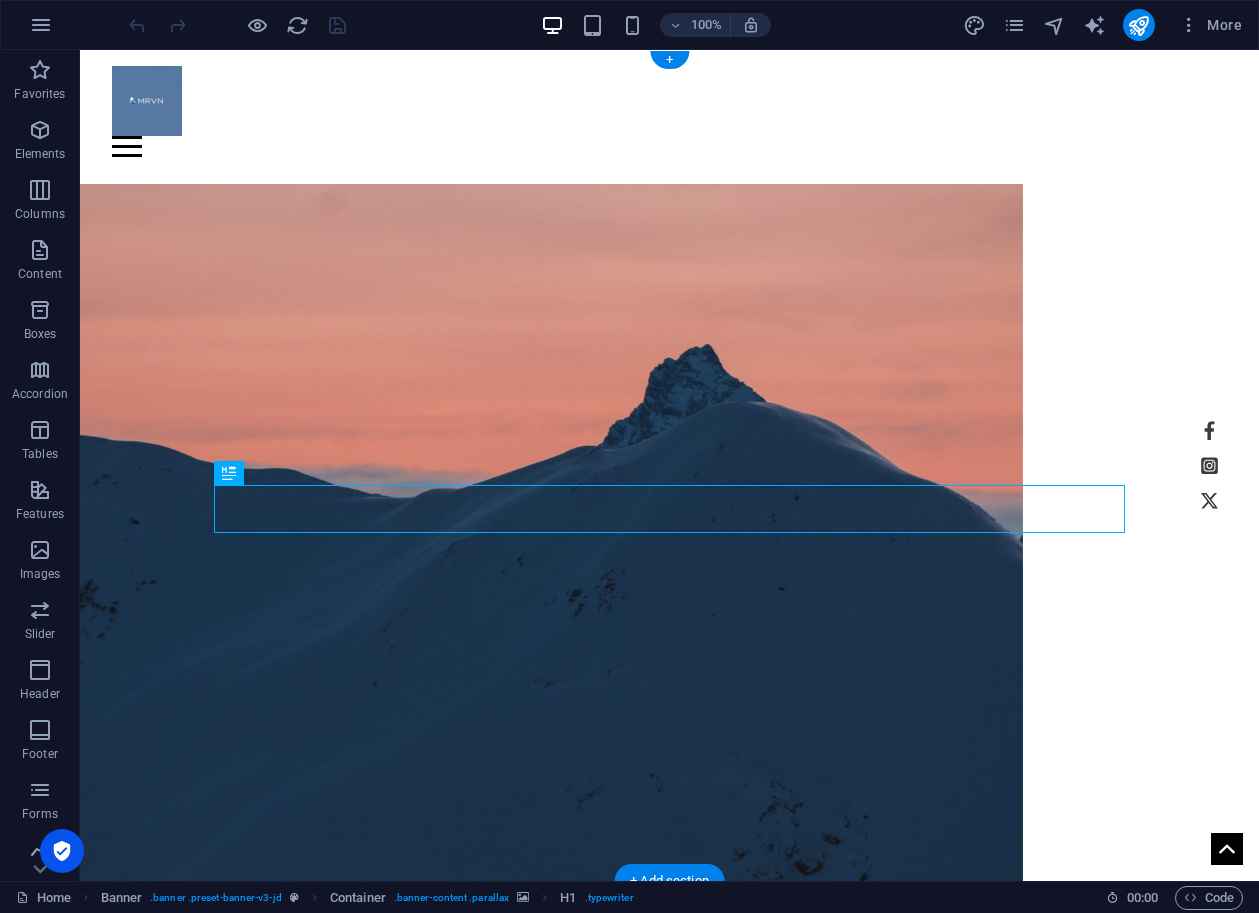 click at bounding box center [551, 551] 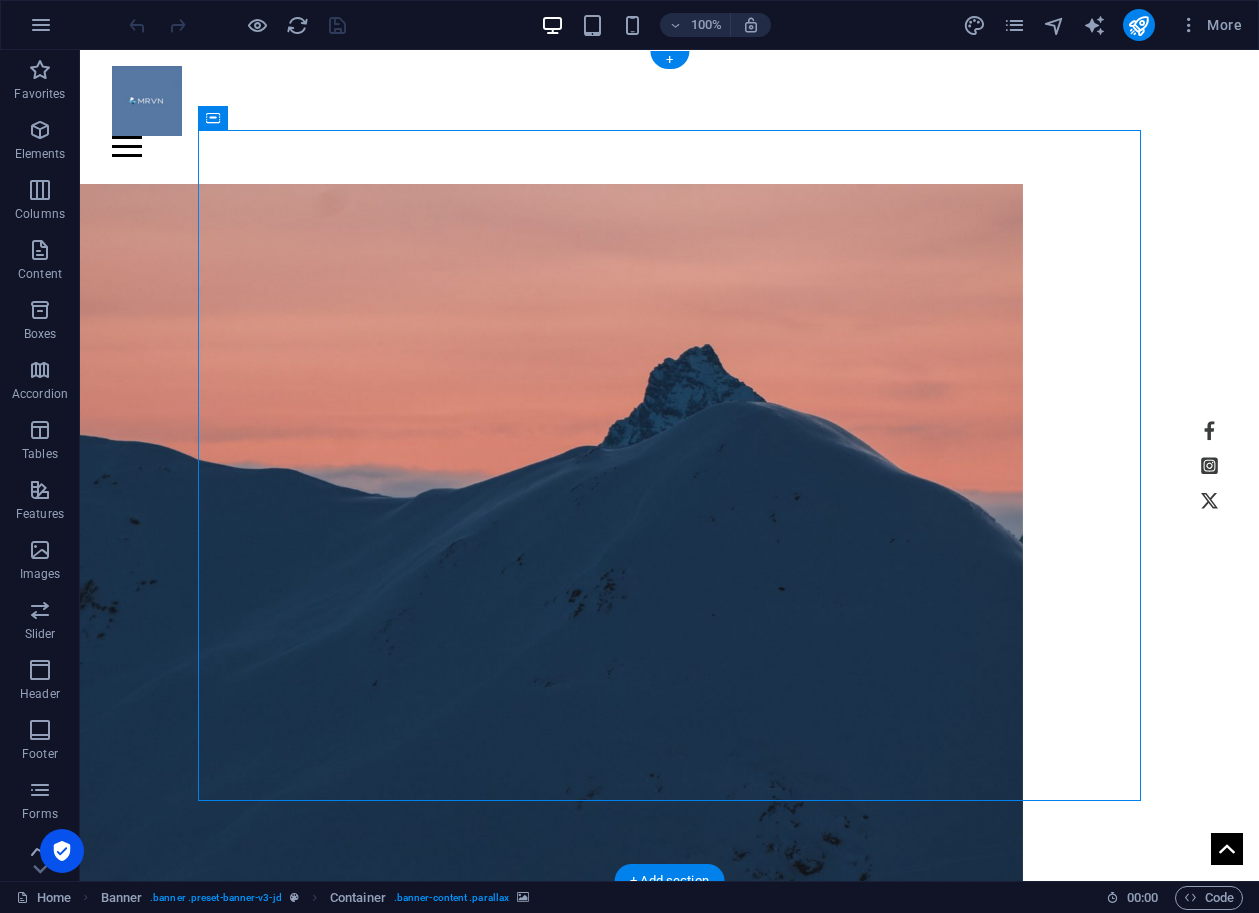click at bounding box center (551, 551) 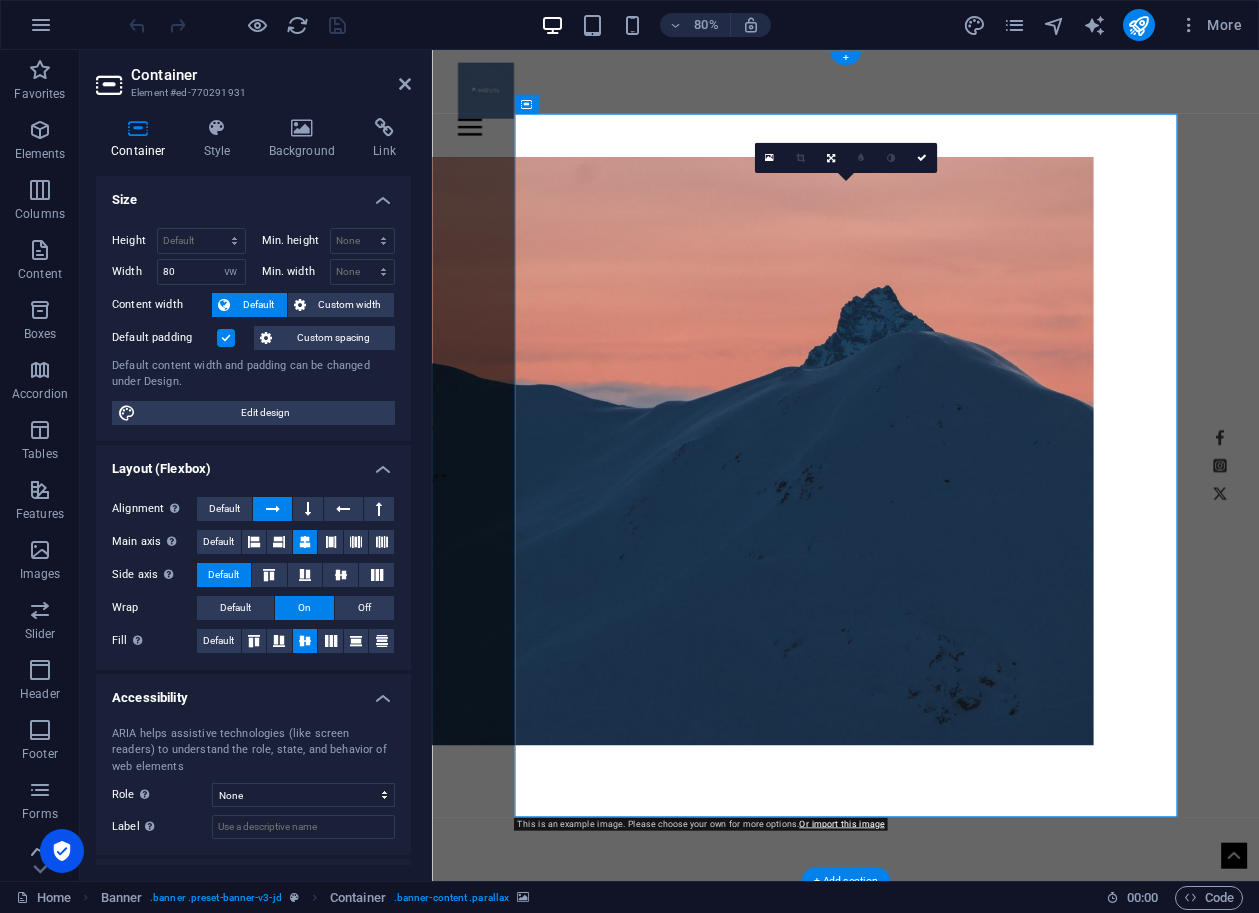 click at bounding box center [845, 551] 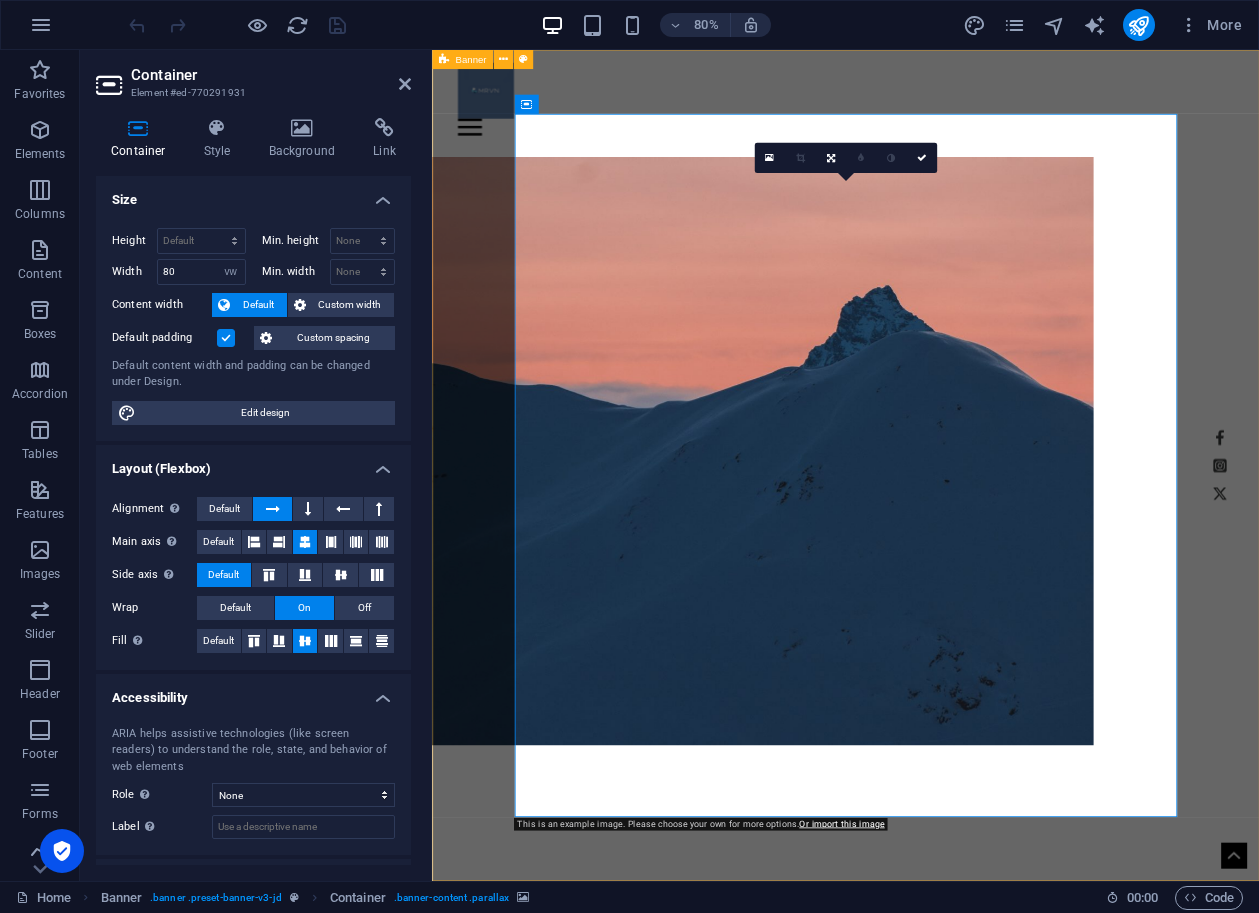 click at bounding box center (845, 551) 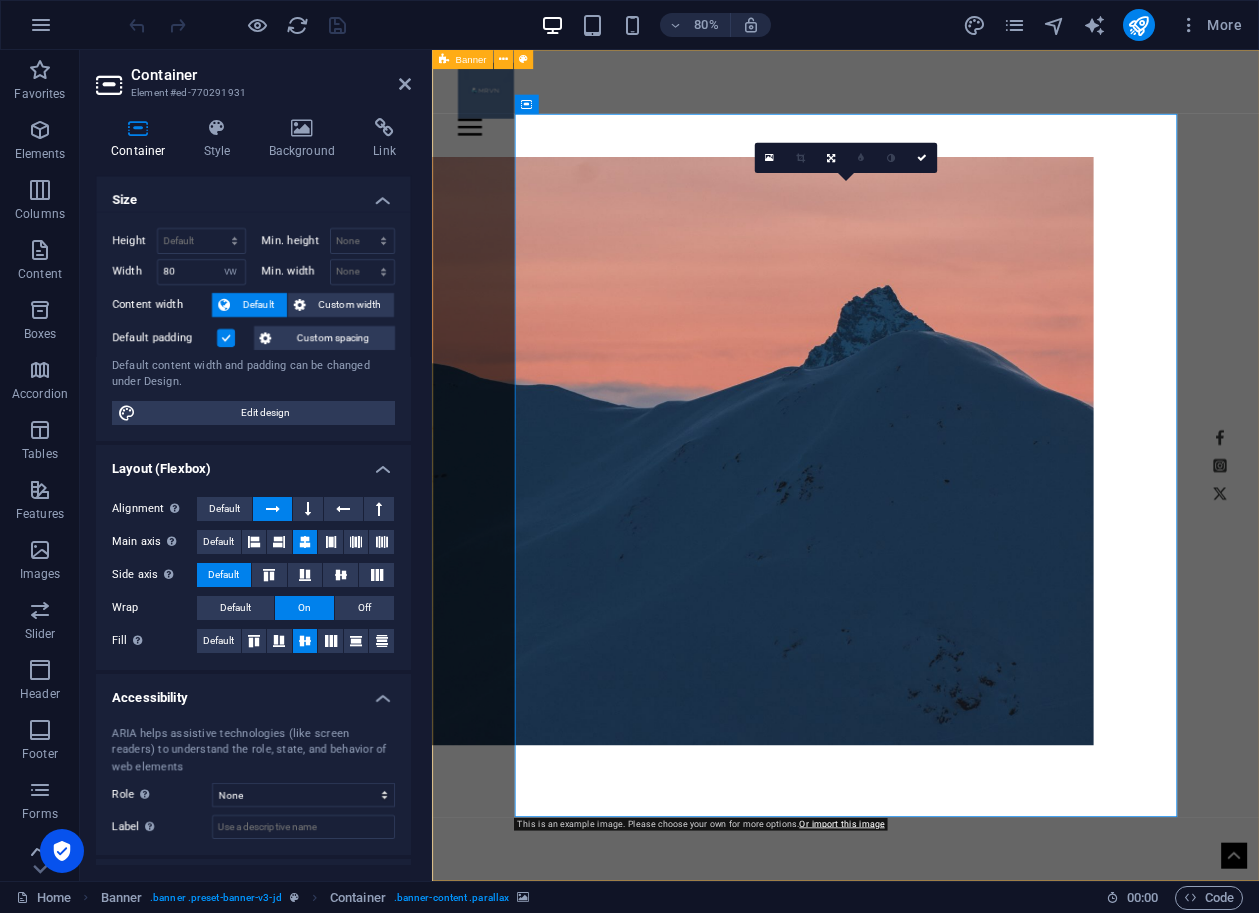 click at bounding box center [845, 551] 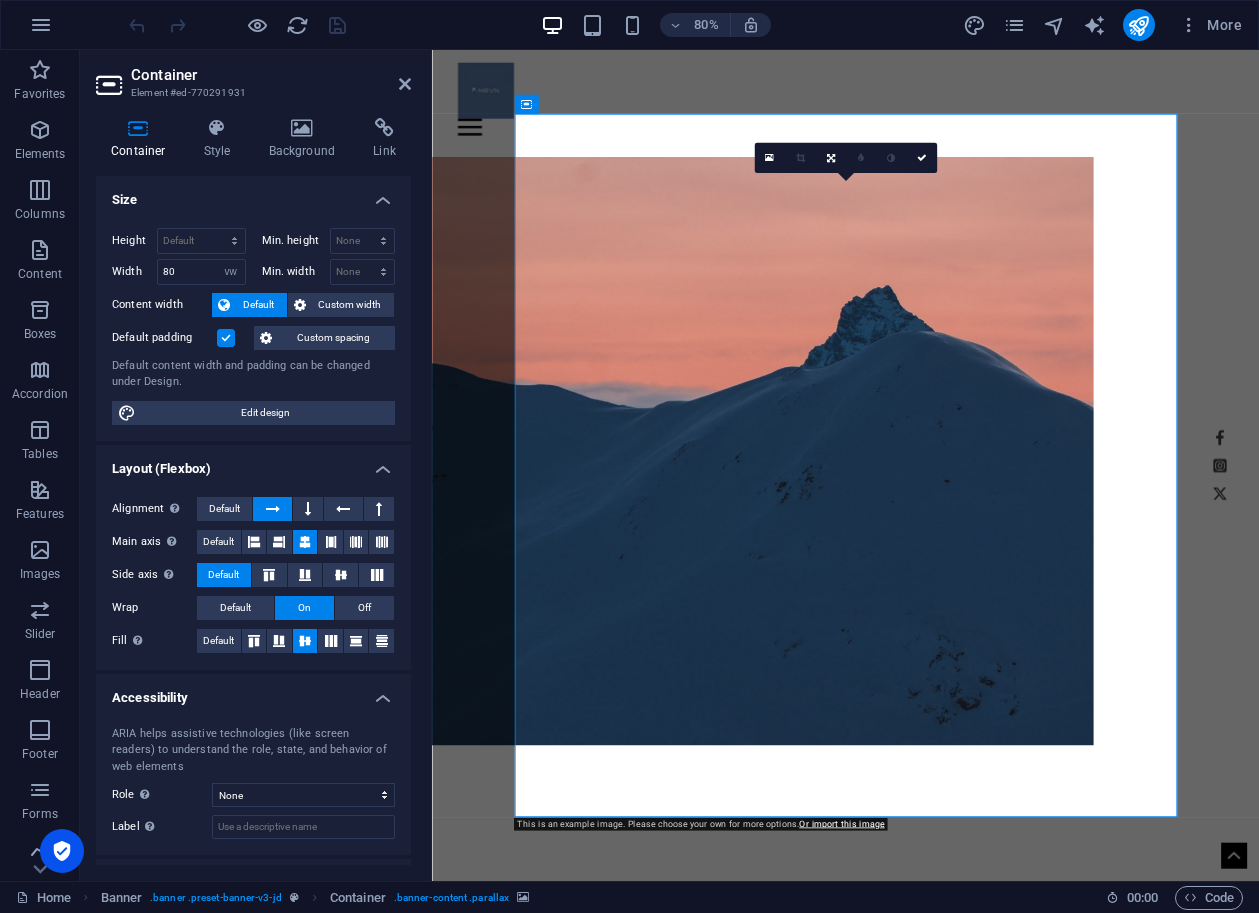 click on "Container Style Background Link Size Height Default px rem % vh vw Min. height None px rem % vh vw Width 80 Default px rem % em vh vw Min. width None px rem % vh vw Content width Default Custom width Width Default px rem % em vh vw Min. width None px rem % vh vw Default padding Custom spacing Default content width and padding can be changed under Design. Edit design Layout (Flexbox) Alignment Determines the flex direction. Default Main axis Determine how elements should behave along the main axis inside this container (justify content). Default Side axis Control the vertical direction of the element inside of the container (align items). Default Wrap Default On Off Fill Controls the distances and direction of elements on the y-axis across several lines (align content). Default Accessibility ARIA helps assistive technologies (like screen readers) to understand the role, state, and behavior of web elements Role The ARIA role defines the purpose of an element.  None Alert Article Banner Comment" at bounding box center [253, 491] 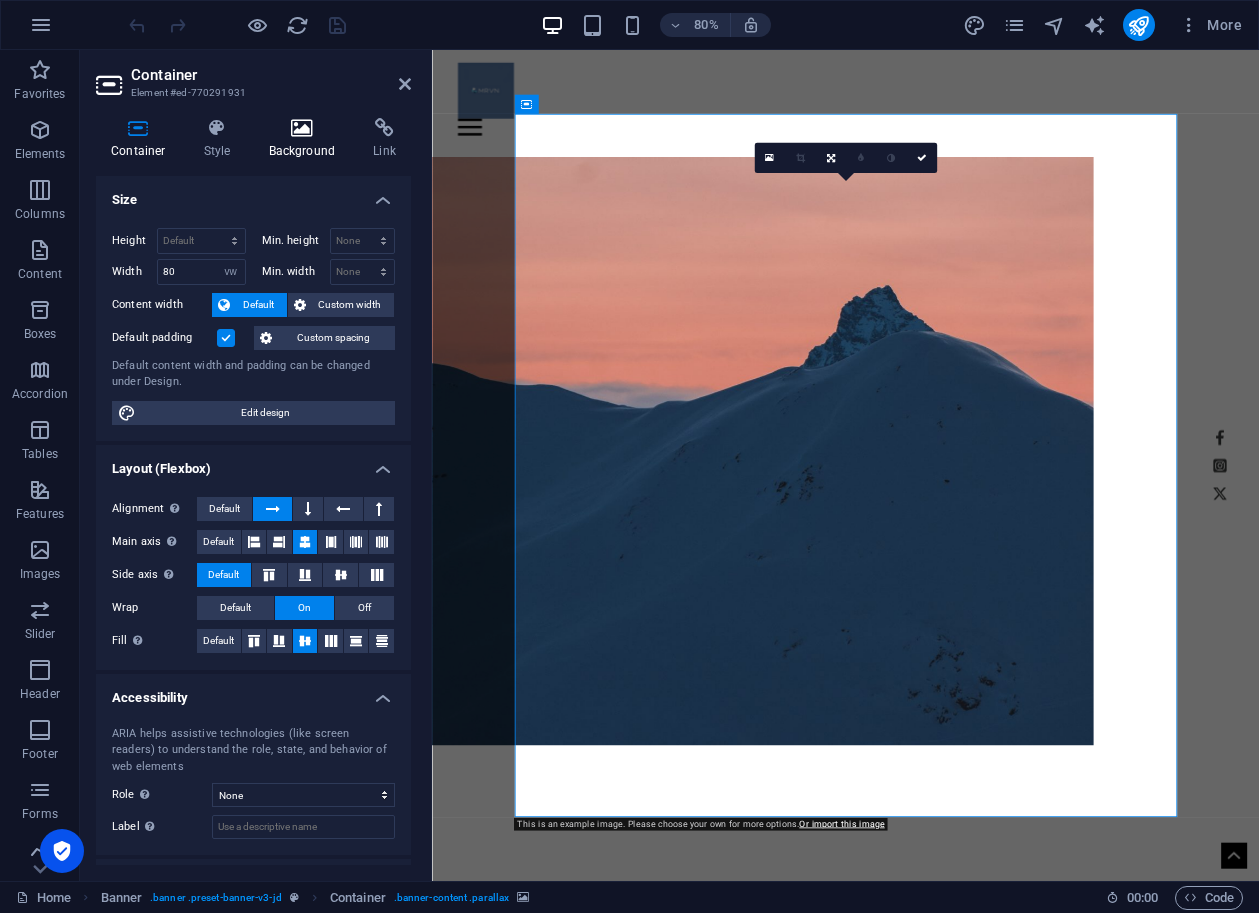 click on "Background" at bounding box center (306, 139) 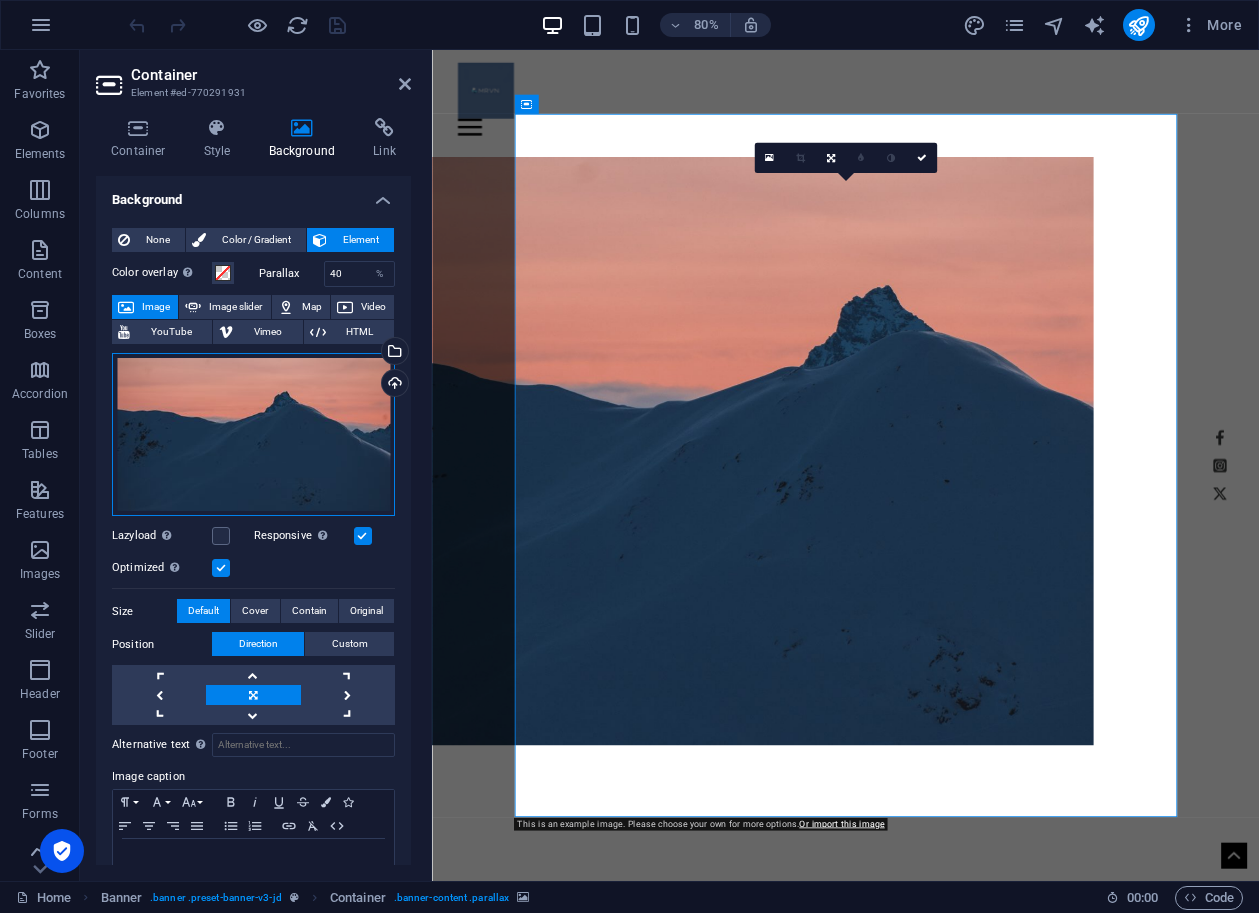 click on "Drag files here, click to choose files or select files from Files or our free stock photos & videos" at bounding box center (253, 435) 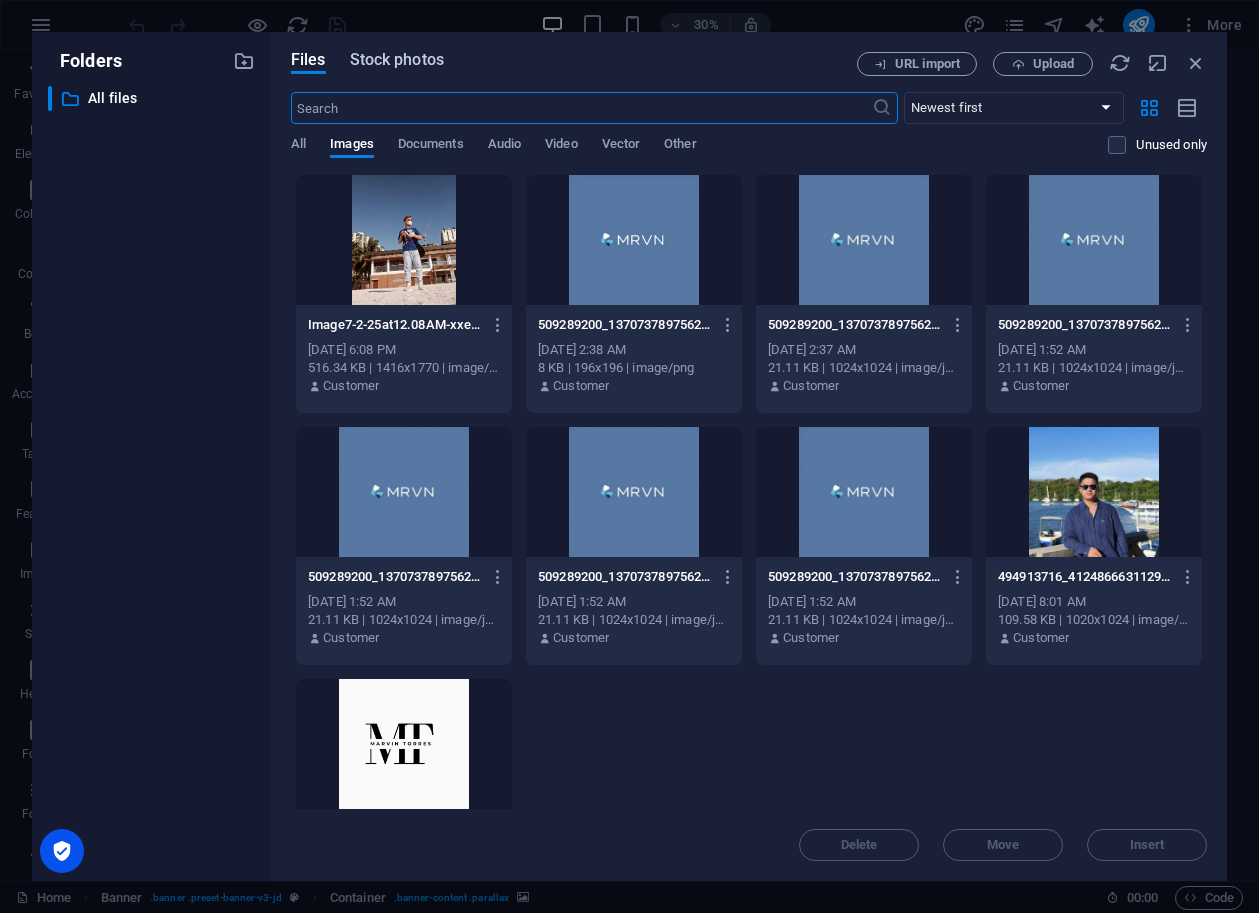 click on "Stock photos" at bounding box center [397, 60] 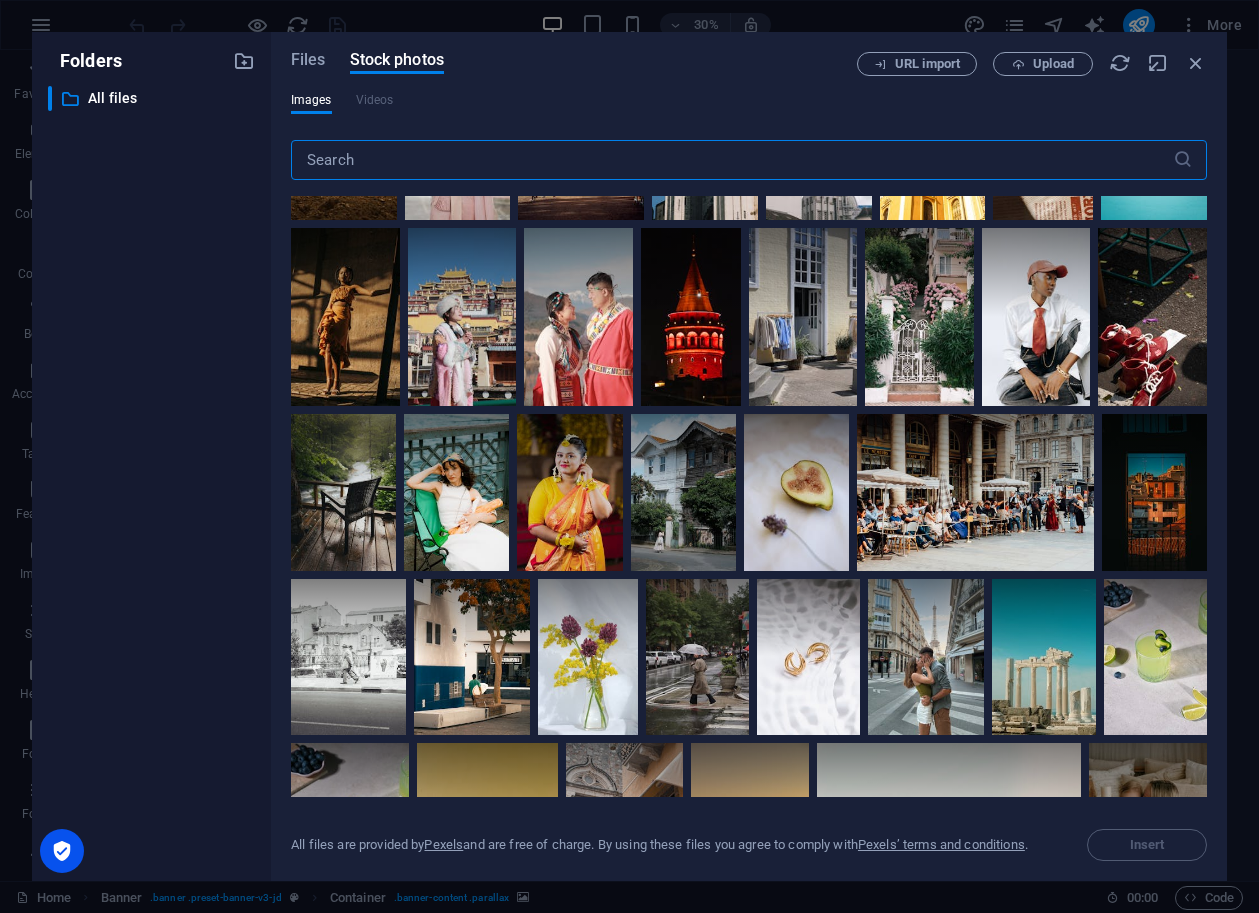 scroll, scrollTop: 1595, scrollLeft: 0, axis: vertical 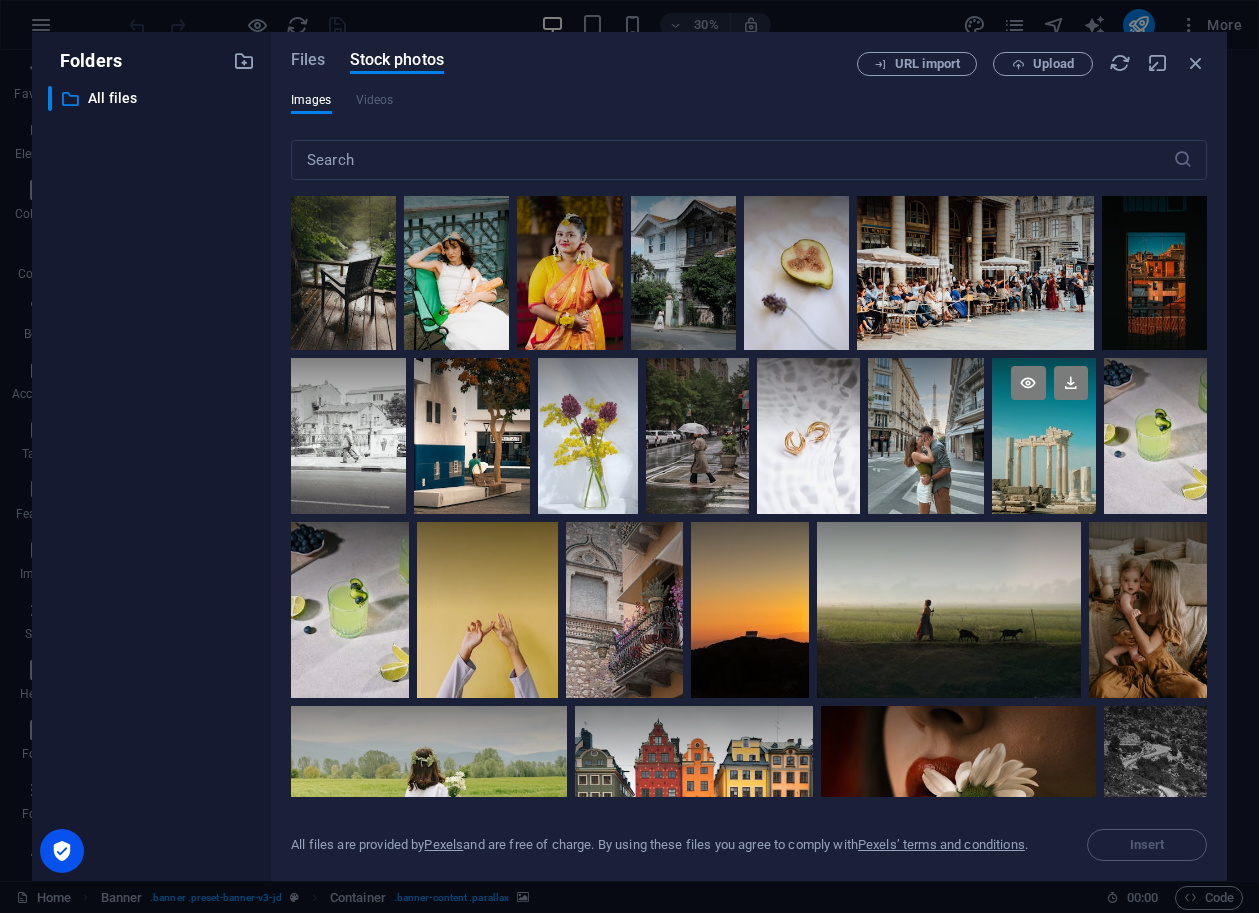 click at bounding box center [1043, 436] 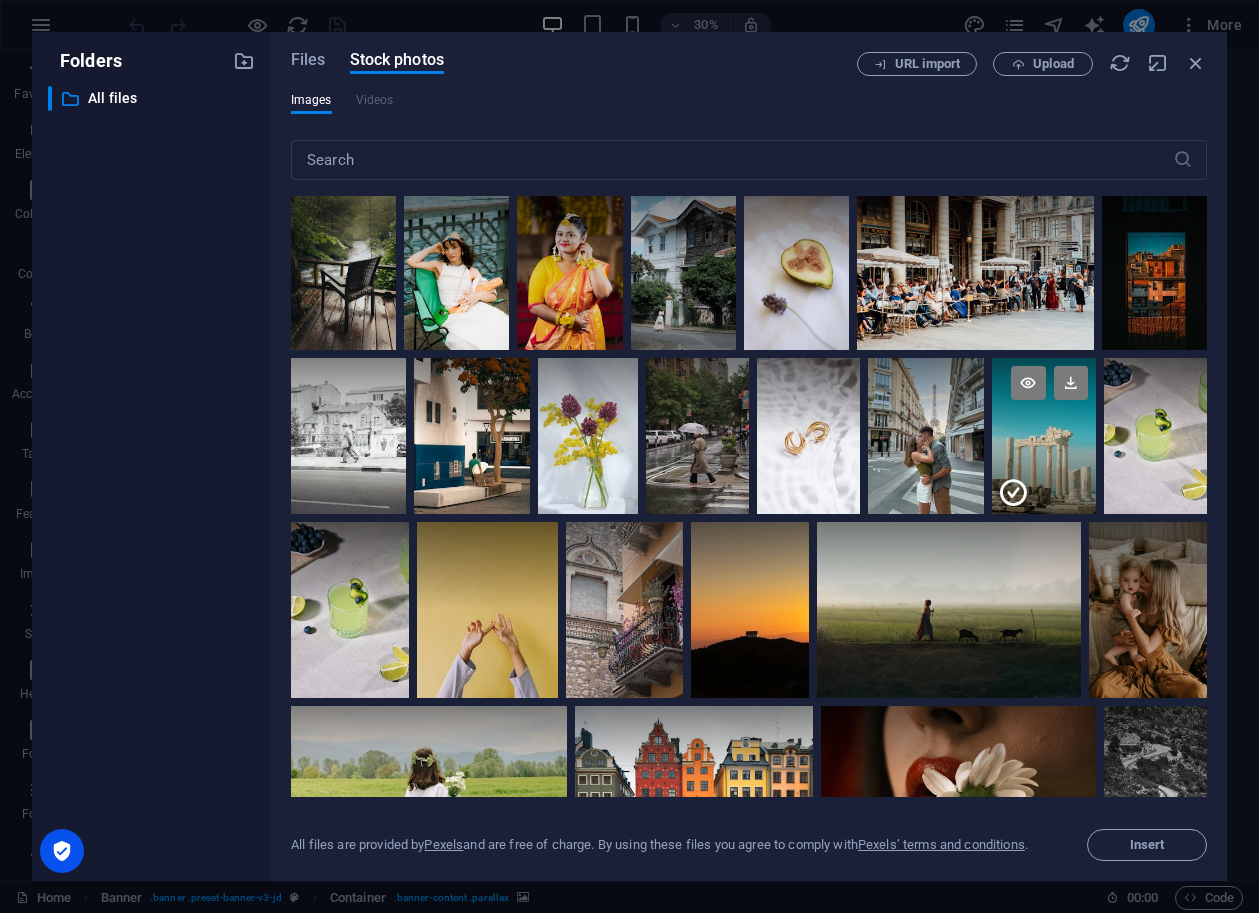 click at bounding box center (1043, 475) 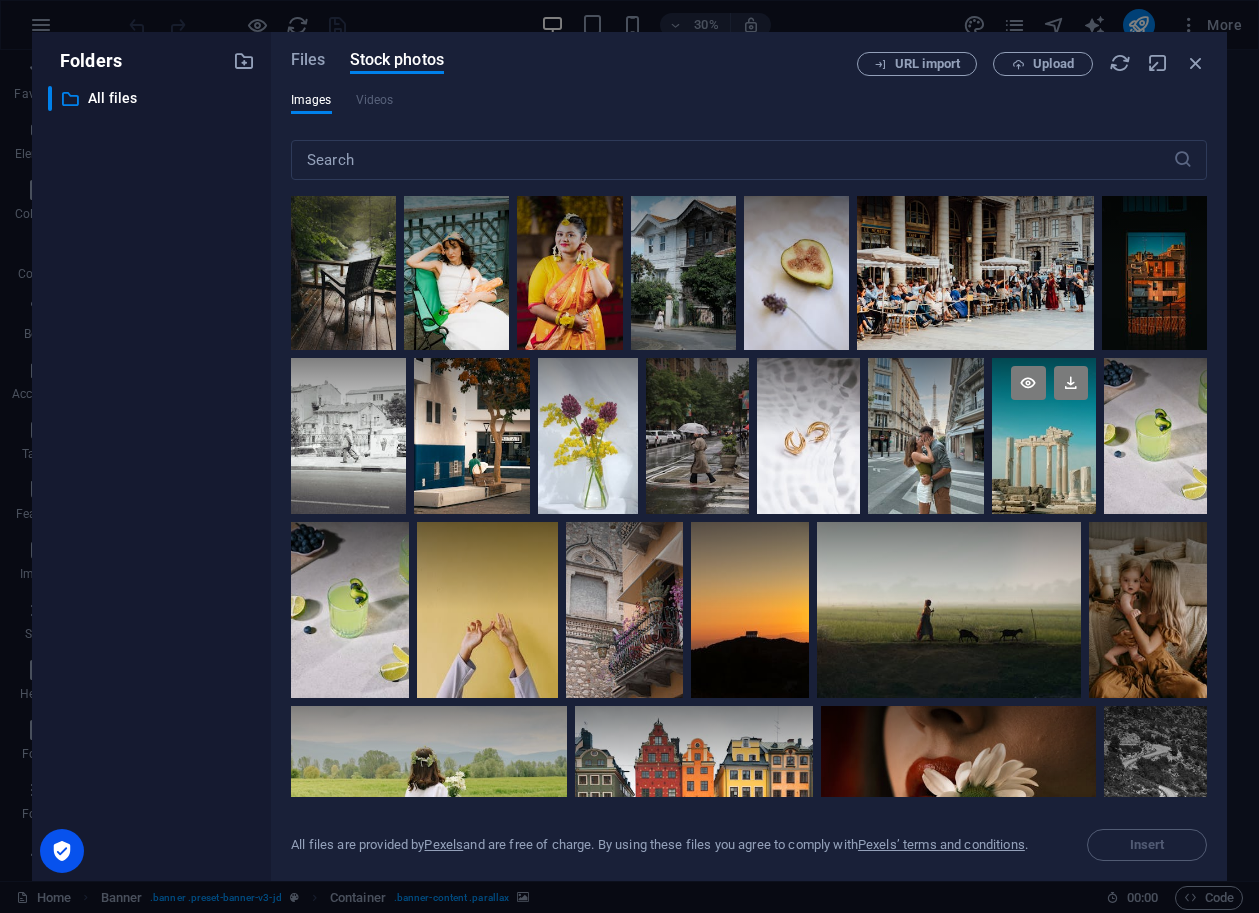 click at bounding box center (1043, 436) 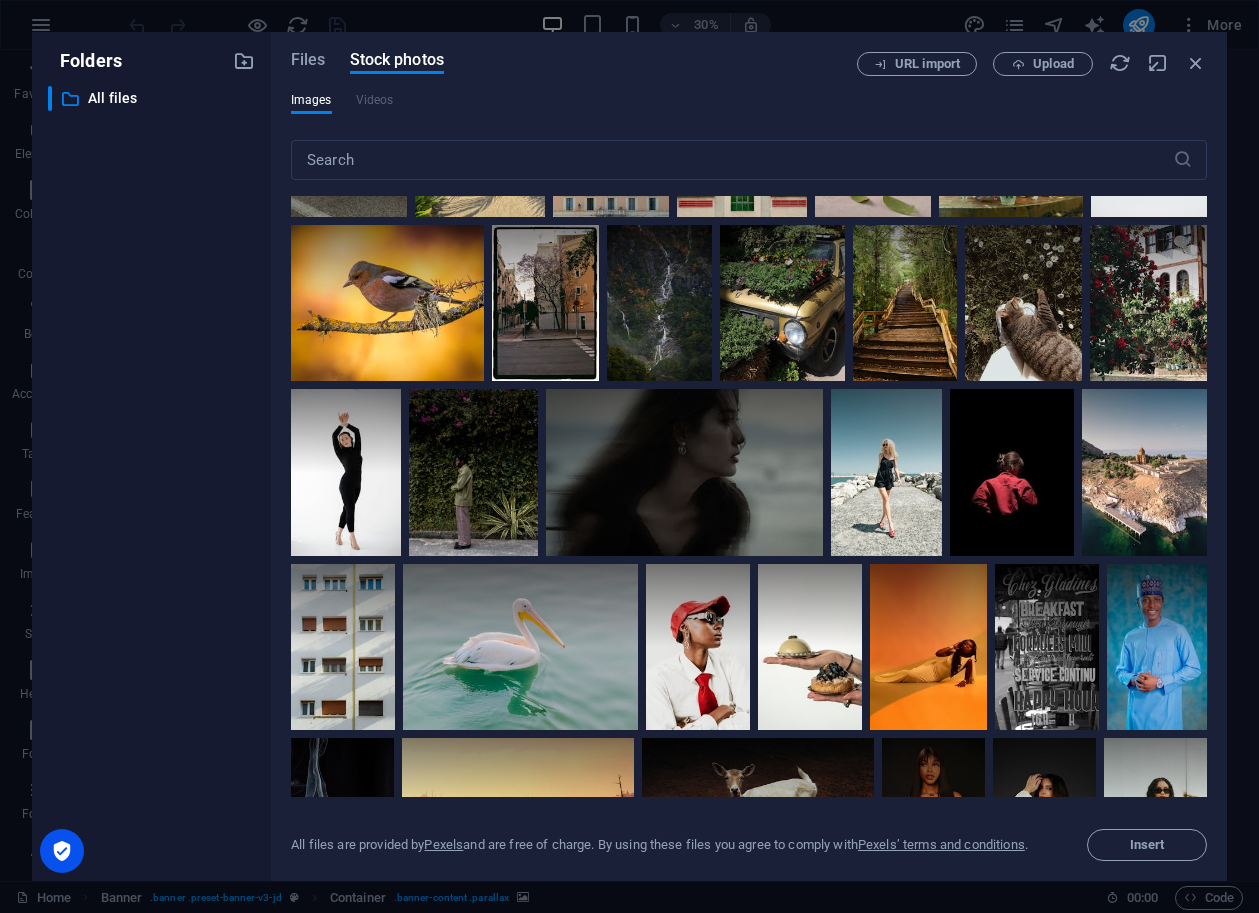scroll, scrollTop: 2422, scrollLeft: 0, axis: vertical 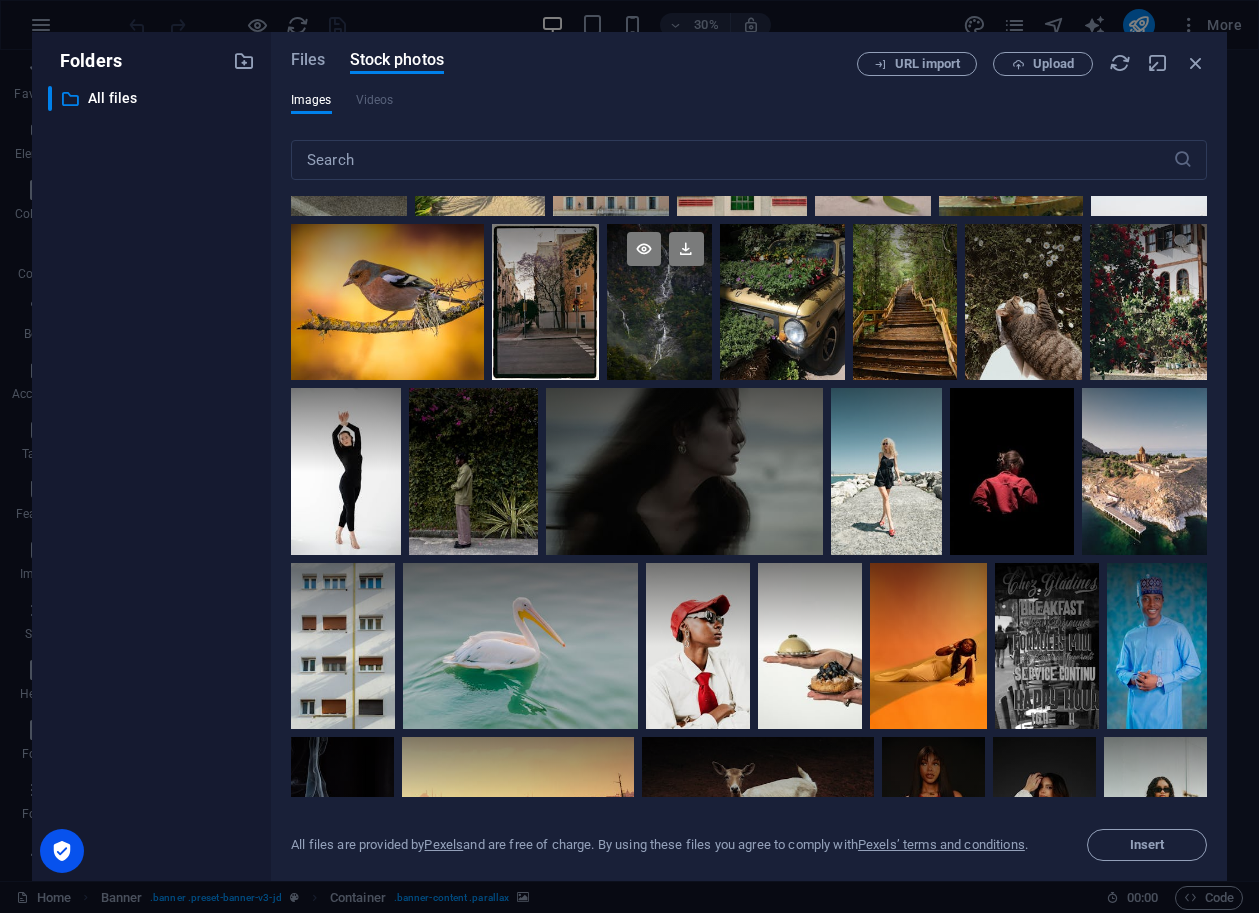 click at bounding box center (659, 302) 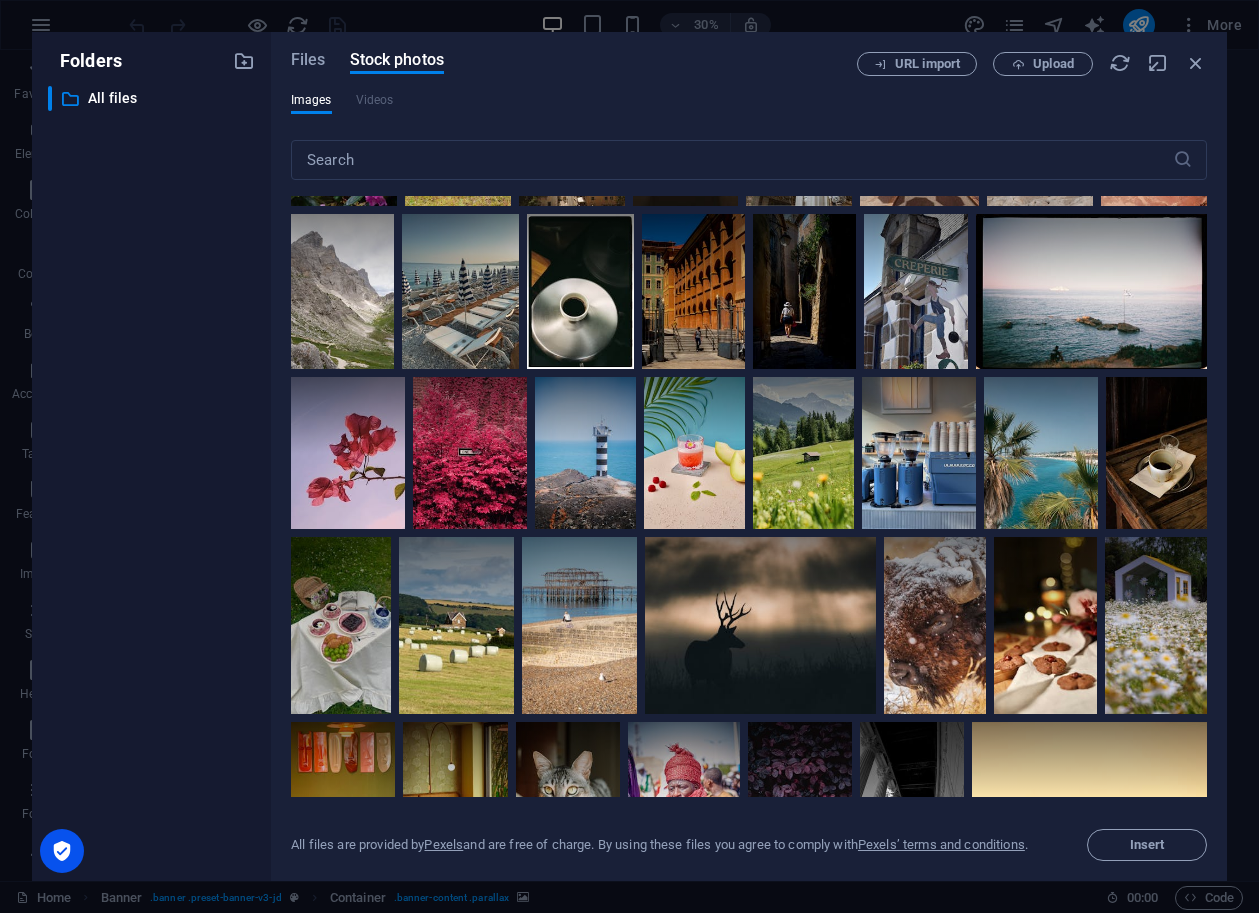 scroll, scrollTop: 6855, scrollLeft: 0, axis: vertical 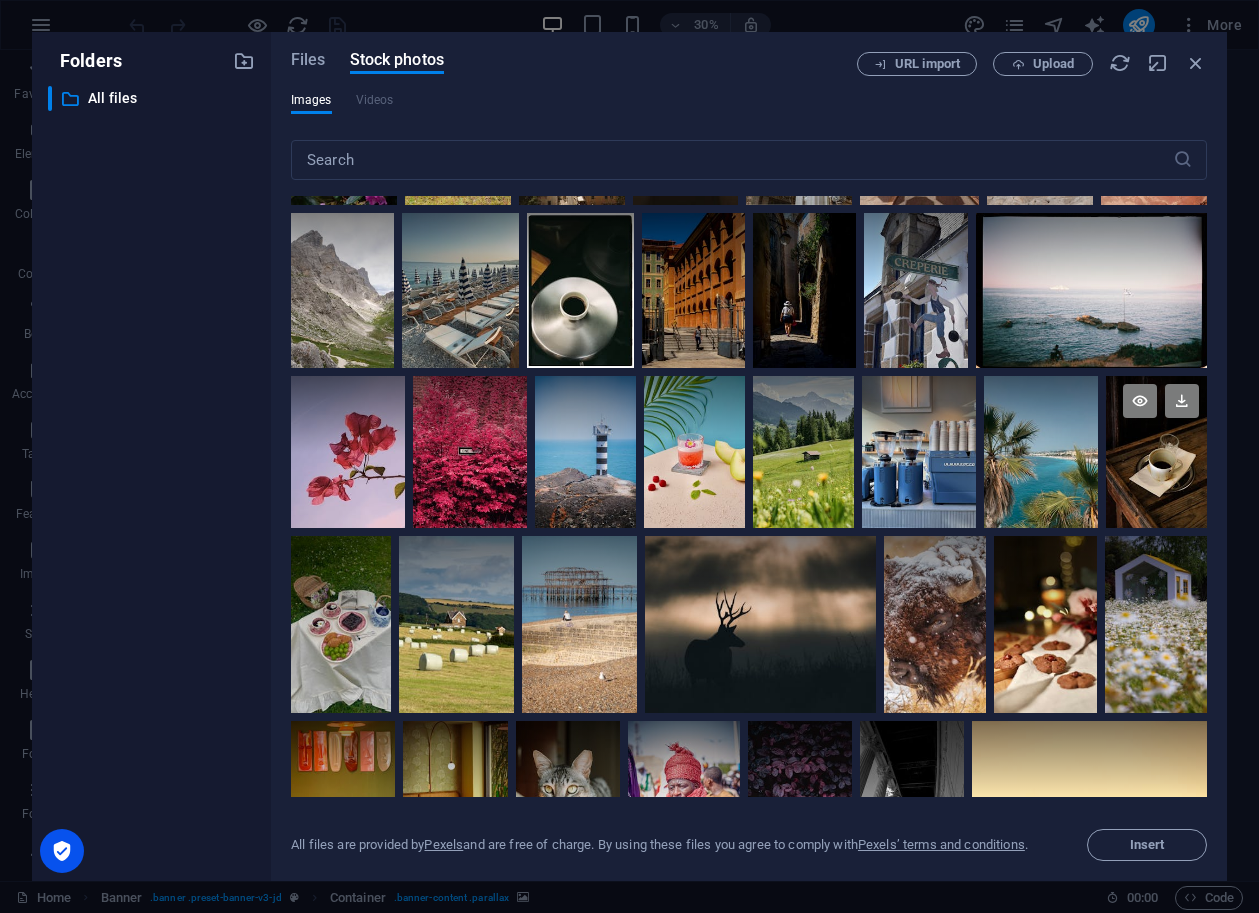 click at bounding box center [1156, 452] 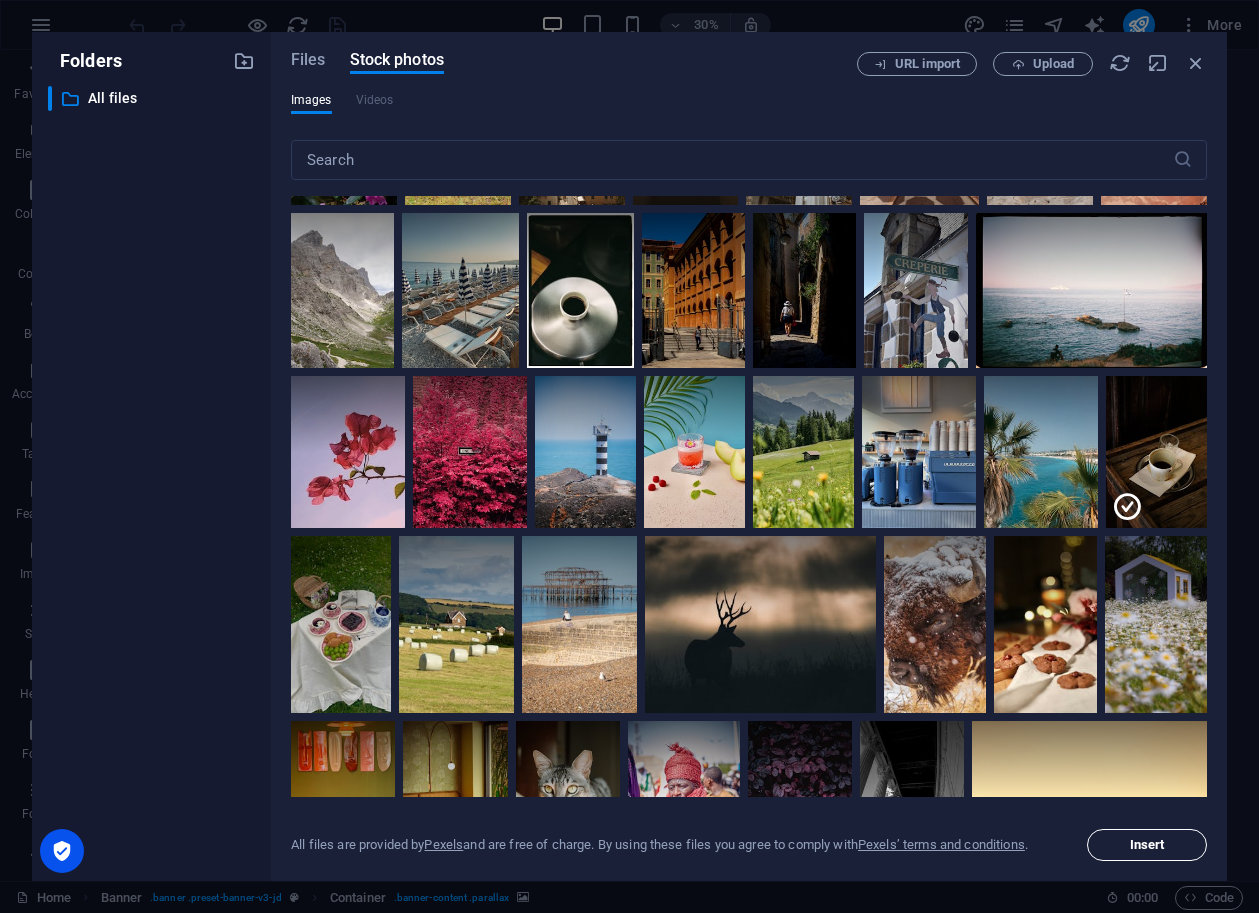 click on "Insert" at bounding box center [1147, 845] 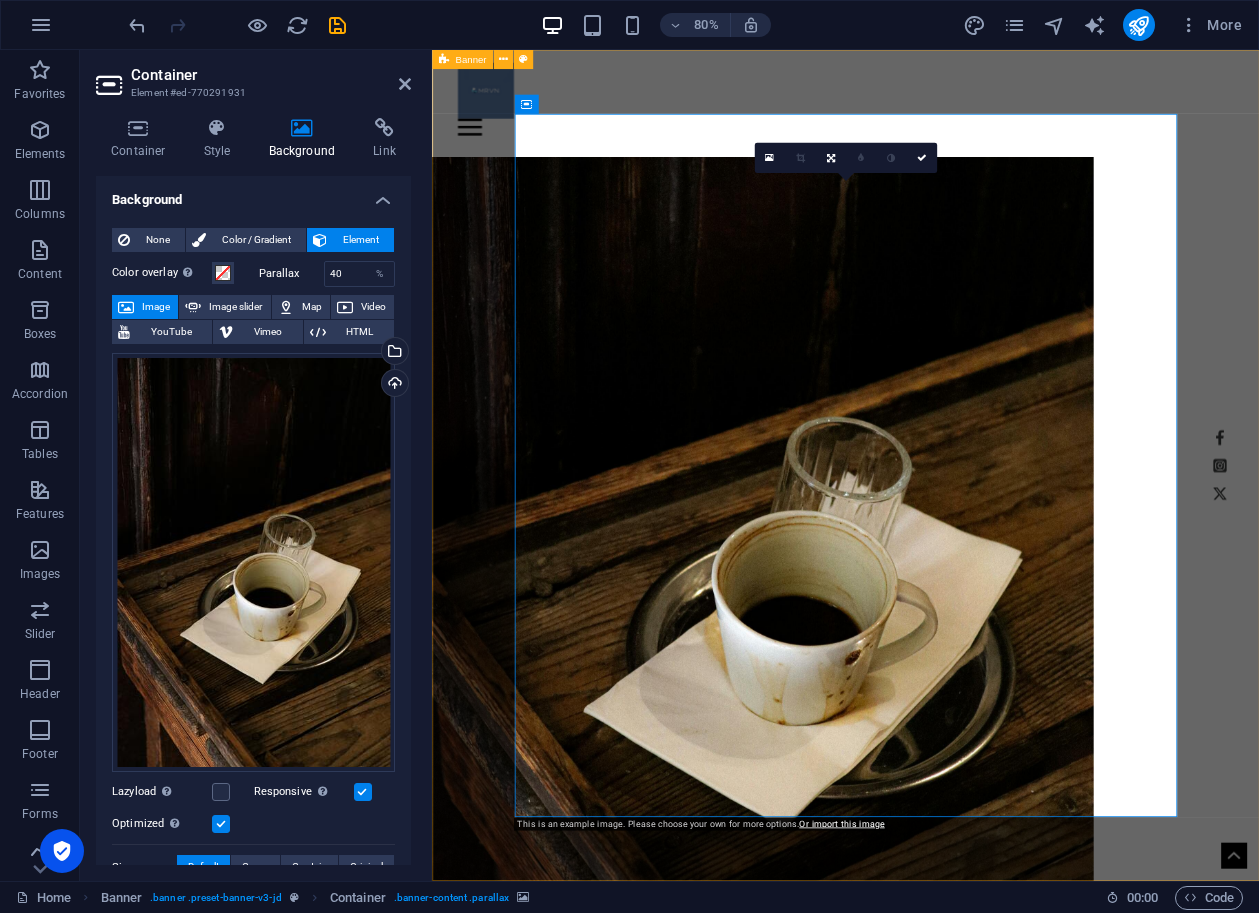 click on "Home Work About Pricing News Contact COMING SOON... My Work All categories People Nature Buildings Fashion Portrait Sport" at bounding box center (949, 748) 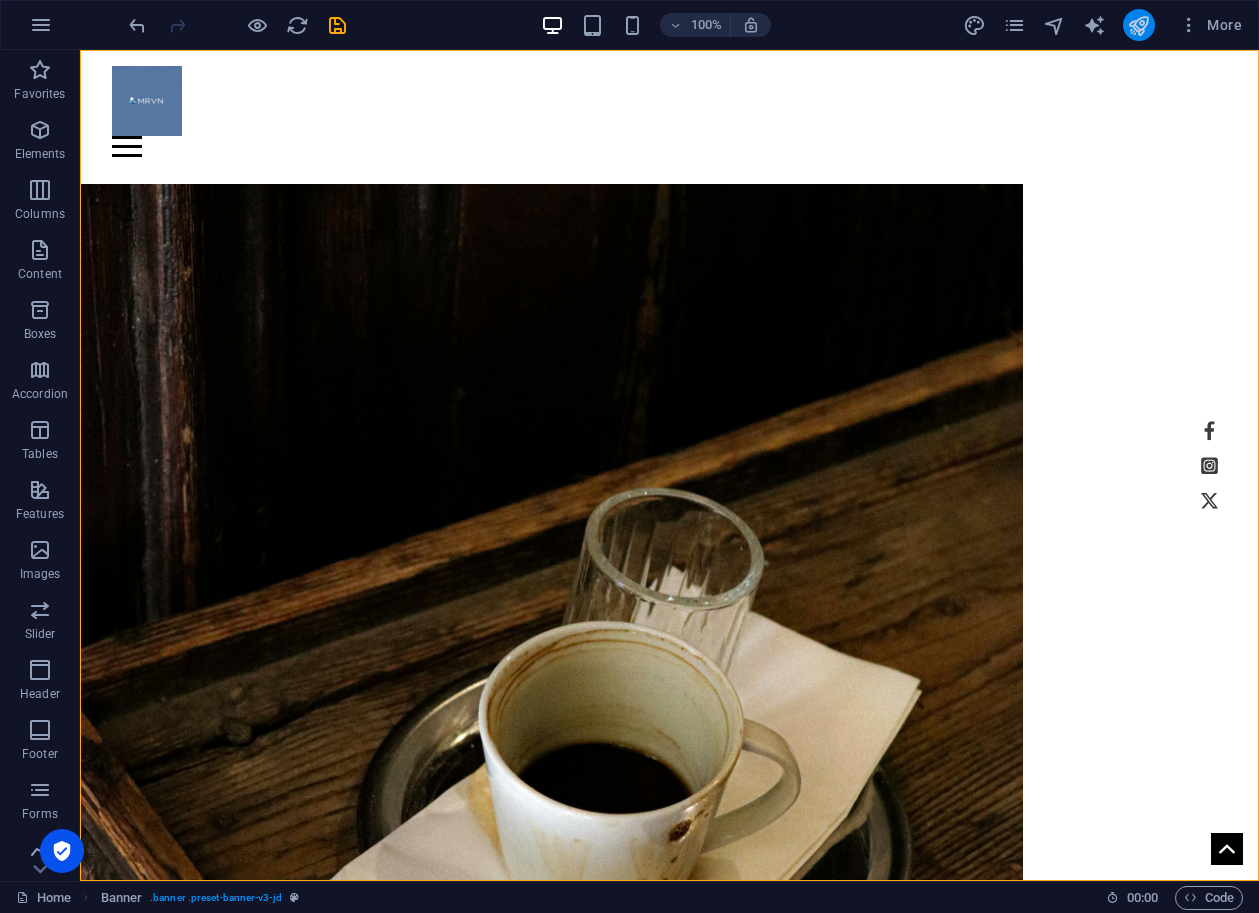 click at bounding box center (1138, 25) 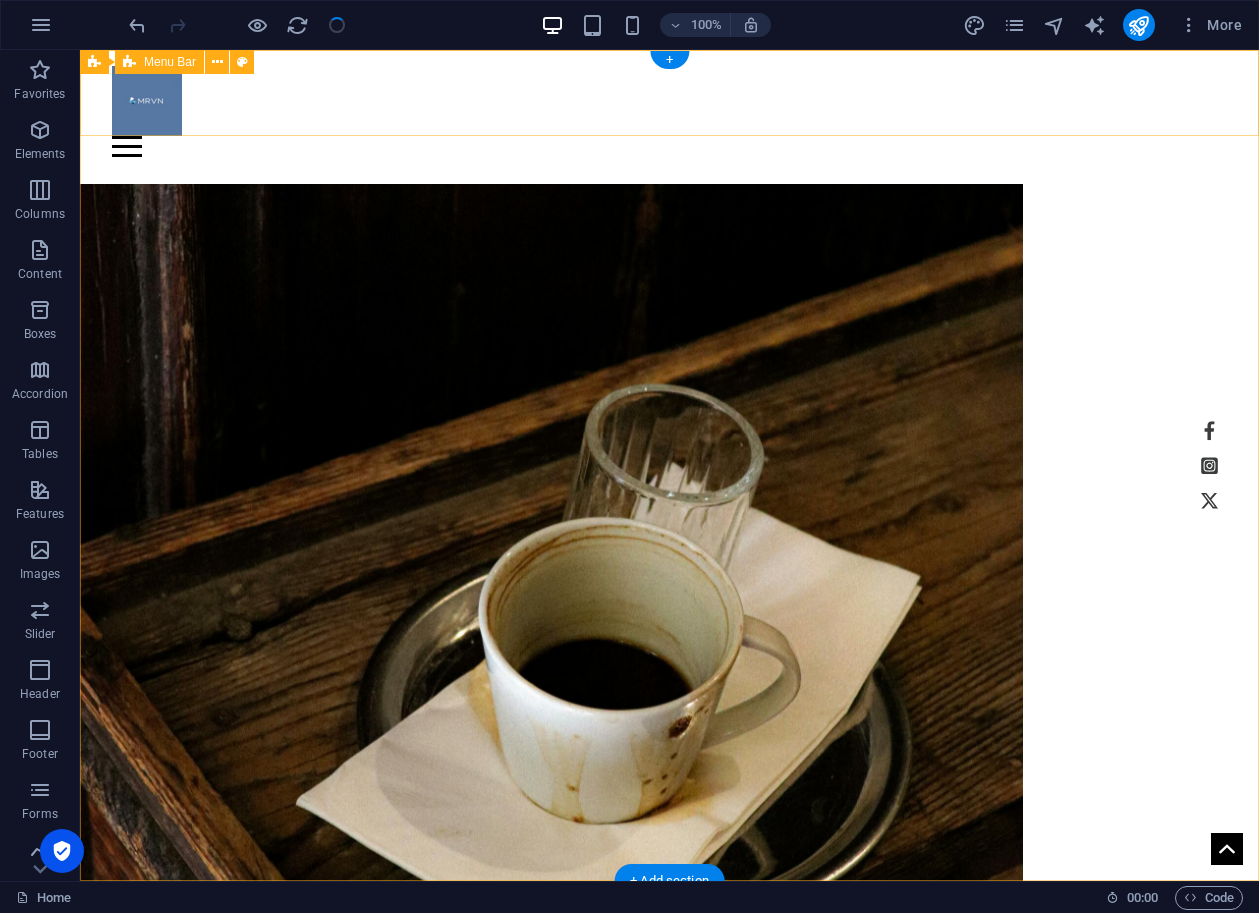 click on "Home Work About Pricing News Contact" at bounding box center [669, 103] 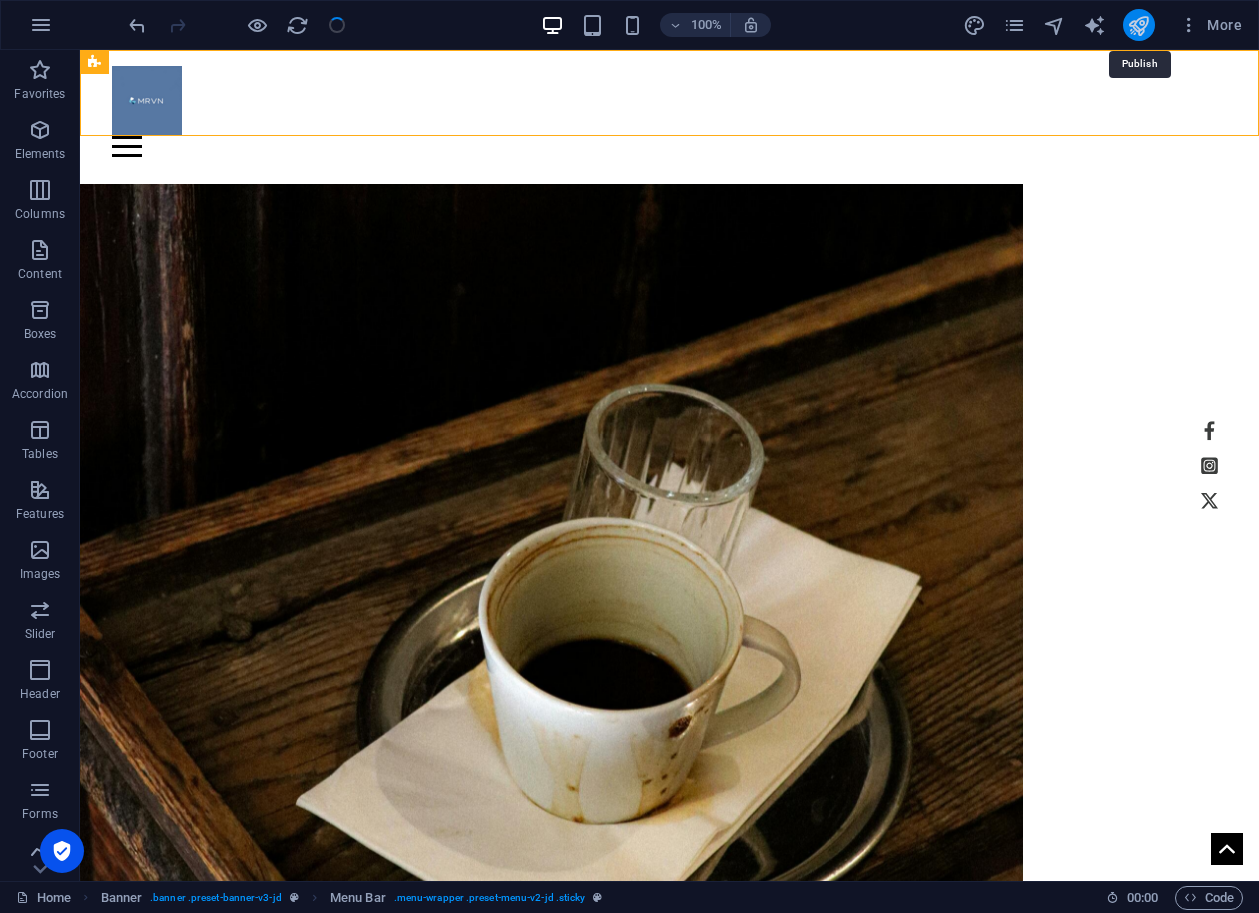 click at bounding box center [1138, 25] 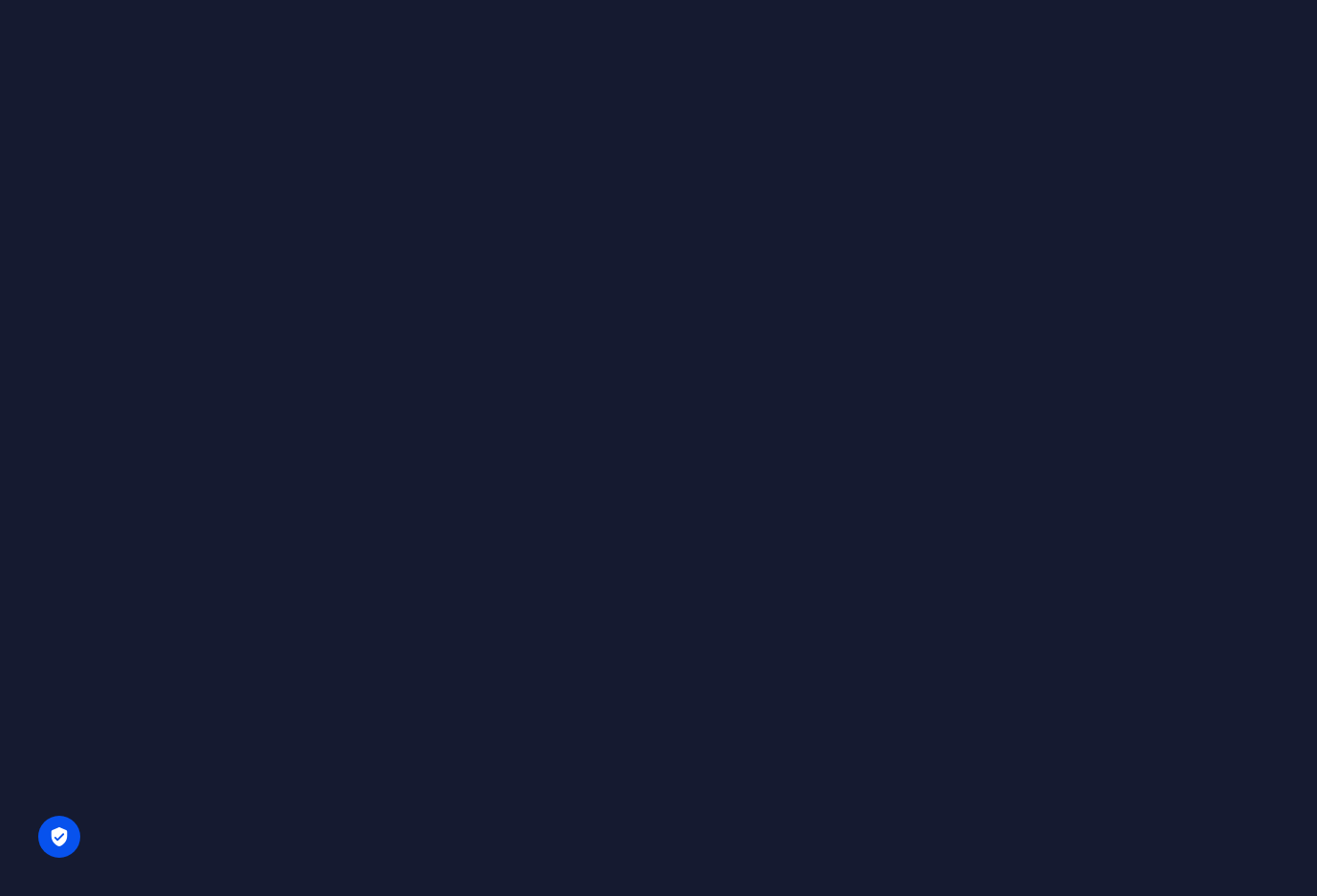 scroll, scrollTop: 0, scrollLeft: 0, axis: both 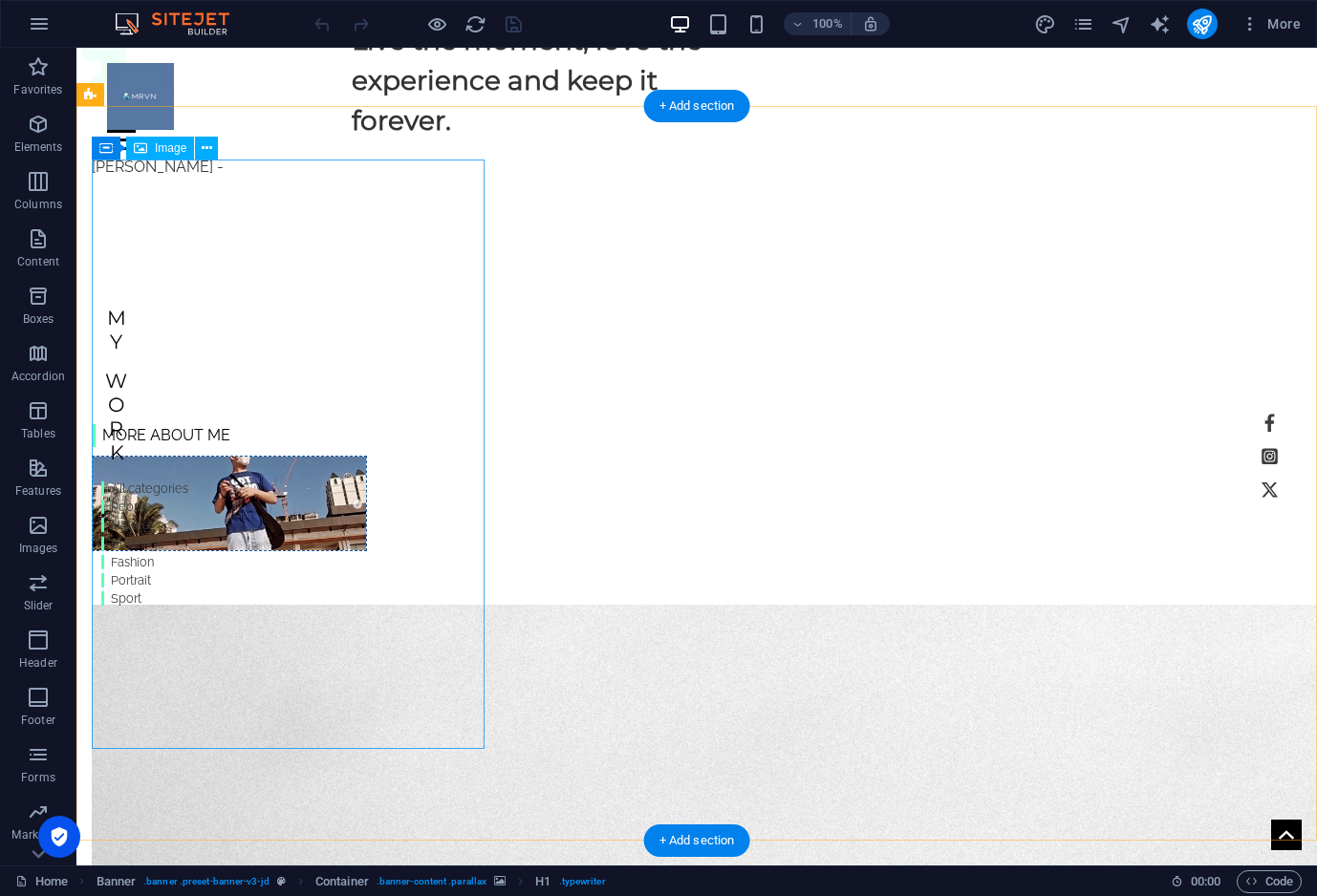 click on "People" at bounding box center [697, 1534] 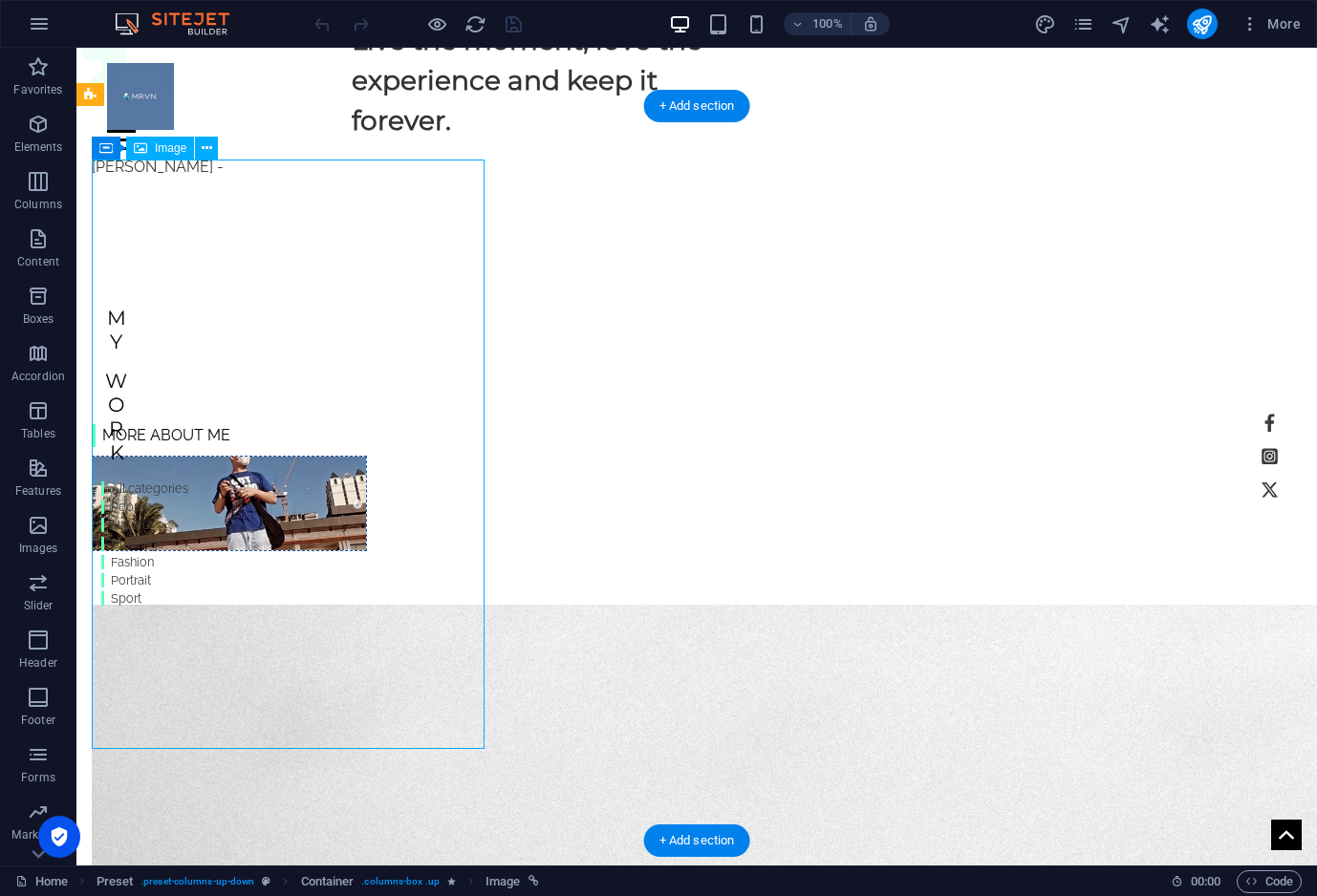 click on "People" at bounding box center (697, 1534) 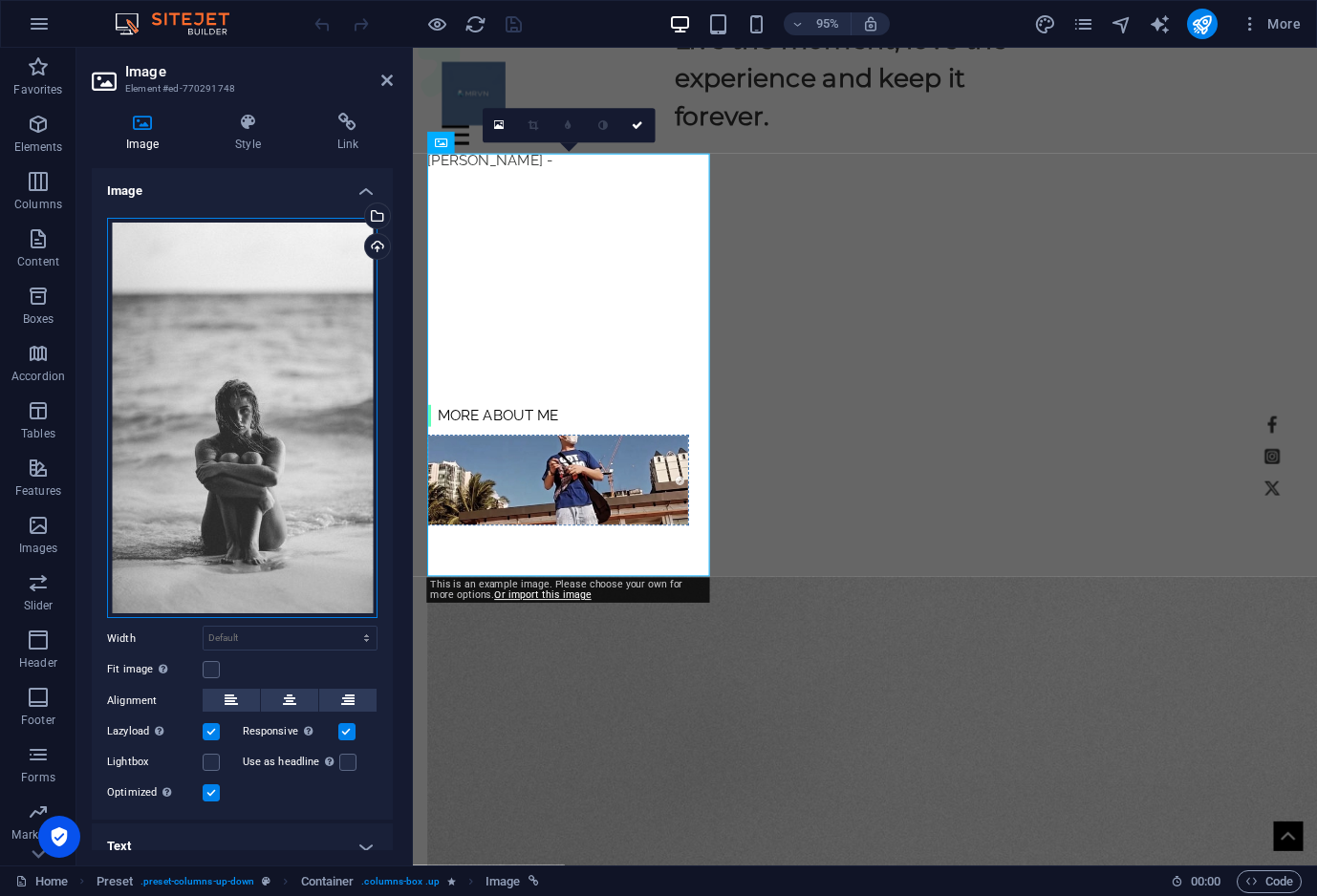 click on "Drag files here, click to choose files or select files from Files or our free stock photos & videos" at bounding box center [242, 418] 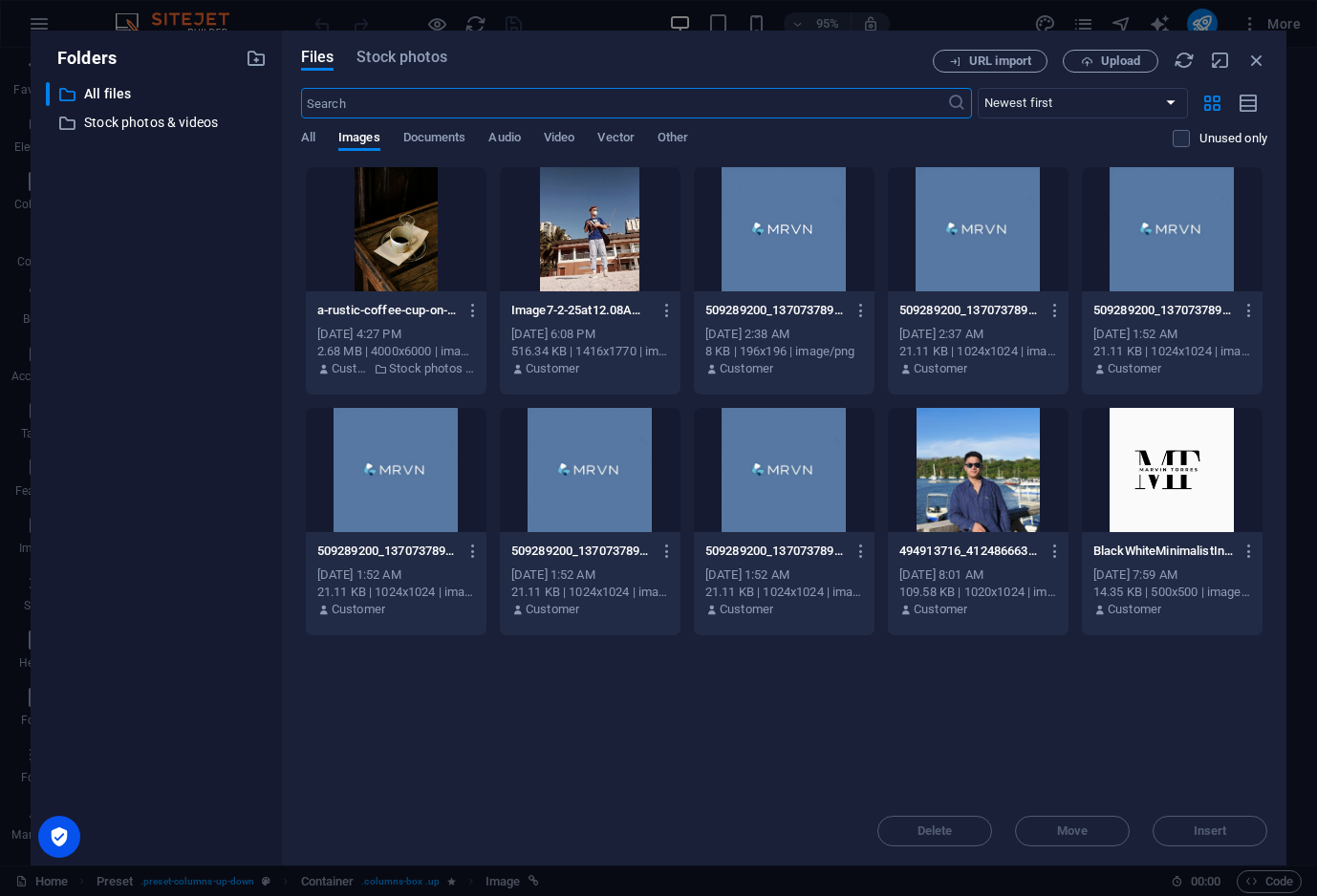 scroll, scrollTop: 2284, scrollLeft: 0, axis: vertical 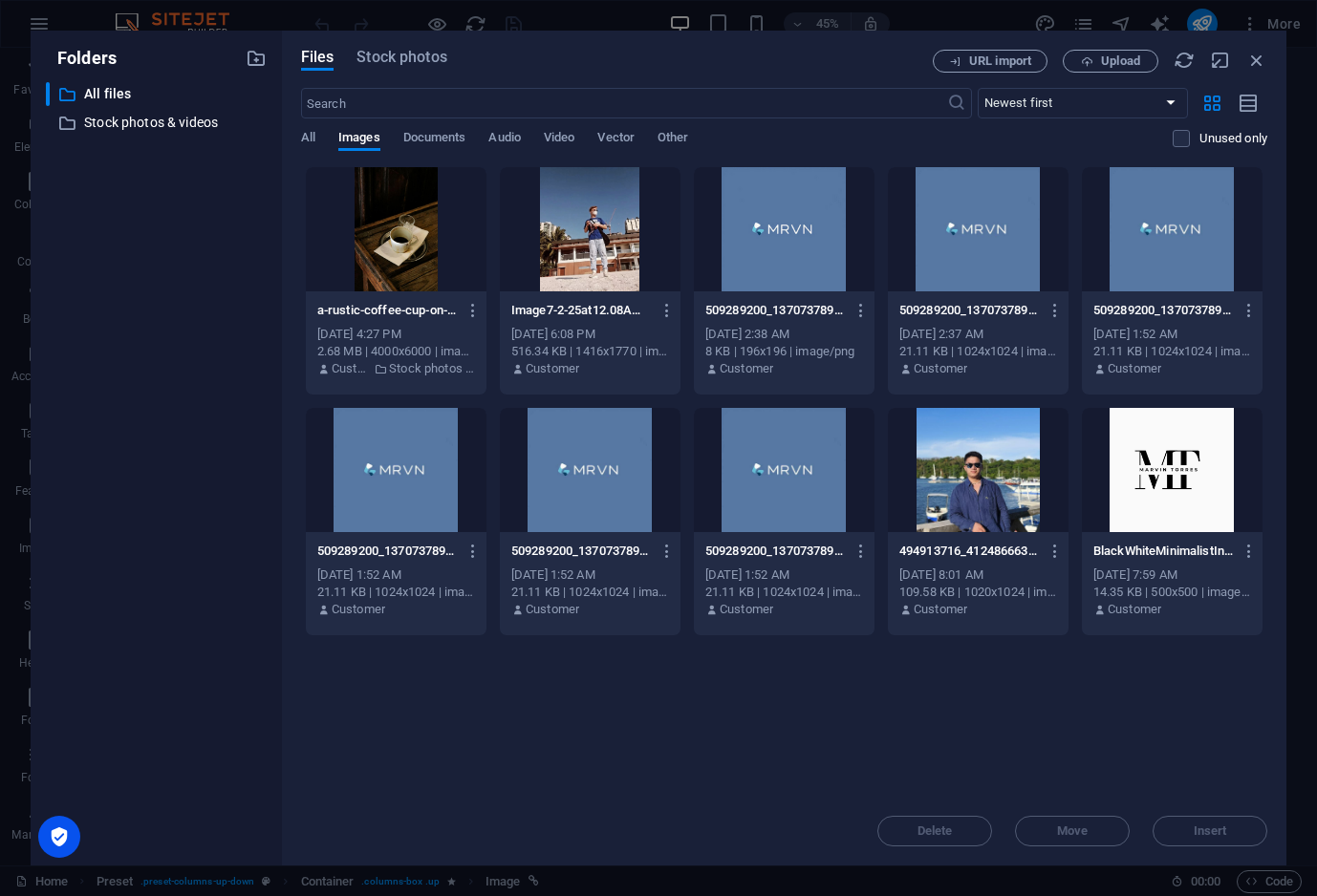 click on "Files Stock photos URL import Upload ​ Newest first Oldest first Name (A-Z) Name (Z-A) Size (0-9) Size (9-0) Resolution (0-9) Resolution (9-0) All Images Documents Audio Video Vector Other Unused only Drop files here to upload them instantly a-rustic-coffee-cup-on-a-wooden-table-with-dim-lighting-capturing-a-warm-cafe-ambiance-85WmkH4Jj3R-igxlo2qMGQ.jpeg a-rustic-coffee-cup-on-a-wooden-table-with-dim-lighting-capturing-a-warm-cafe-ambiance-85WmkH4Jj3R-igxlo2qMGQ.jpeg Jul 10, 2025 4:27 PM 2.68 MB | 4000x6000 | image/jpeg Customer Stock photos & videos Image7-2-25at12.08AM-xxetmKcserdxdx64ZsjX7Q.jpeg Image7-2-25at12.08AM-xxetmKcserdxdx64ZsjX7Q.jpeg Jul 1, 2025 6:08 PM 516.34 KB | 1416x1770 | image/jpeg Customer 509289200_1370737897562556_2858033375451063893_n-oxyZRahjQZ35JfAS-W-Ldw-ky6IgvkdQcVgDJMwYO9hEQ.png 509289200_1370737897562556_2858033375451063893_n-oxyZRahjQZ35JfAS-W-Ldw-ky6IgvkdQcVgDJMwYO9hEQ.png Jun 30, 2025 2:38 AM 8 KB | 196x196 | image/png Customer Jun 30, 2025 2:37 AM Customer Customer Customer" at bounding box center (784, 448) 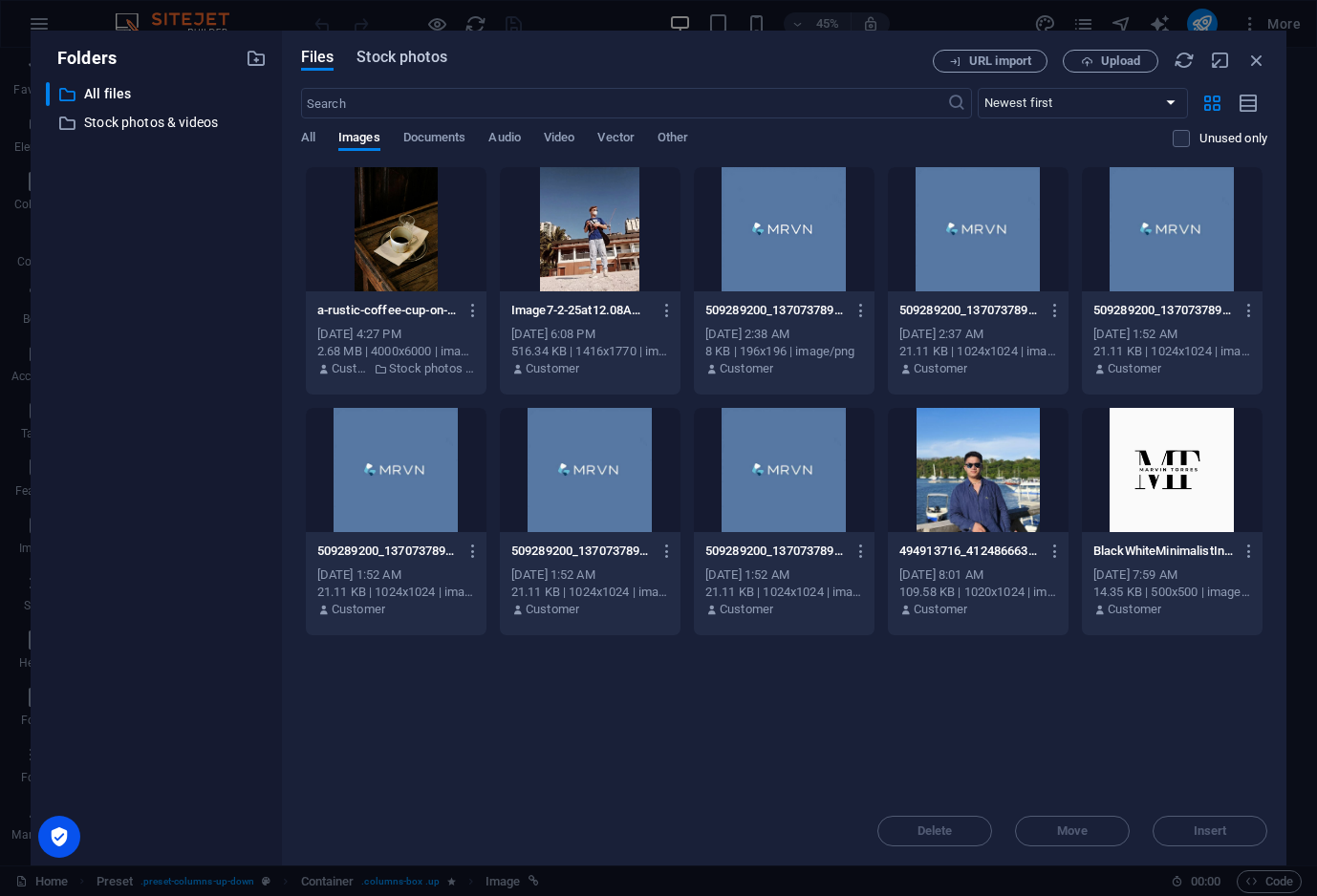 click on "Stock photos" at bounding box center (401, 57) 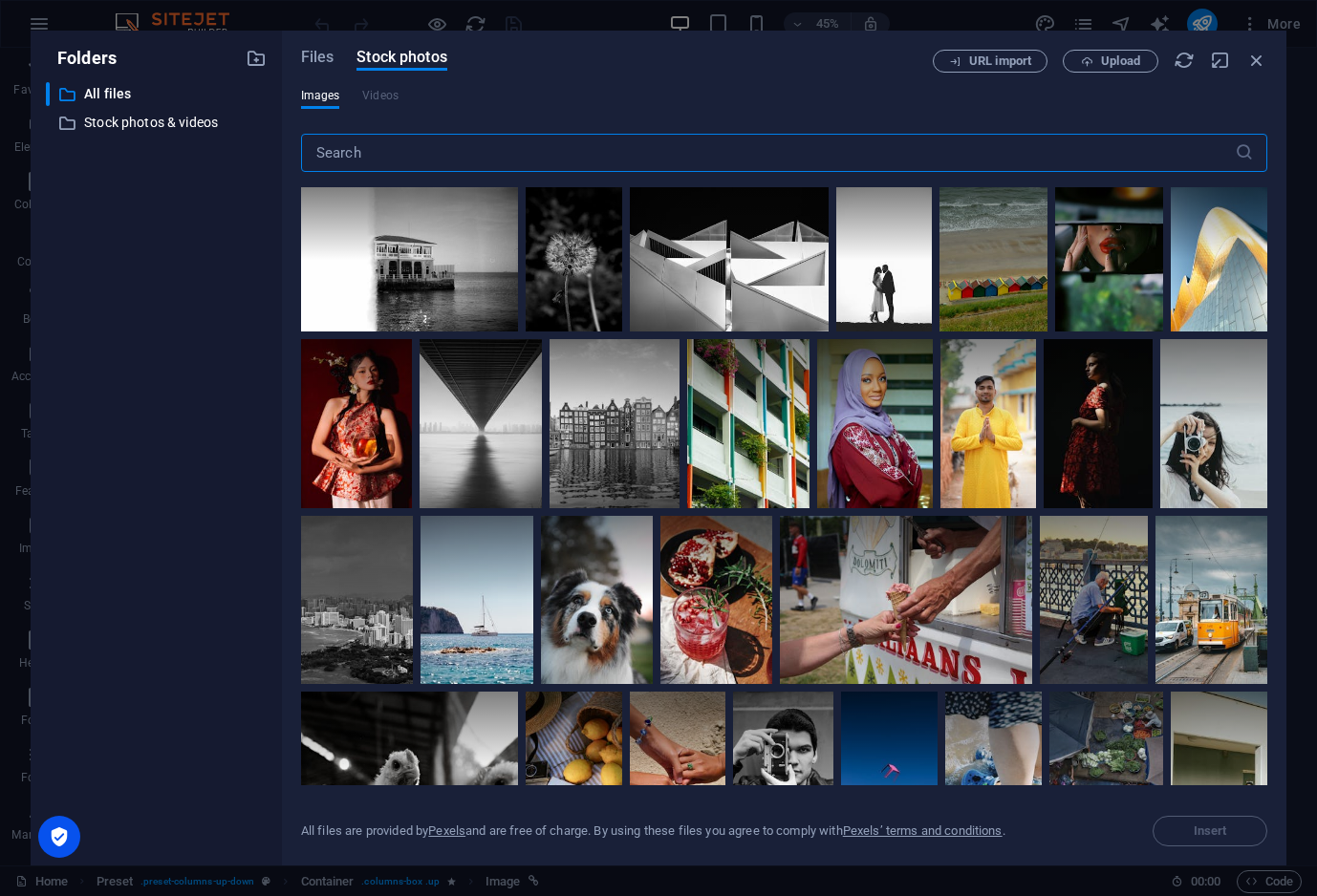 click at bounding box center [767, 153] 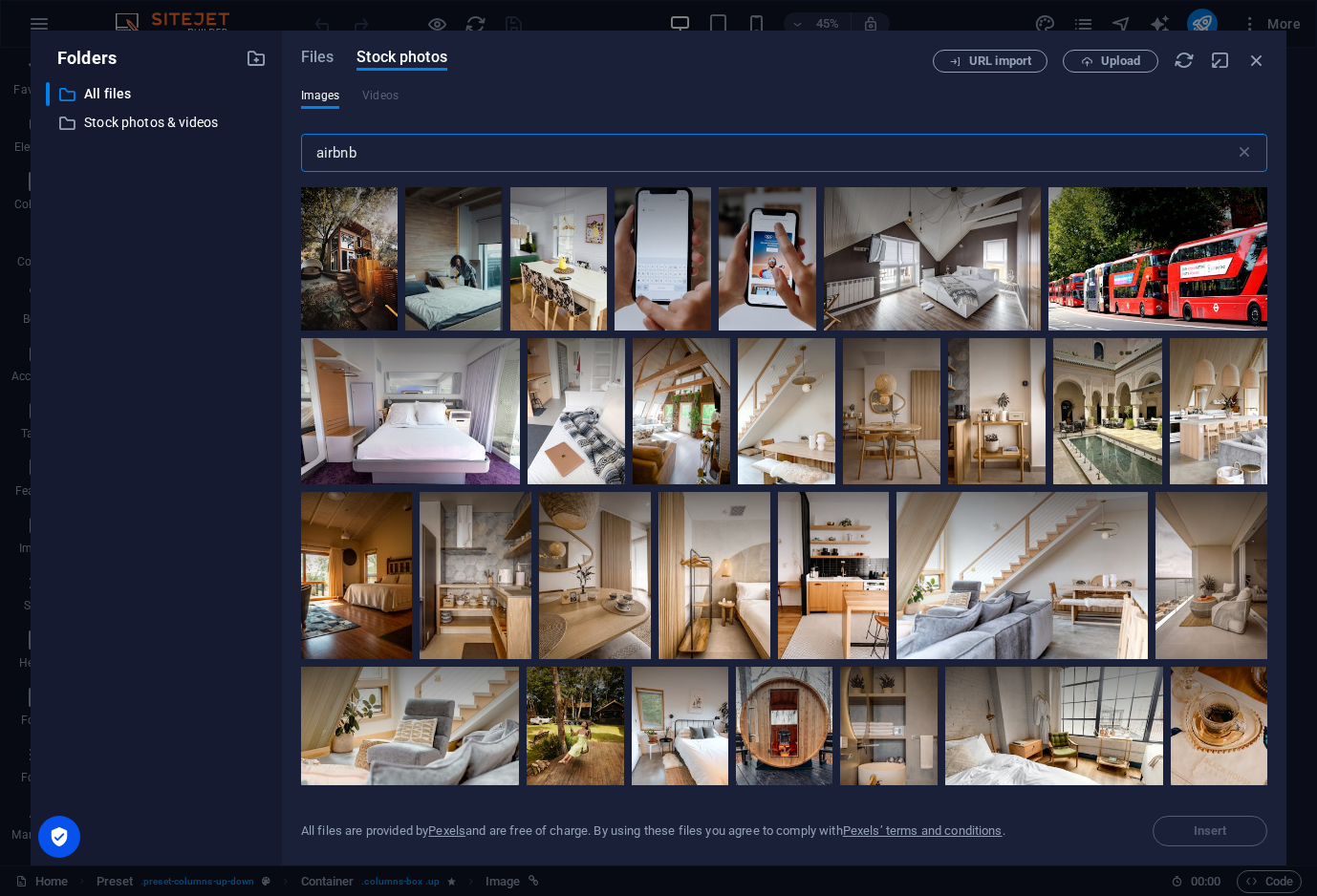 scroll, scrollTop: 625, scrollLeft: 0, axis: vertical 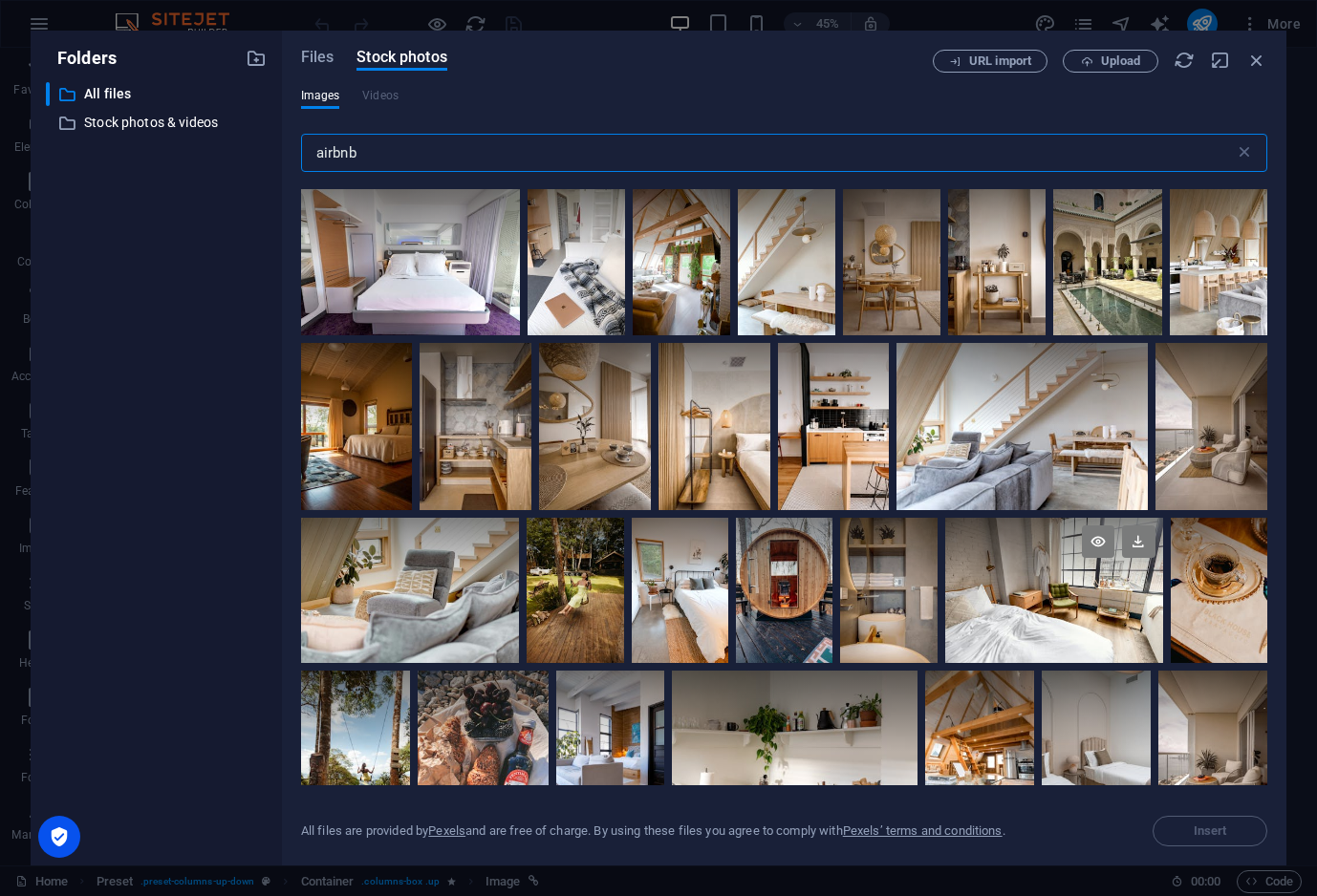type on "airbnb" 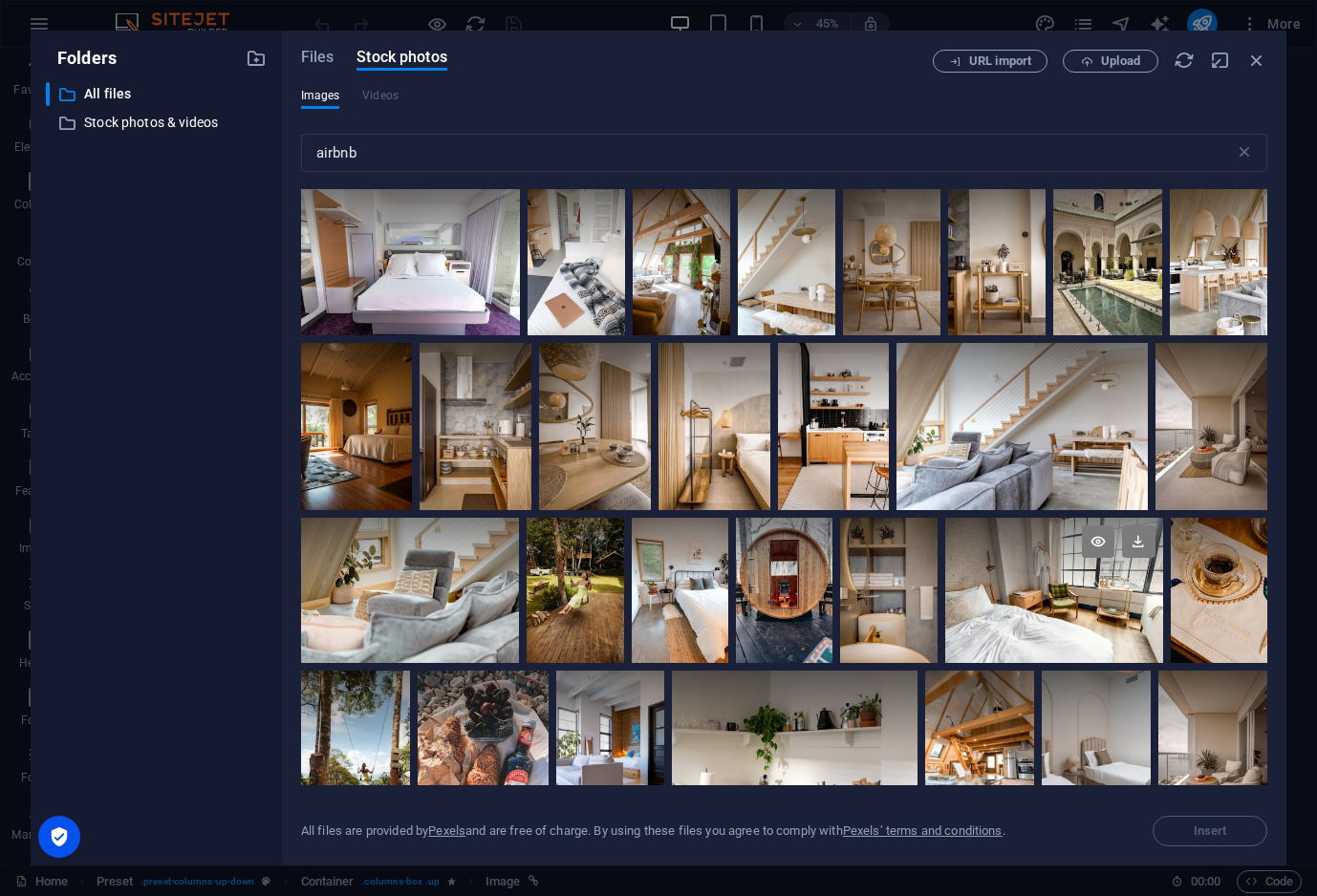 click at bounding box center [1054, 590] 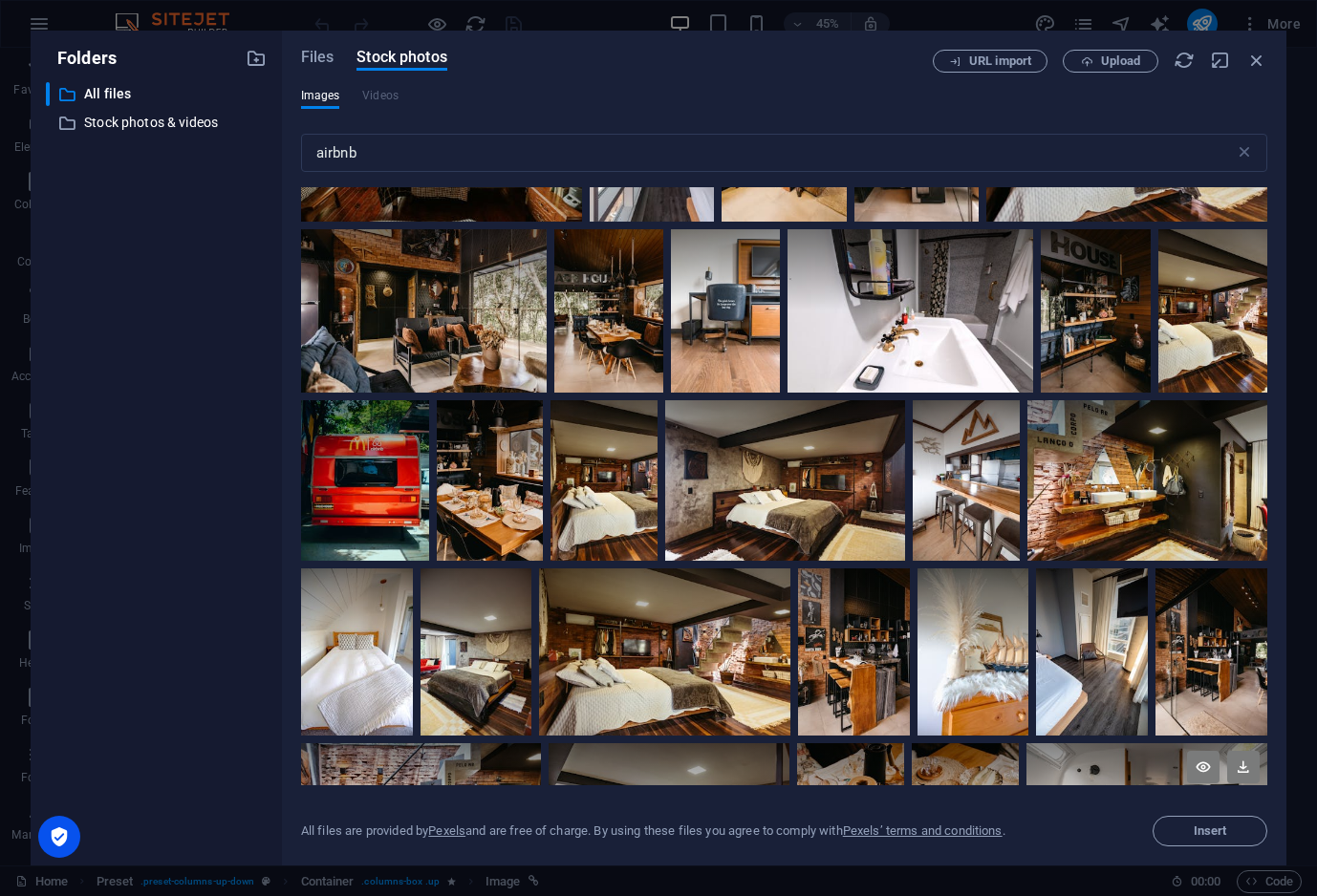 scroll, scrollTop: 3314, scrollLeft: 0, axis: vertical 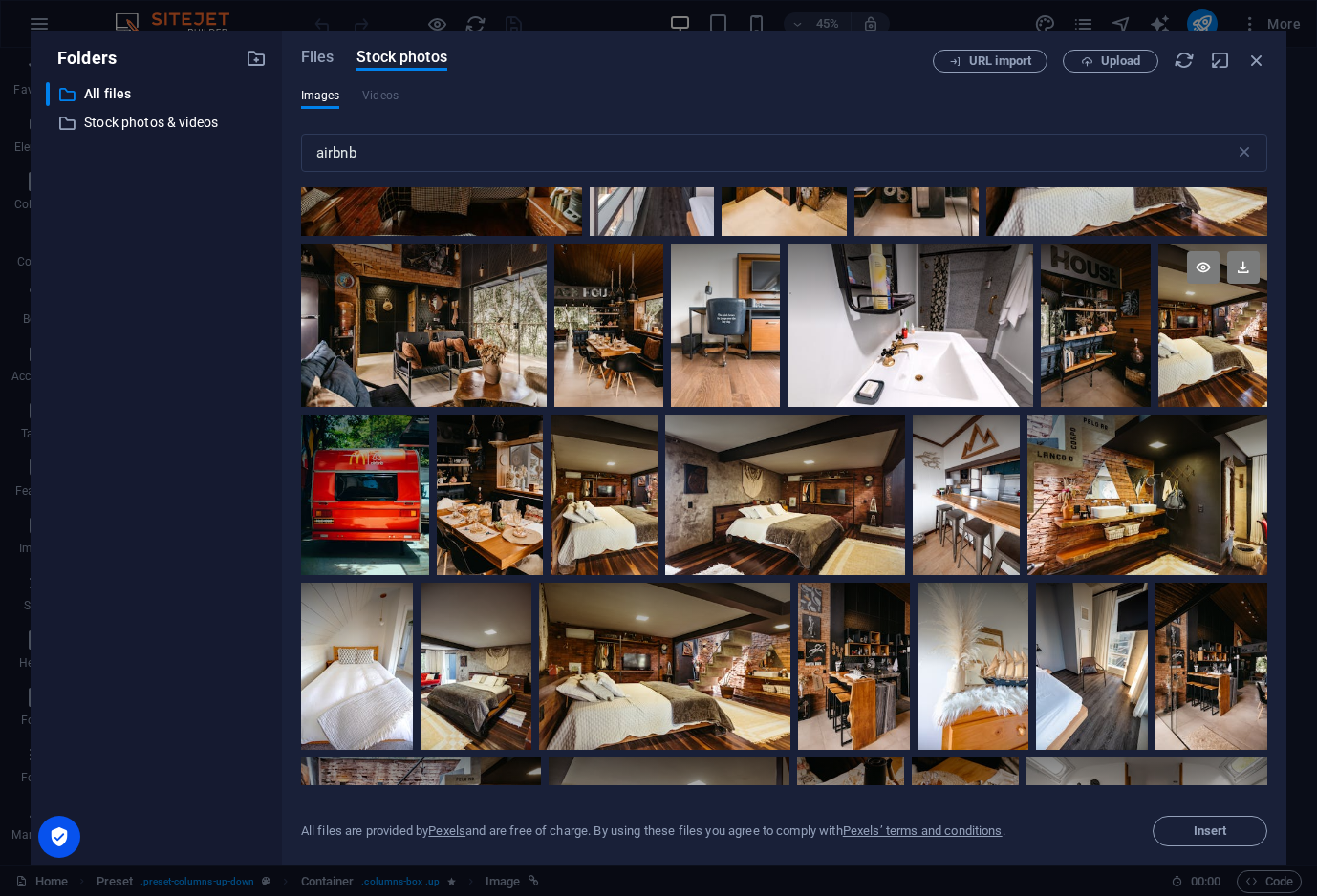 click at bounding box center (1213, 325) 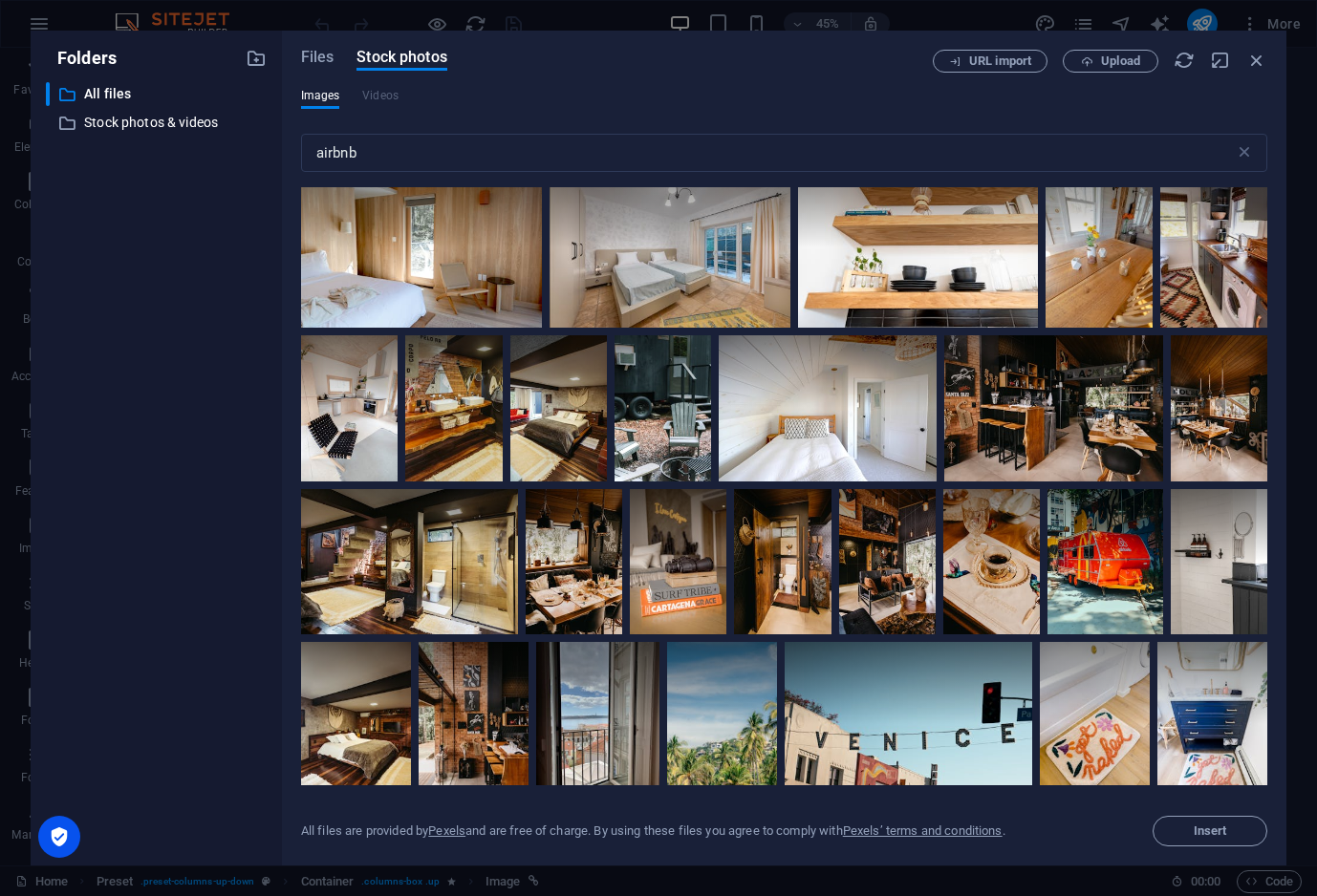 scroll, scrollTop: 5408, scrollLeft: 0, axis: vertical 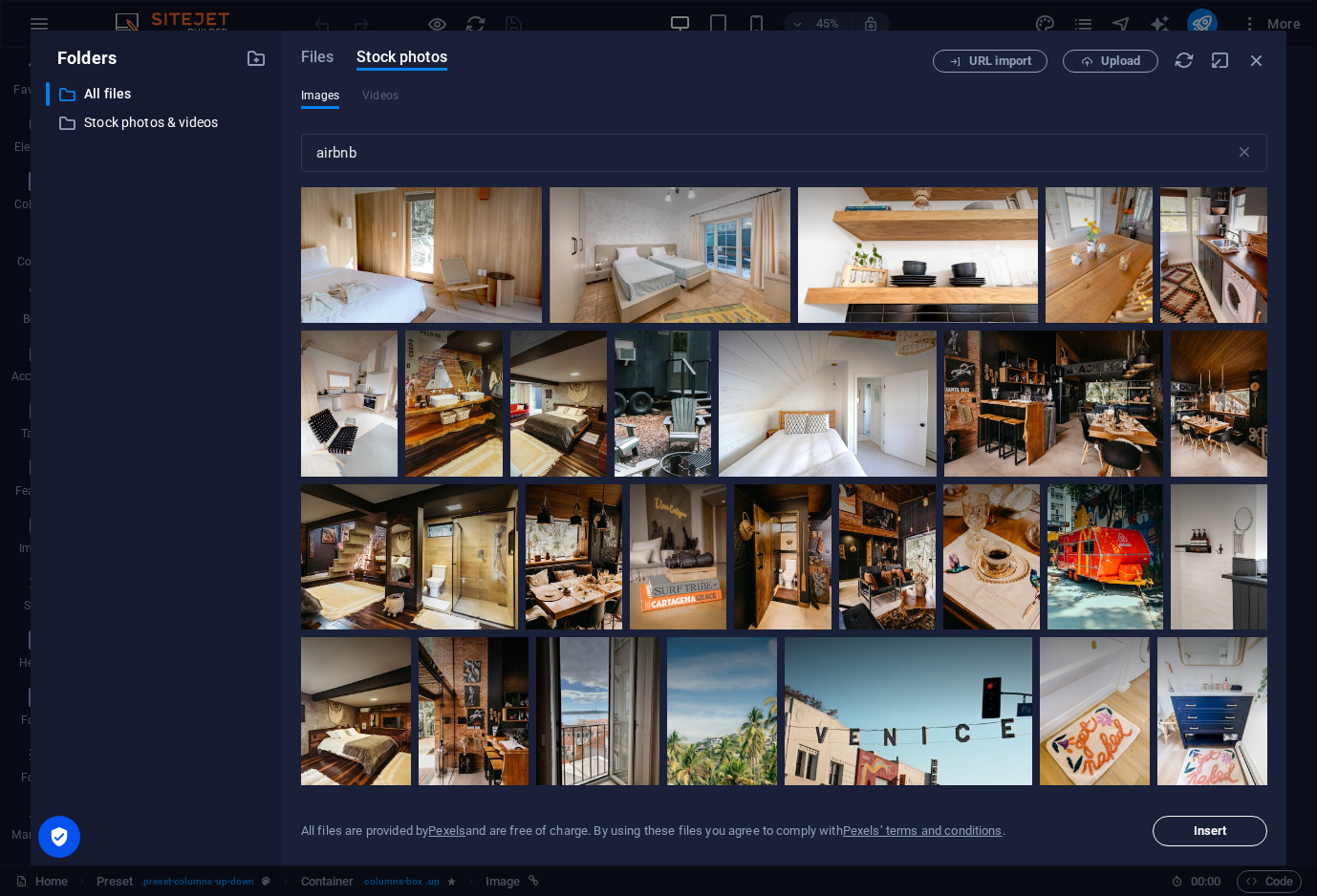 click on "Insert" at bounding box center [1210, 831] 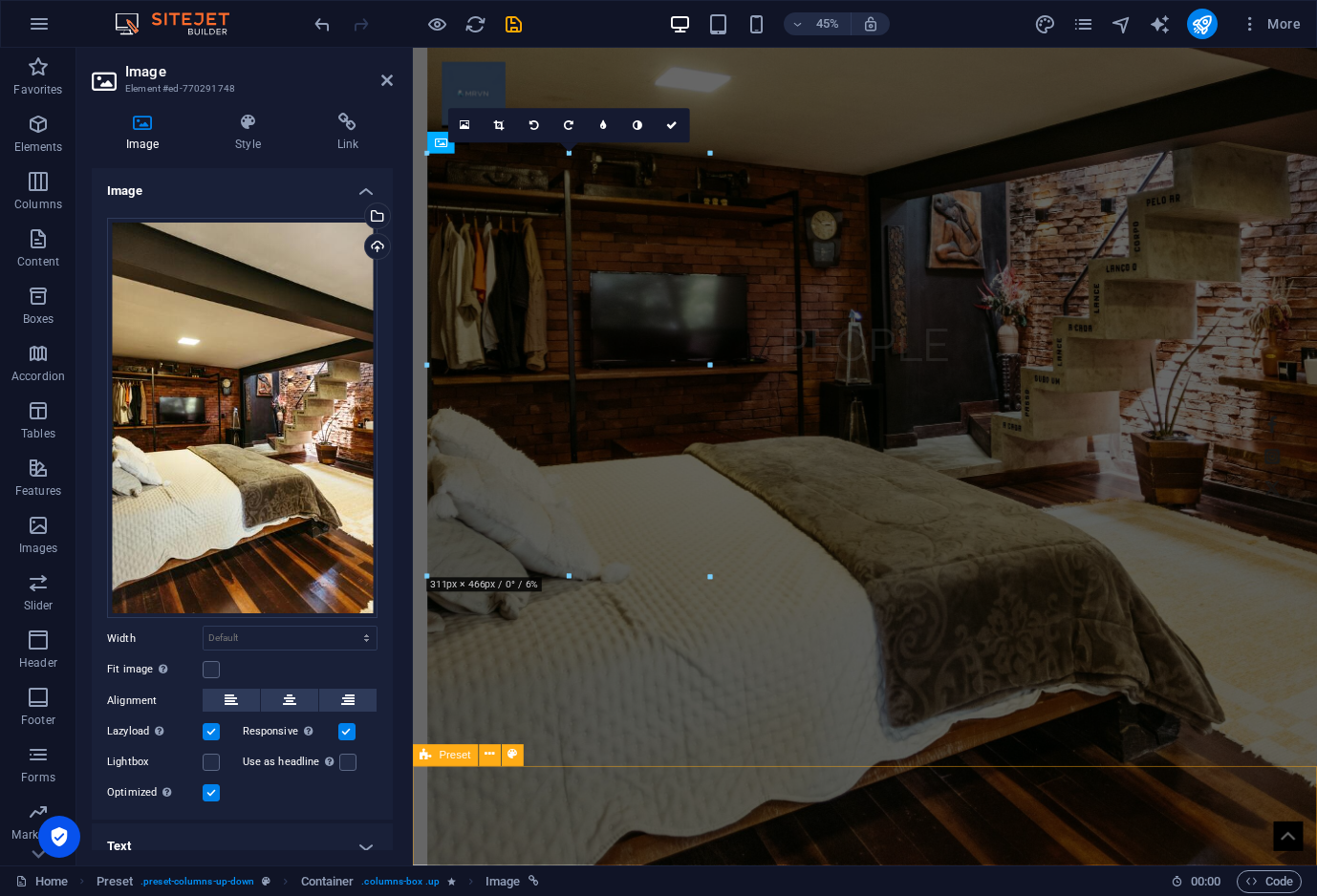 scroll, scrollTop: 1328, scrollLeft: 0, axis: vertical 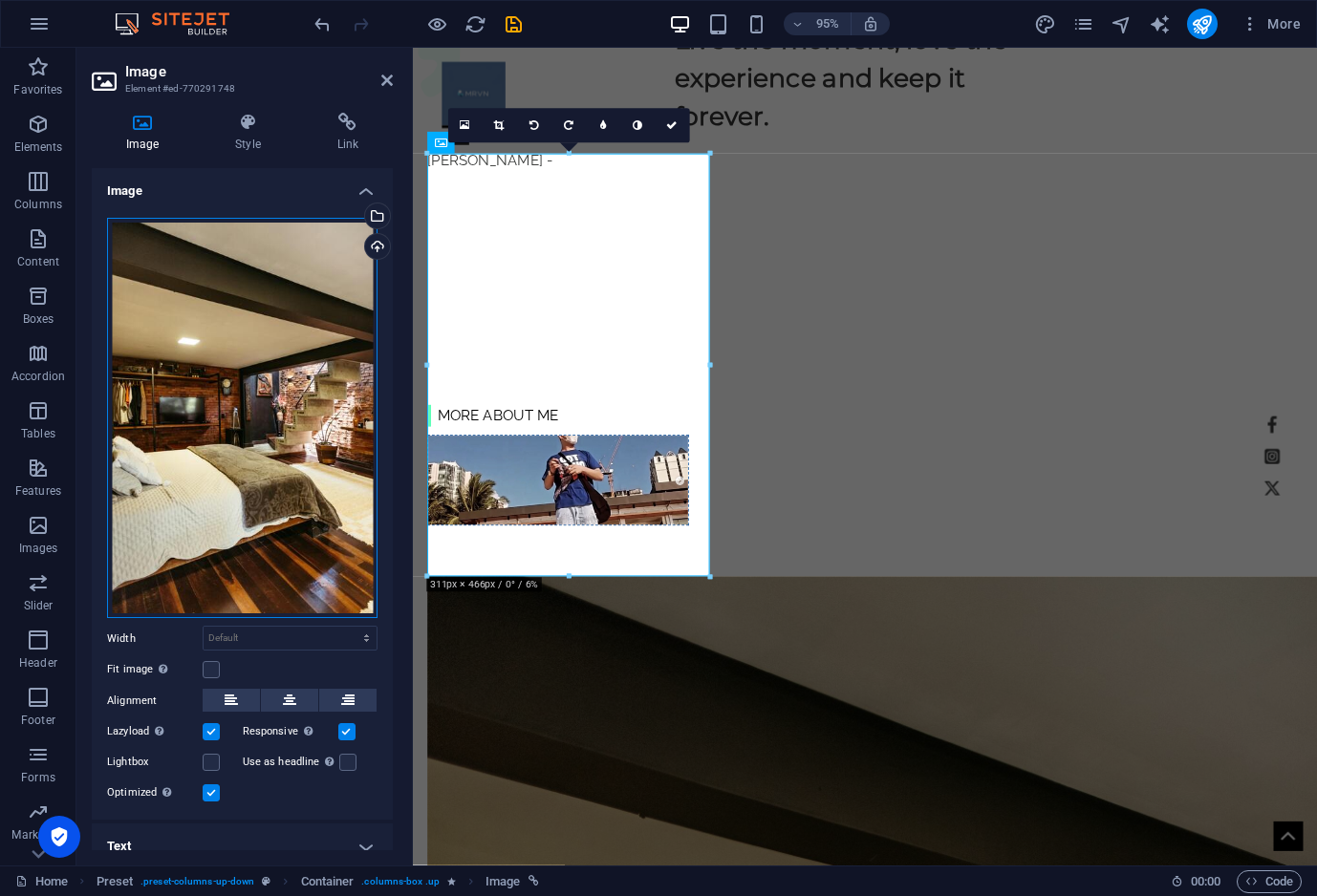 click on "Drag files here, click to choose files or select files from Files or our free stock photos & videos" at bounding box center (242, 418) 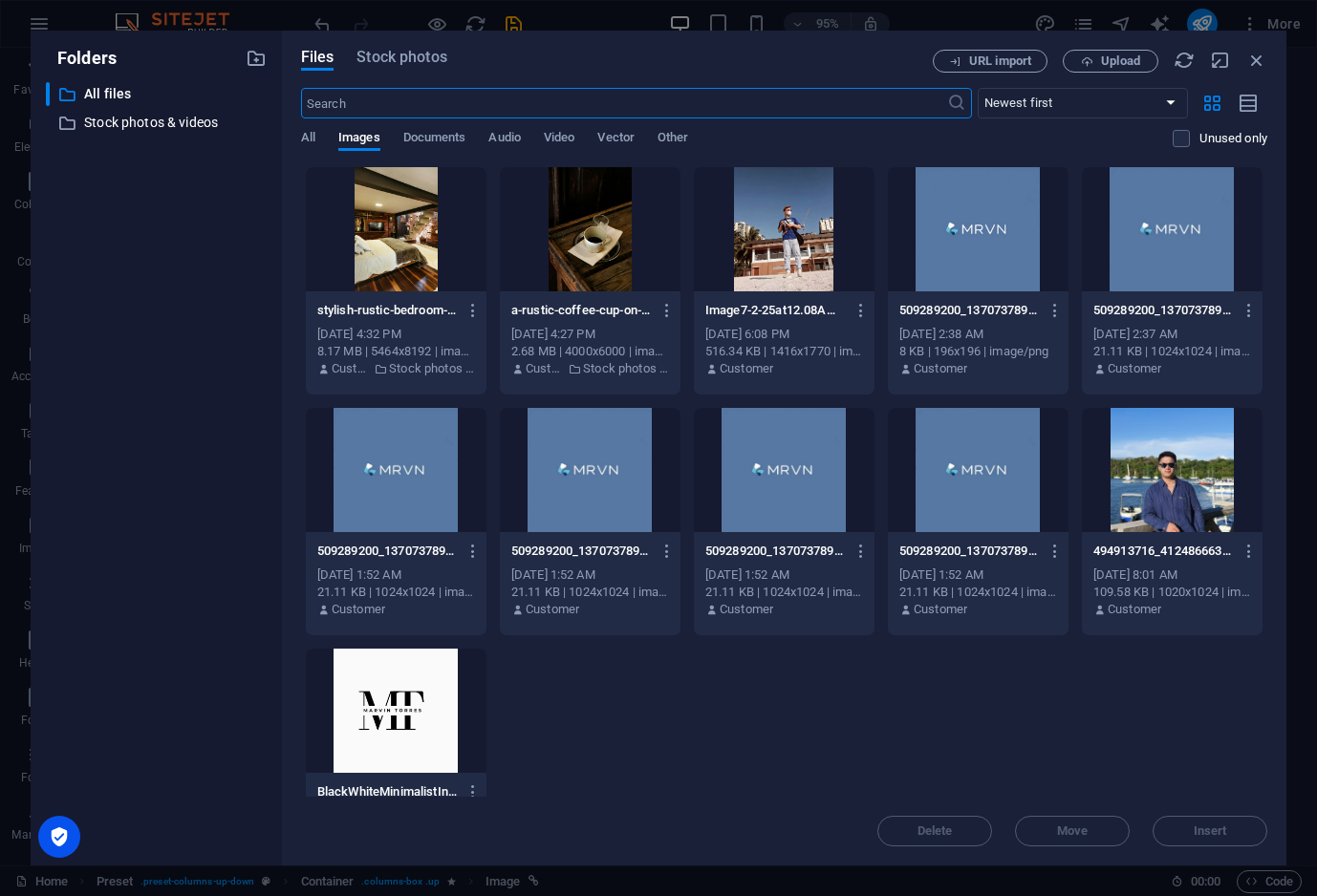 scroll, scrollTop: 2284, scrollLeft: 0, axis: vertical 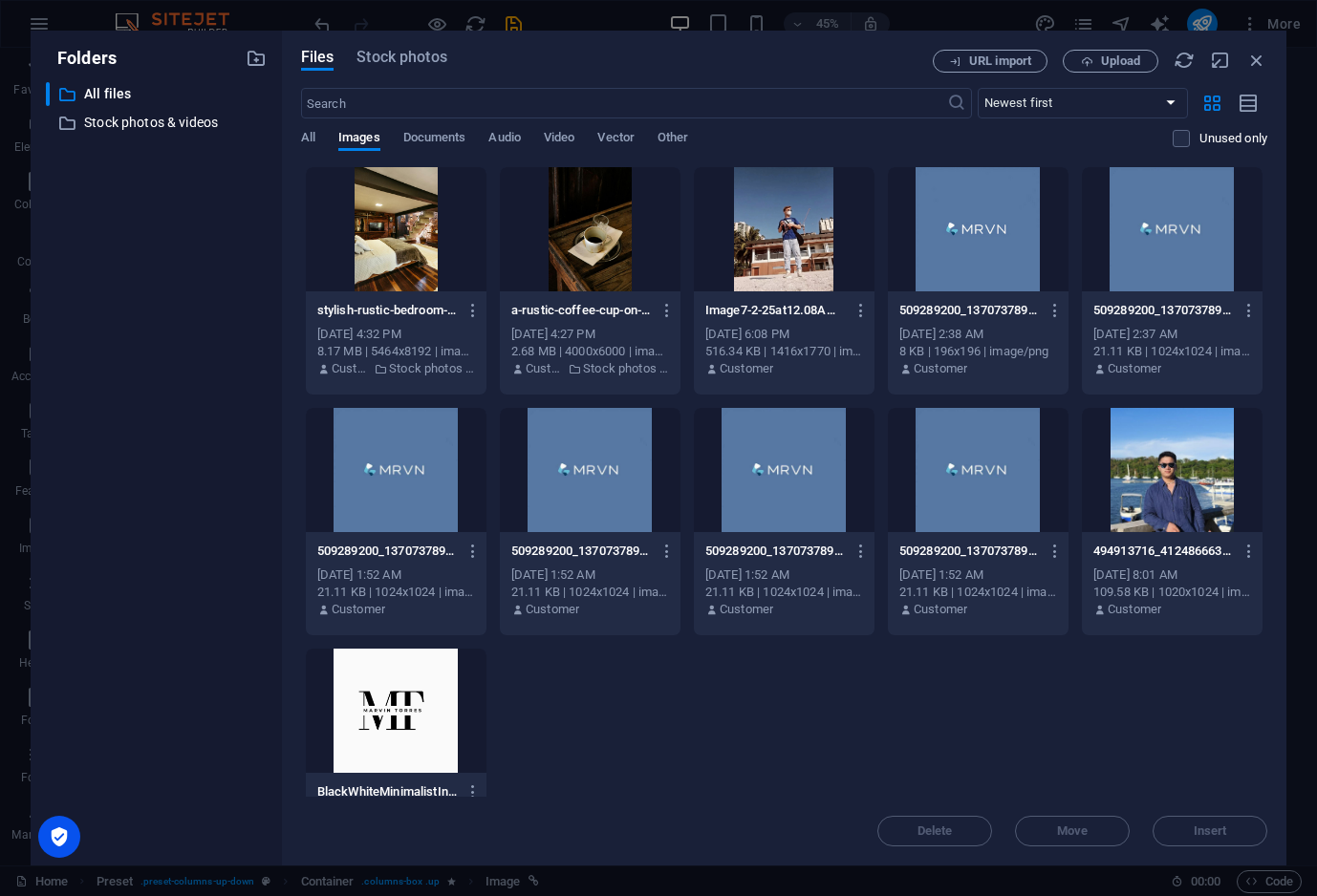click at bounding box center (396, 229) 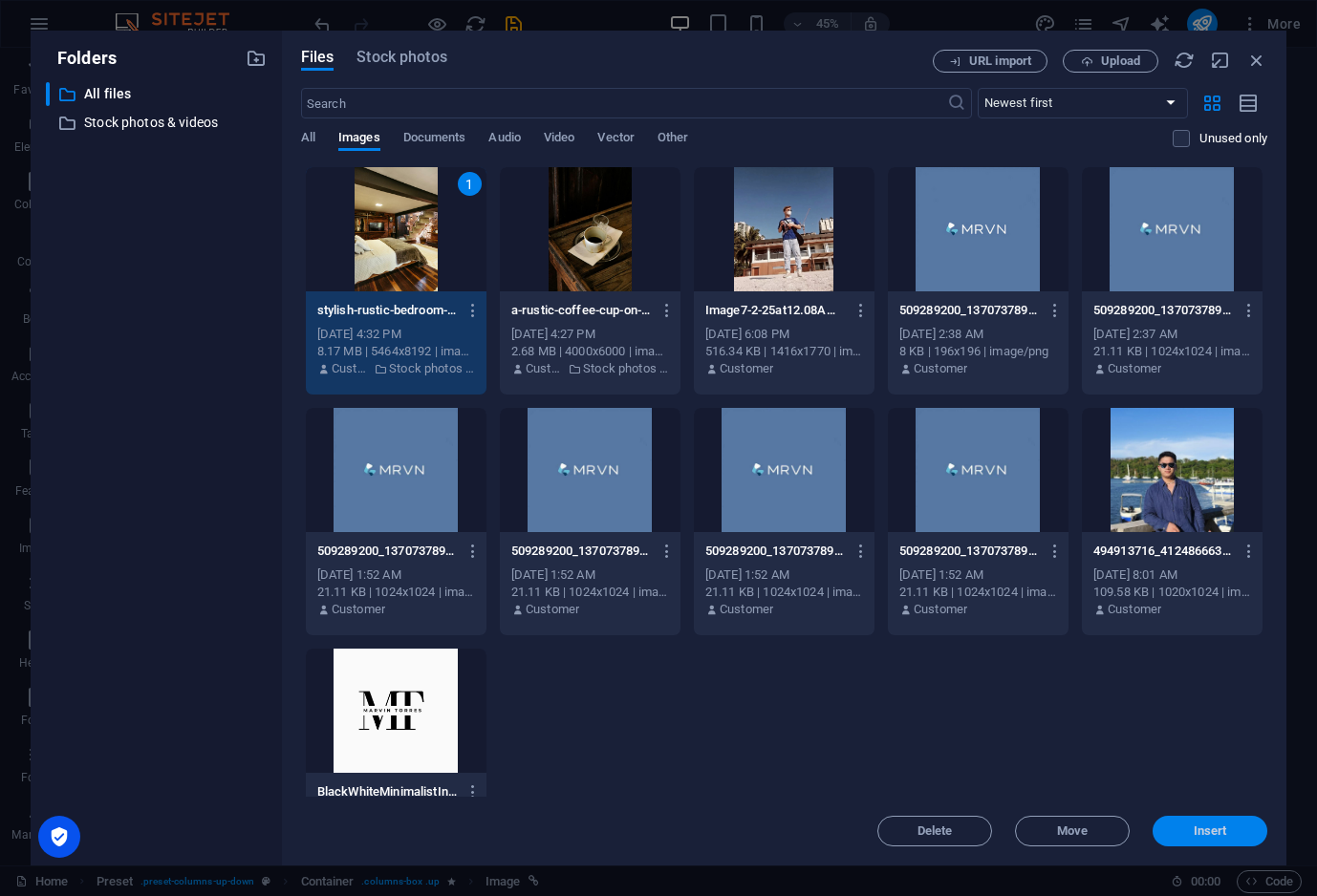 click on "Insert" at bounding box center (1210, 831) 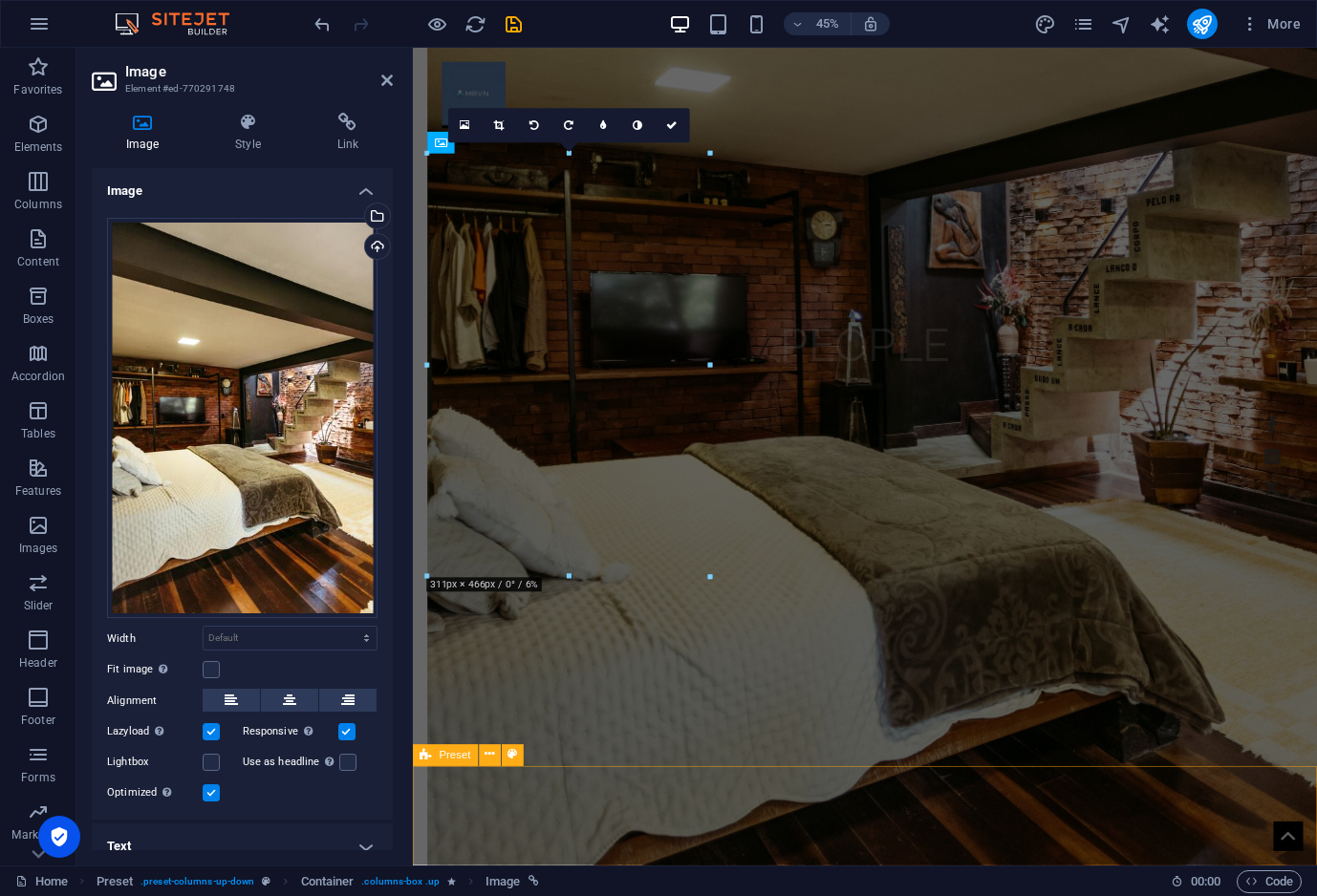 scroll, scrollTop: 1328, scrollLeft: 0, axis: vertical 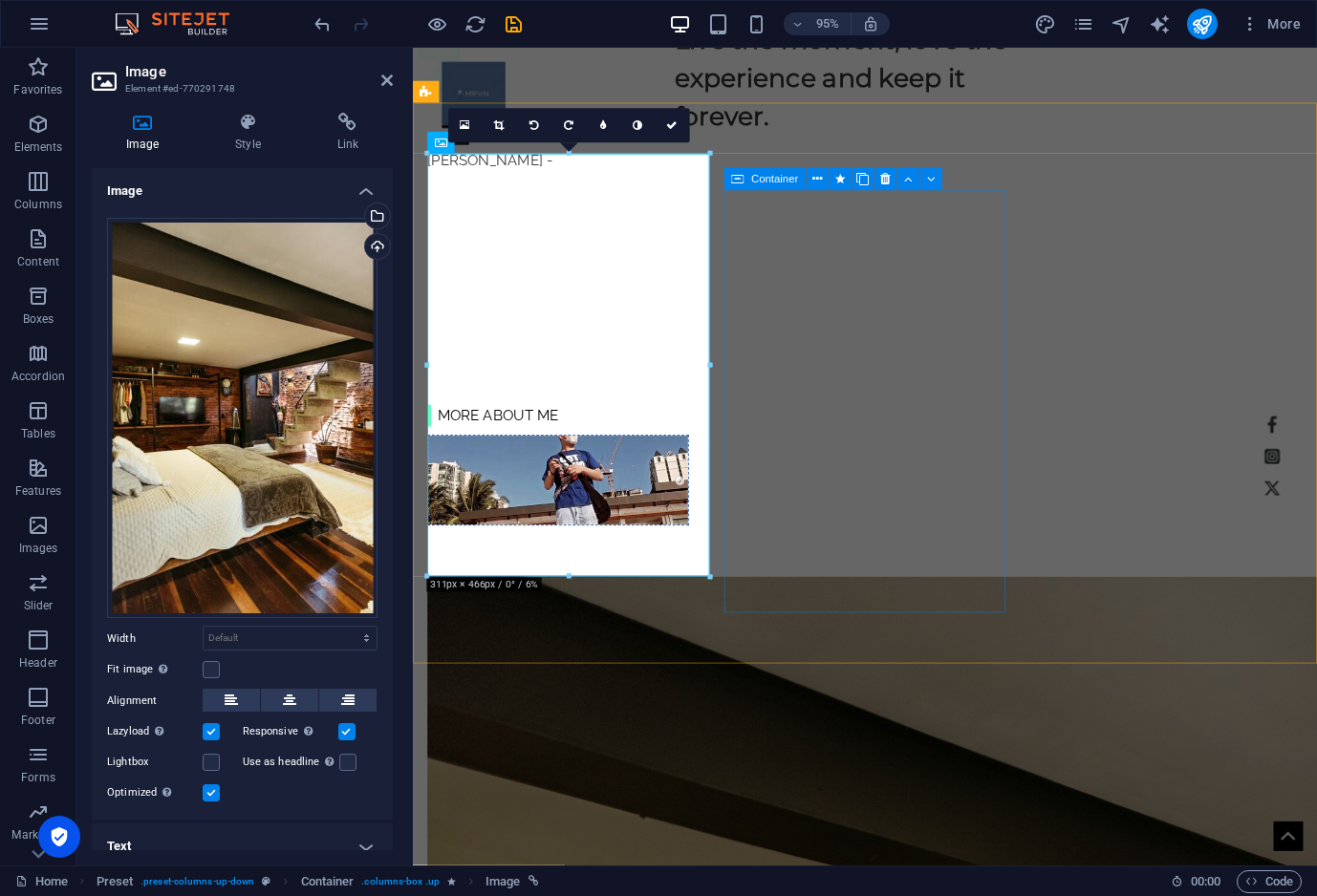 click on "Nature" at bounding box center (889, 2648) 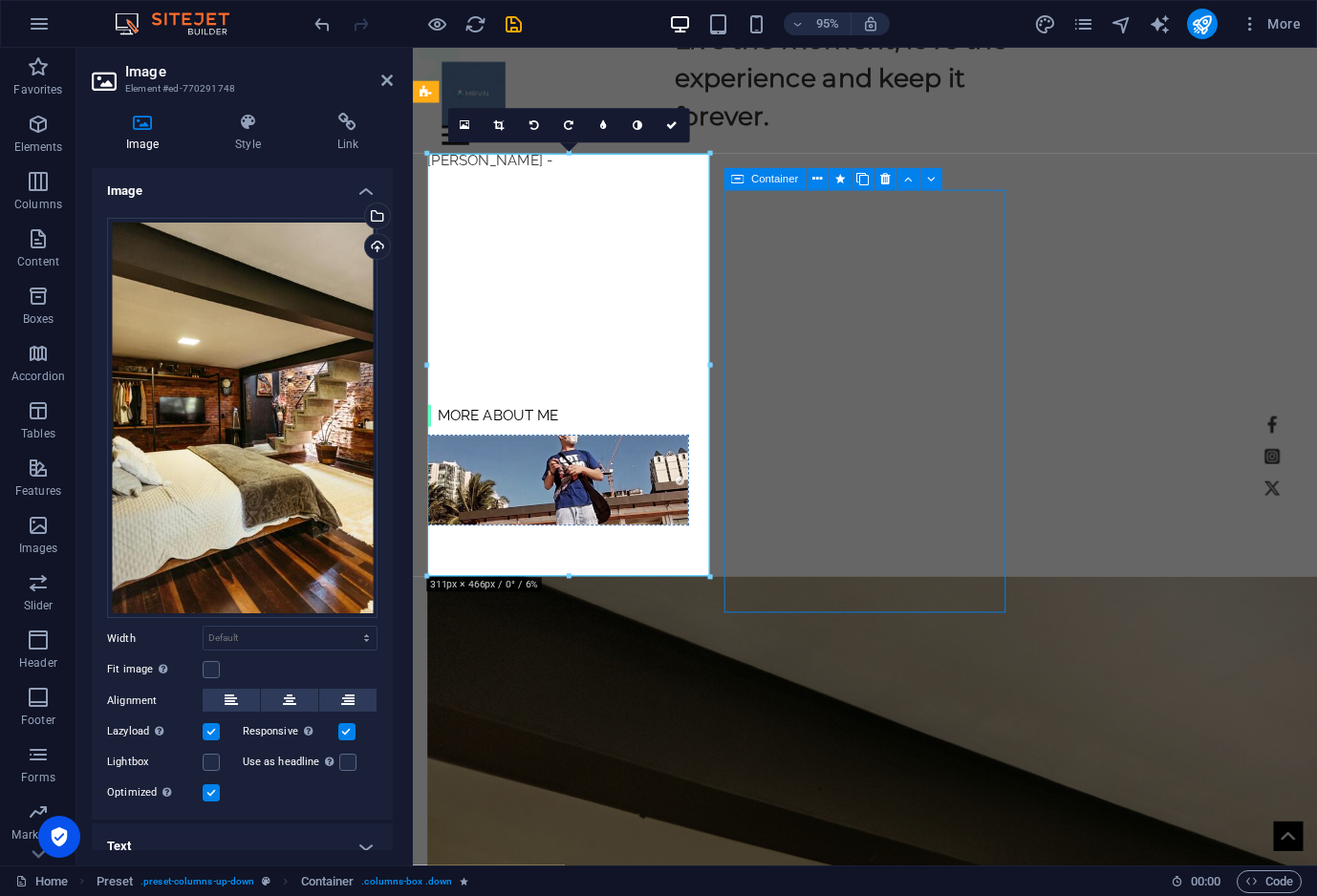 scroll, scrollTop: 1285, scrollLeft: 0, axis: vertical 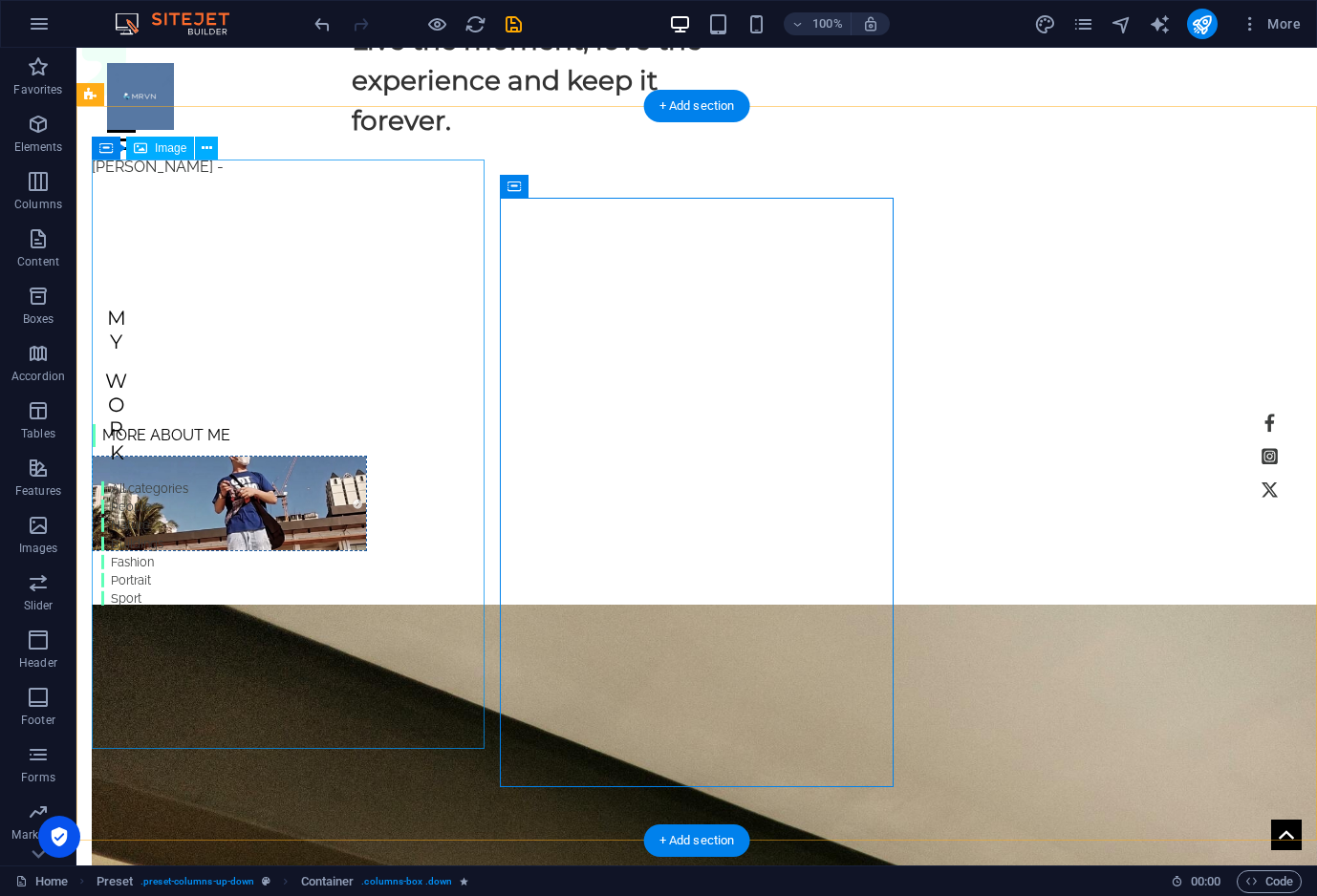 click on "People" at bounding box center [697, 1534] 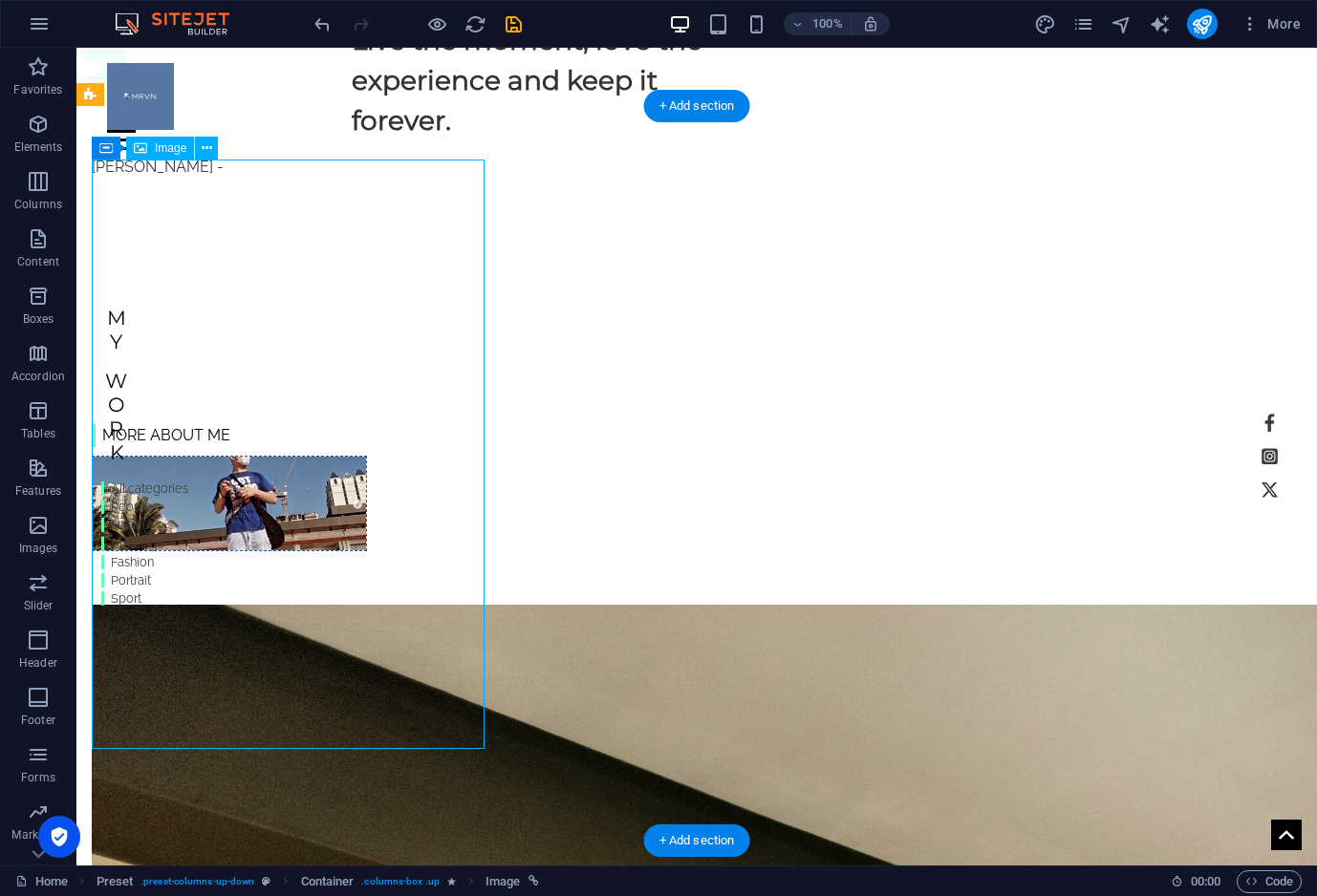click on "People" at bounding box center (697, 1534) 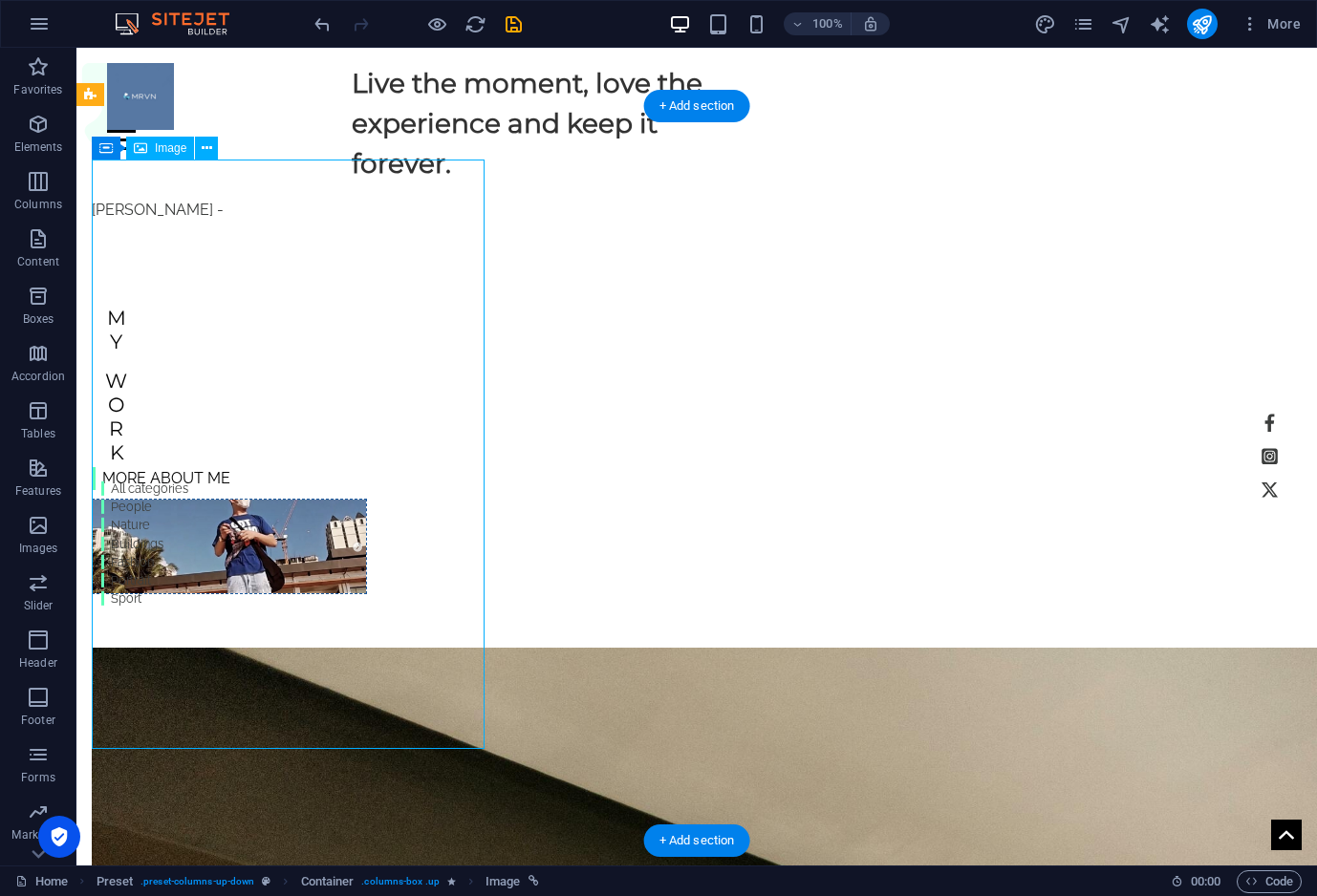 scroll, scrollTop: 1328, scrollLeft: 0, axis: vertical 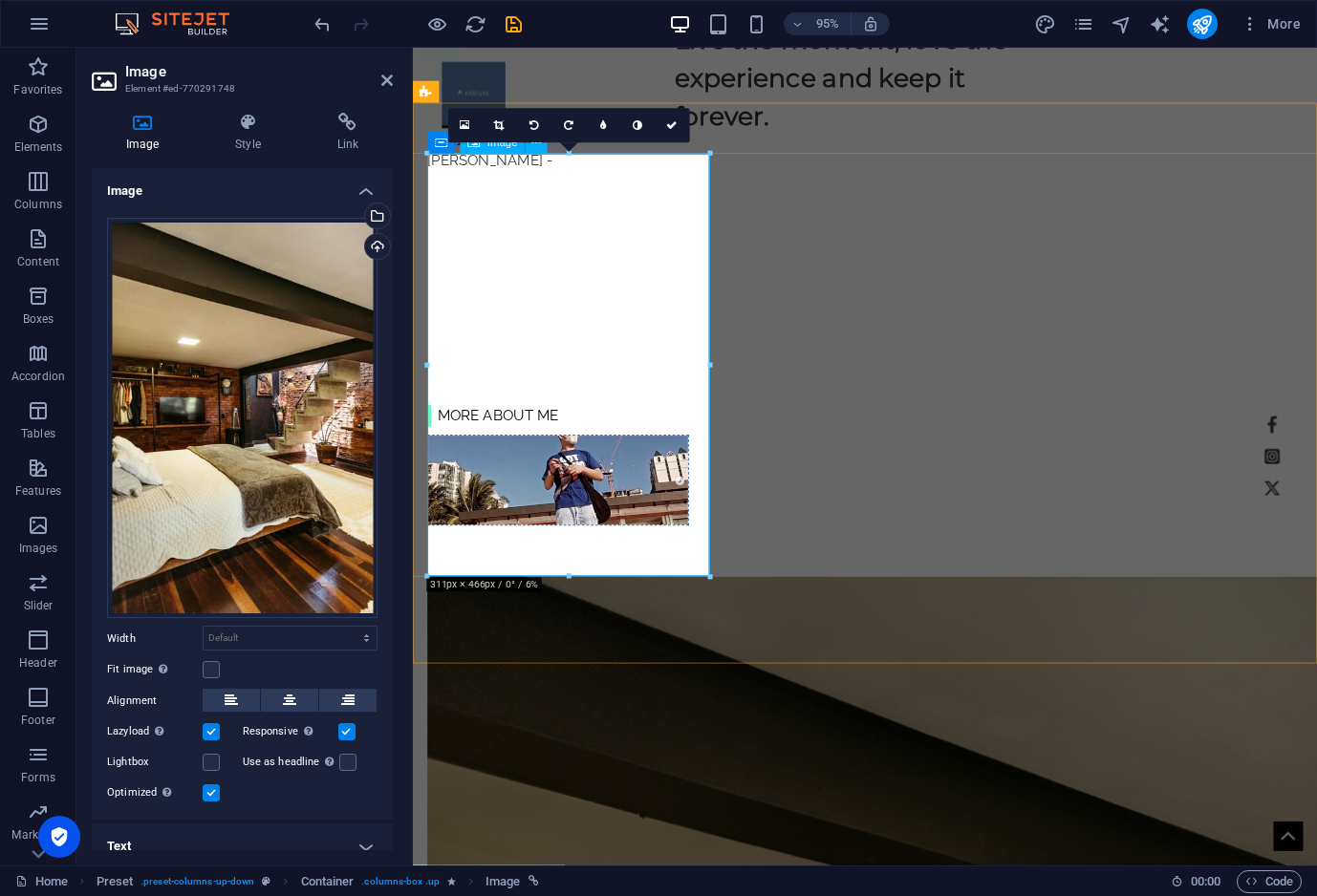 click on "People" at bounding box center (889, 1317) 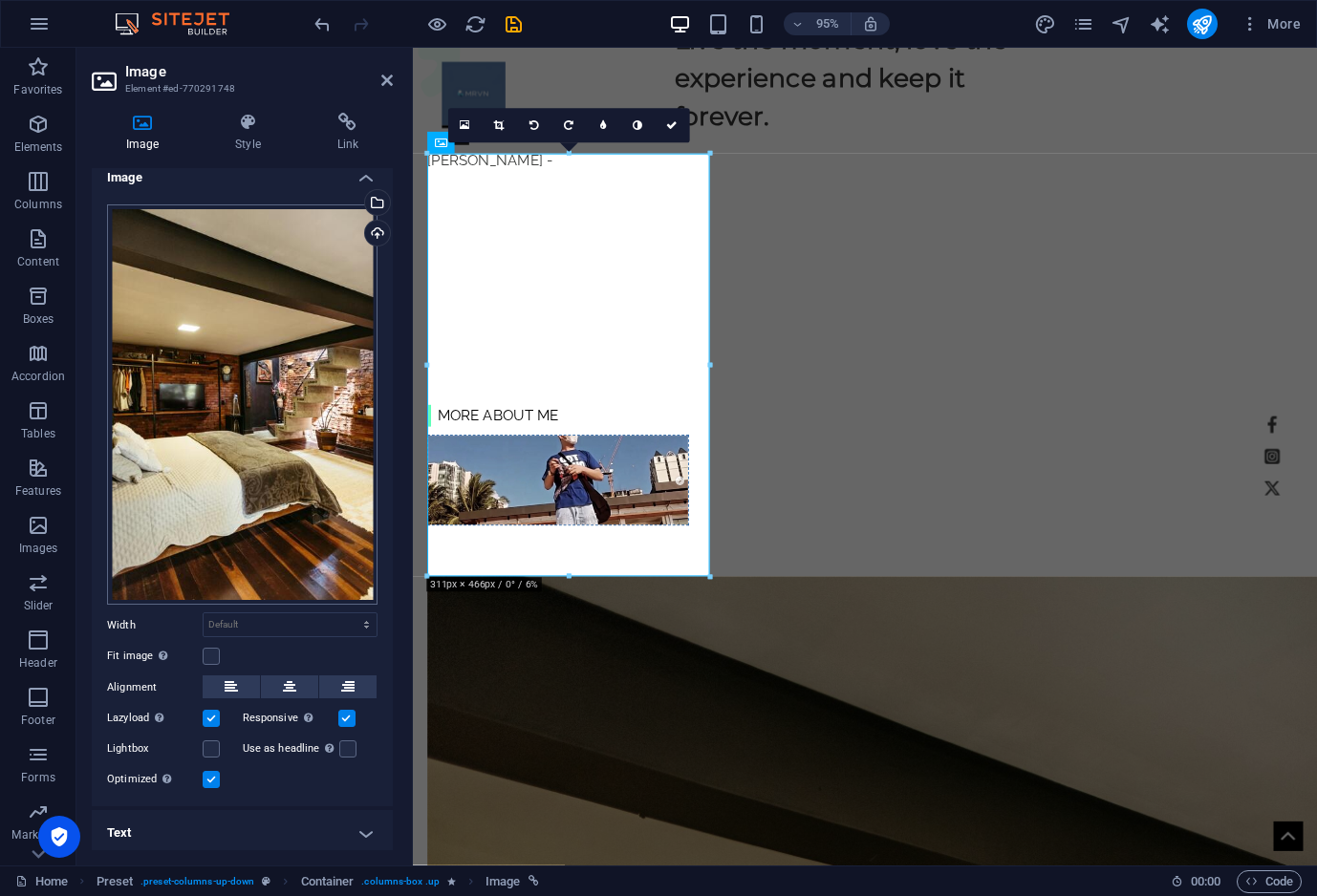 scroll, scrollTop: 0, scrollLeft: 0, axis: both 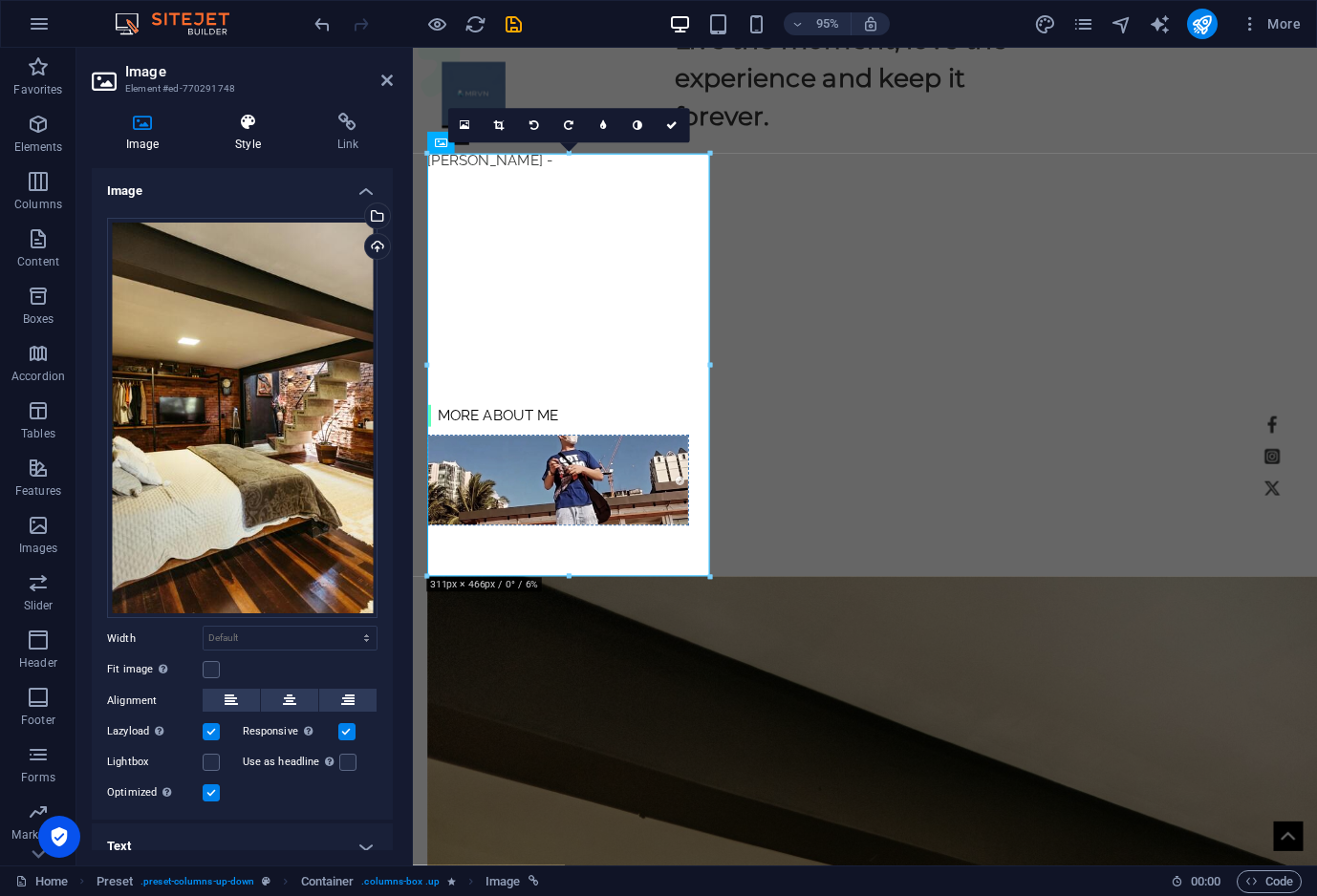 click at bounding box center [248, 122] 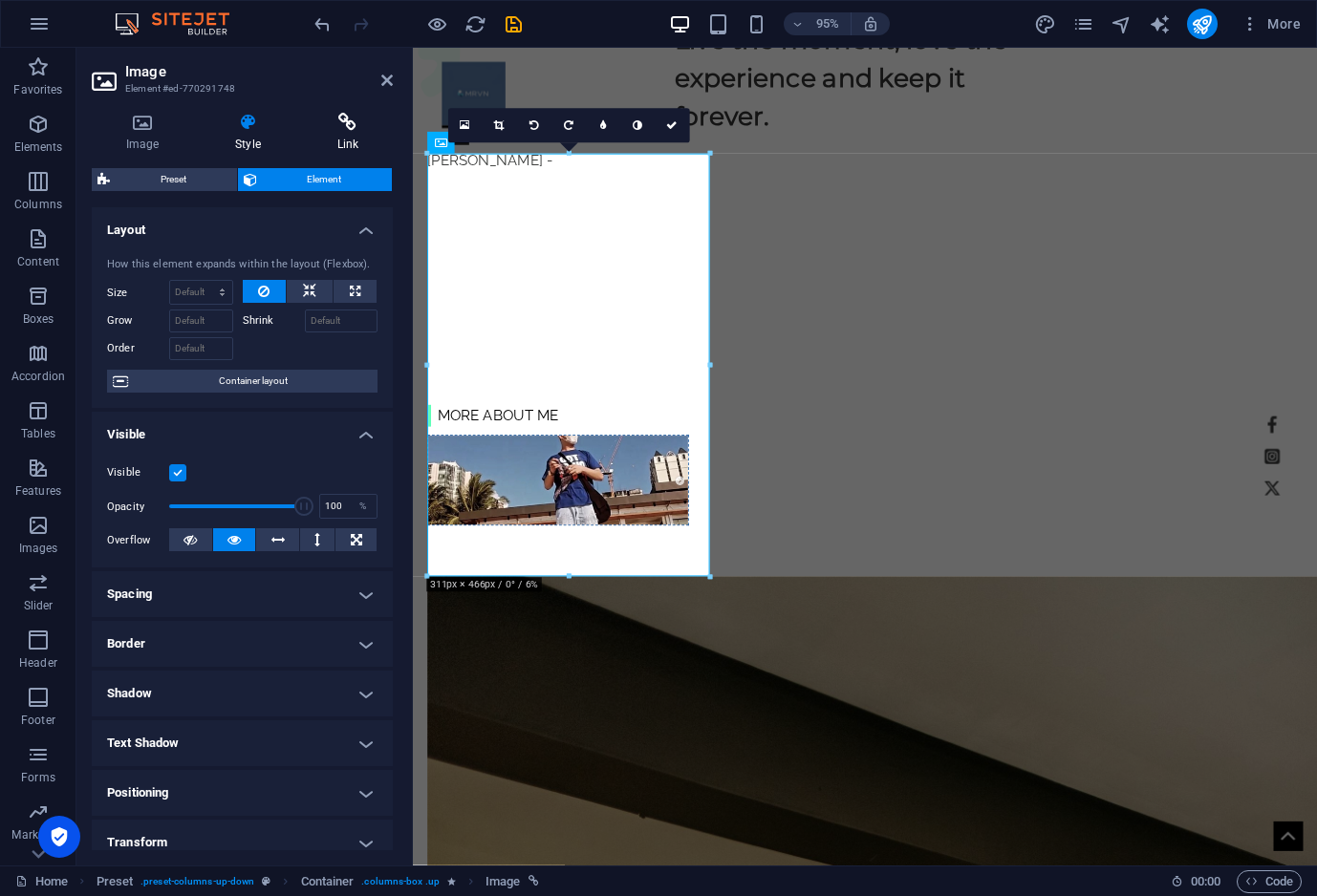 click on "Link" at bounding box center [348, 133] 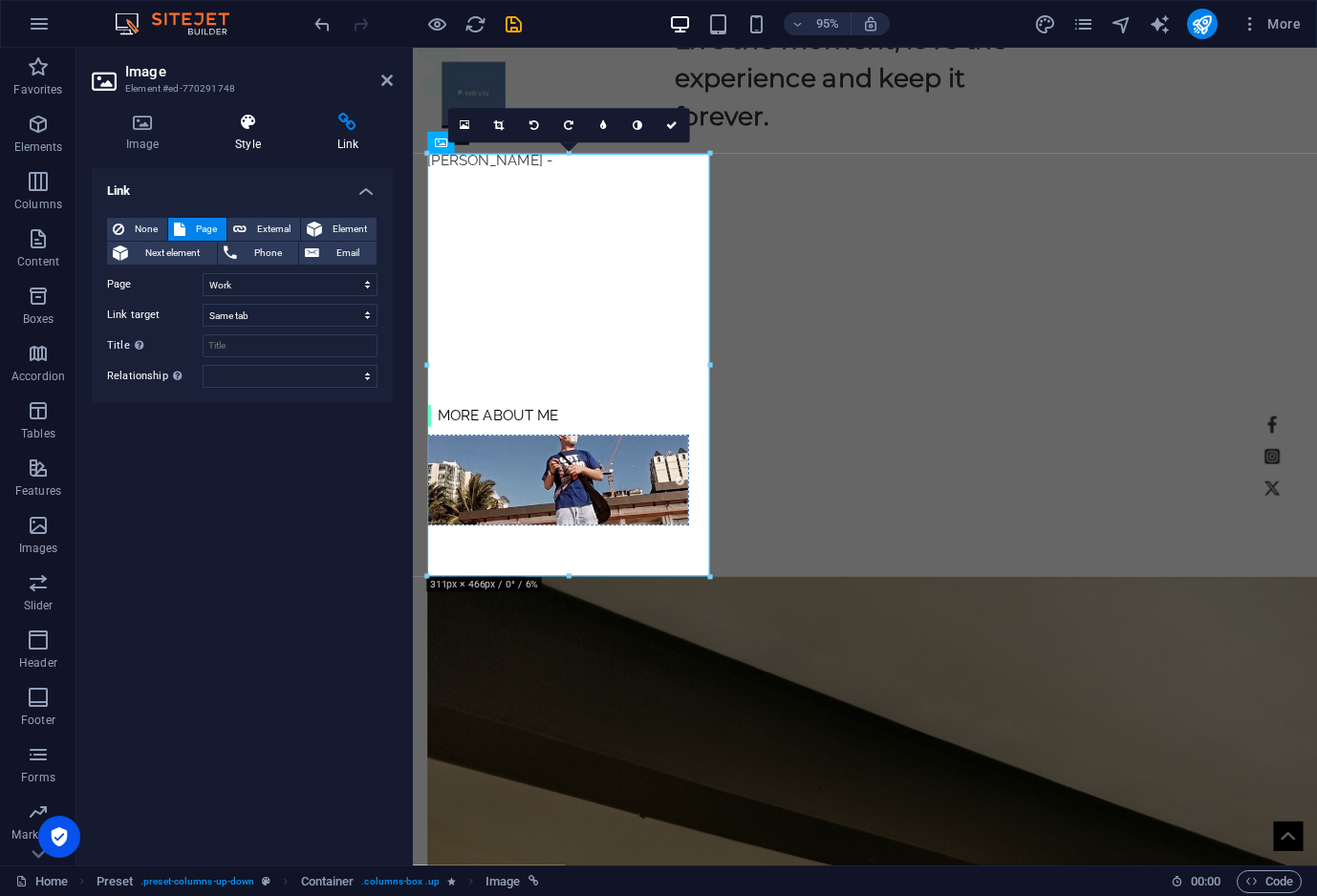 click on "Style" at bounding box center [251, 133] 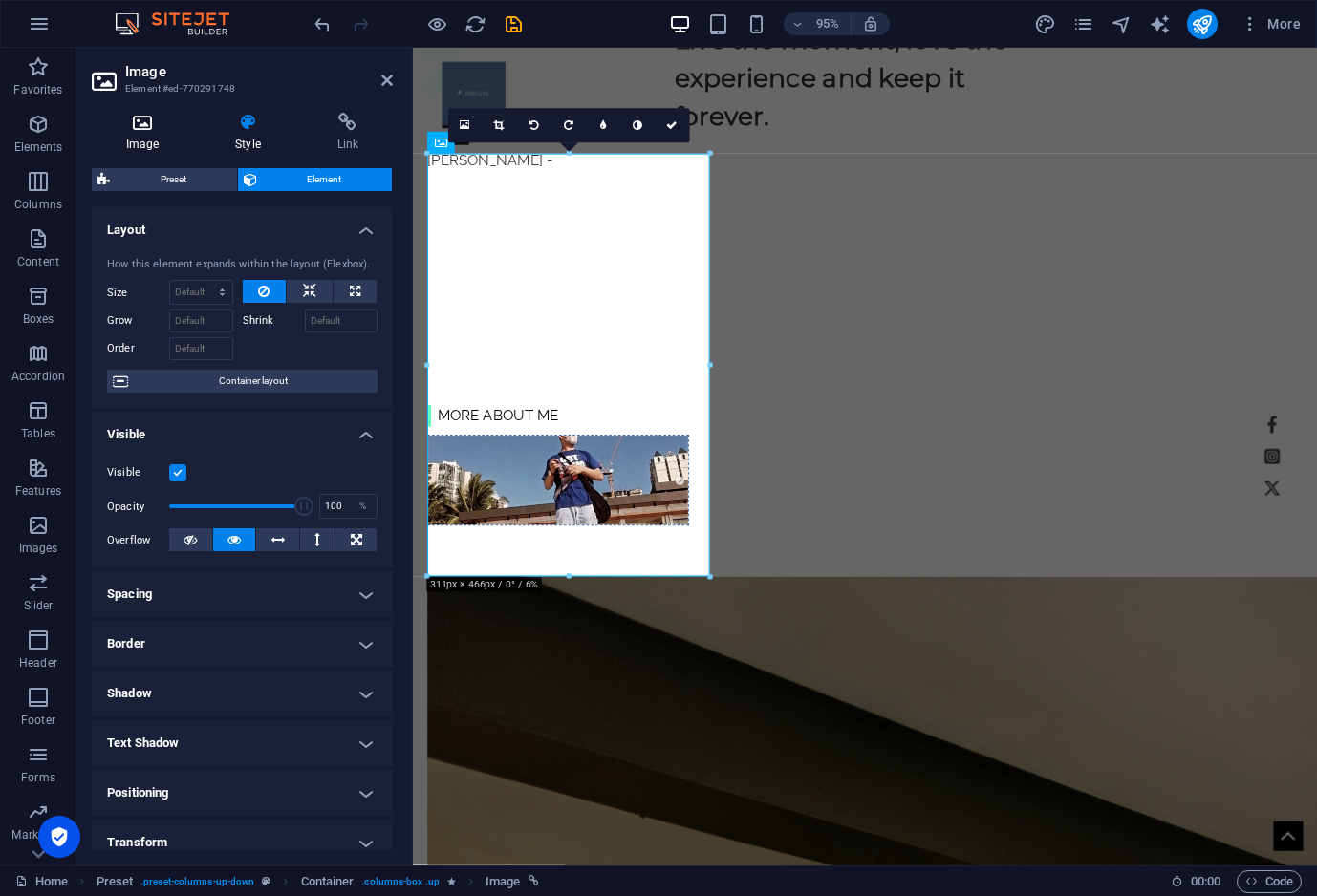 click on "Image" at bounding box center (146, 133) 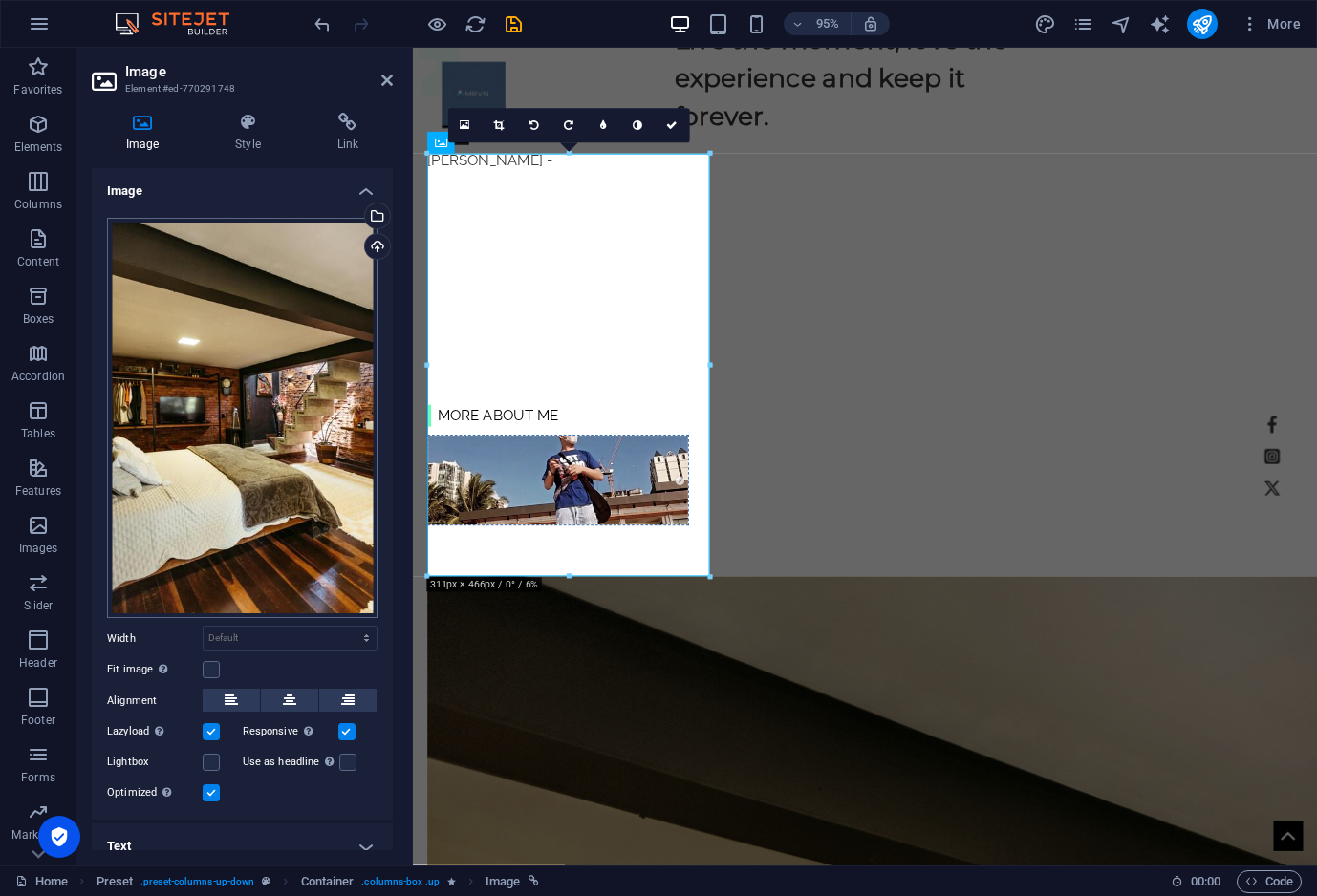 scroll, scrollTop: 13, scrollLeft: 0, axis: vertical 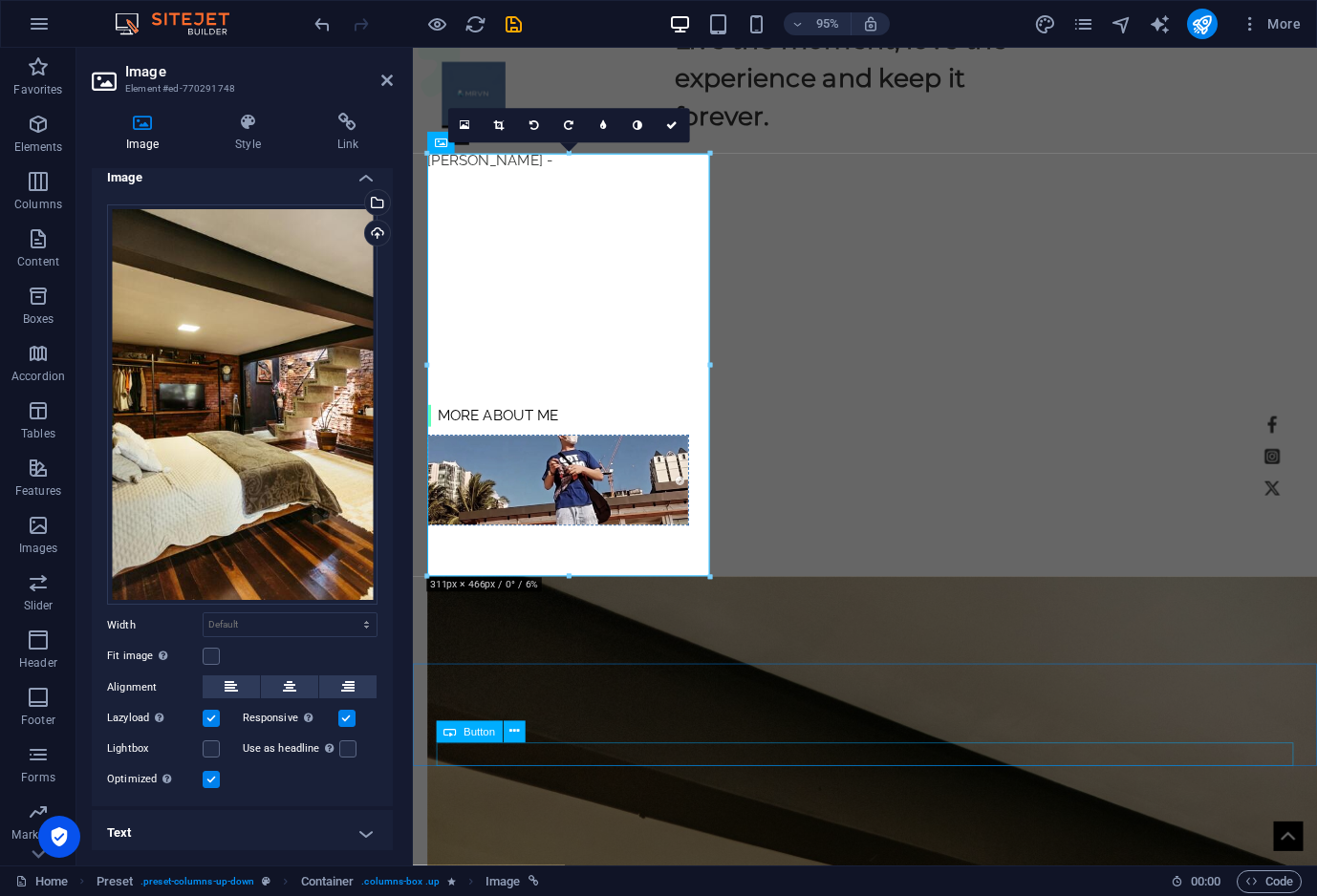 click on "more News" at bounding box center (889, 4175) 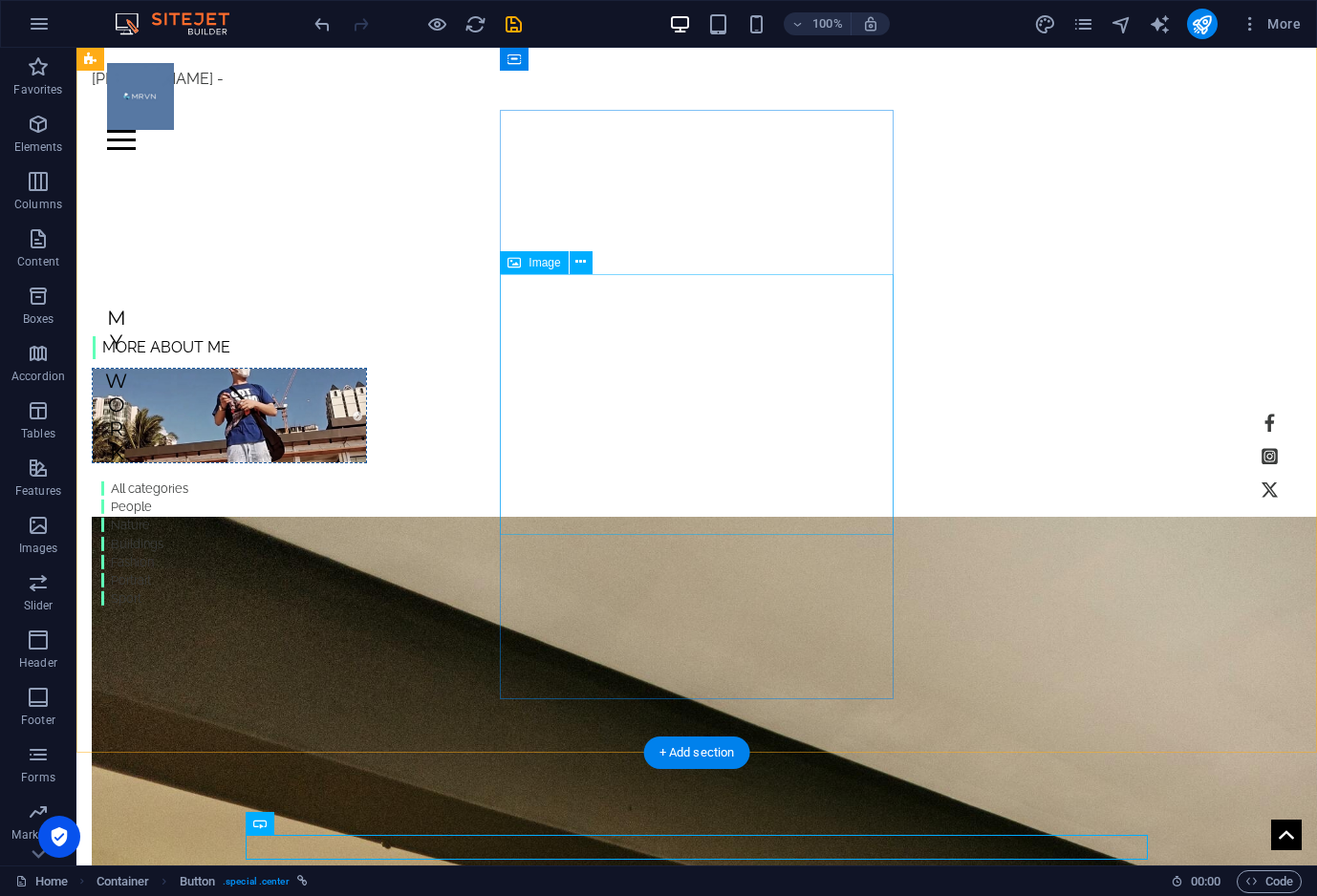 scroll, scrollTop: 1357, scrollLeft: 0, axis: vertical 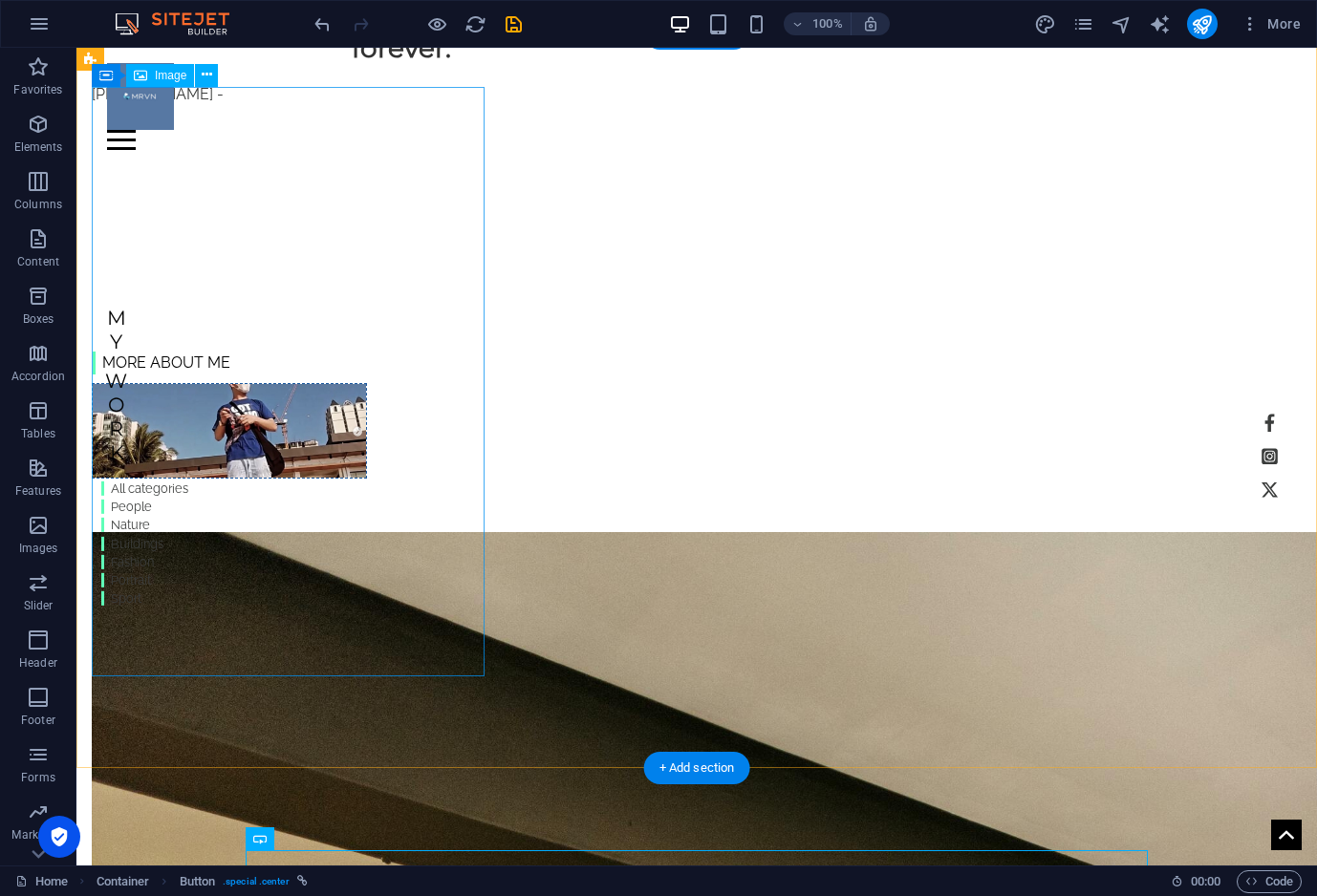 click on "People" at bounding box center (697, 1461) 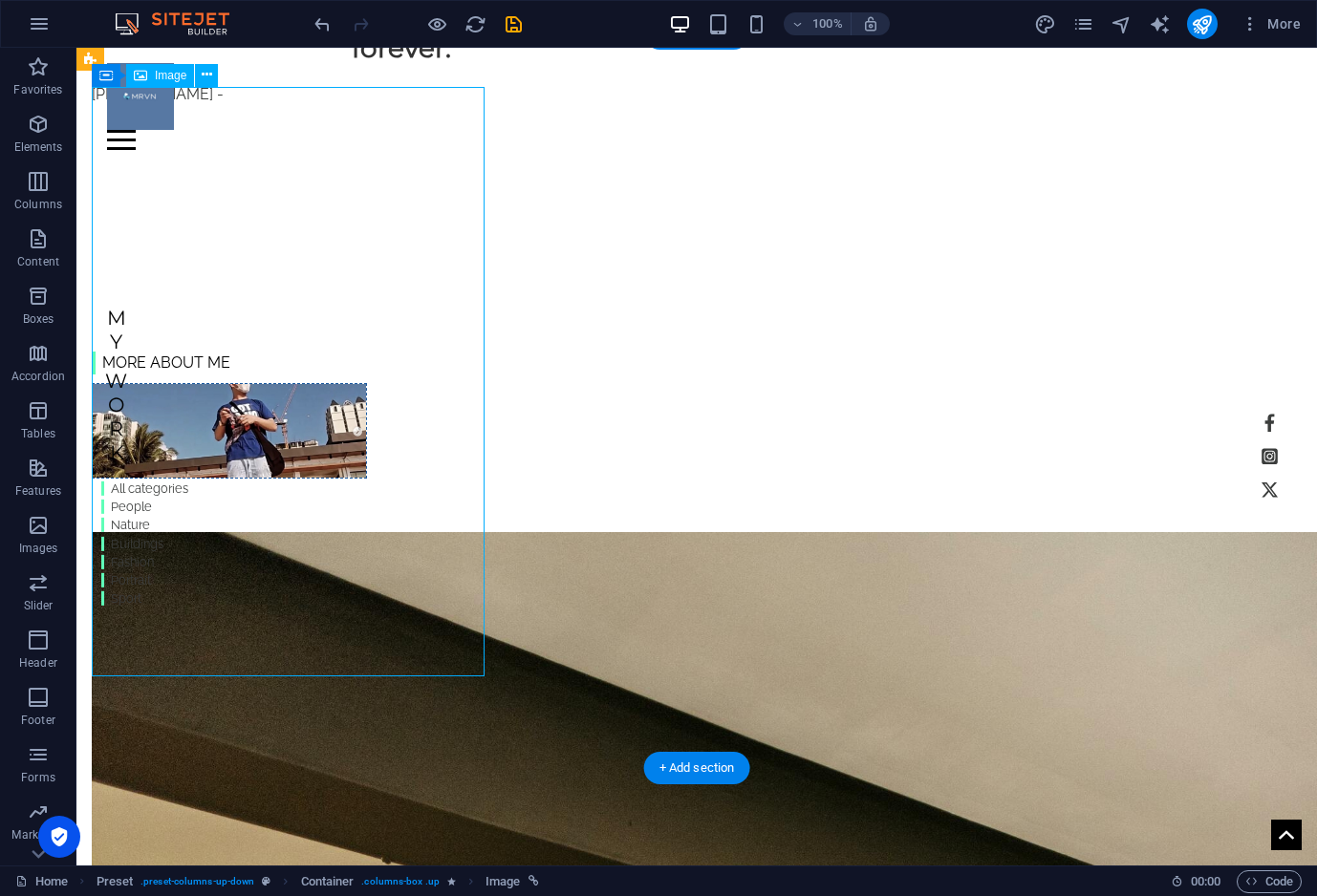 click on "People" at bounding box center (697, 1461) 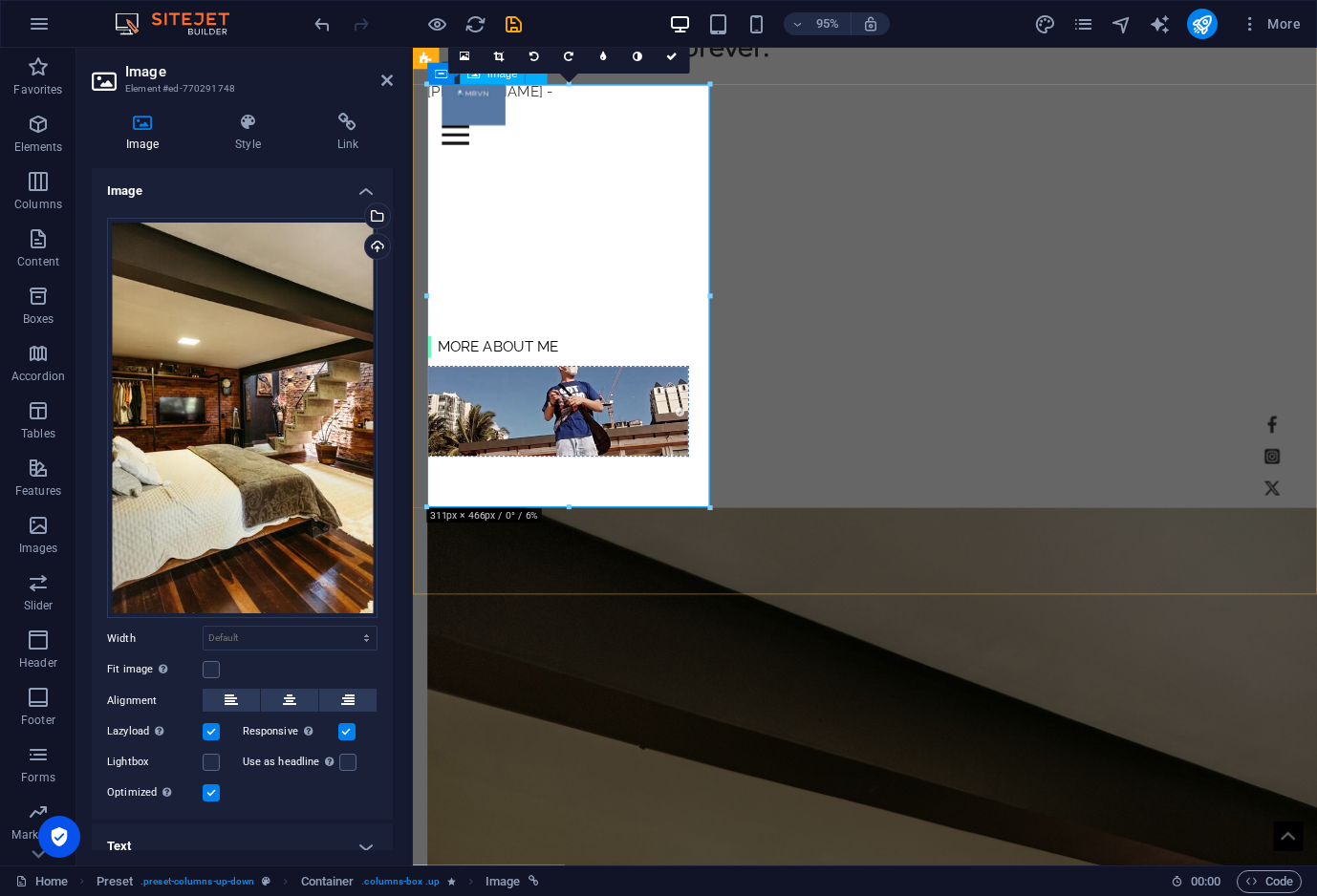click on "People" at bounding box center [889, 1245] 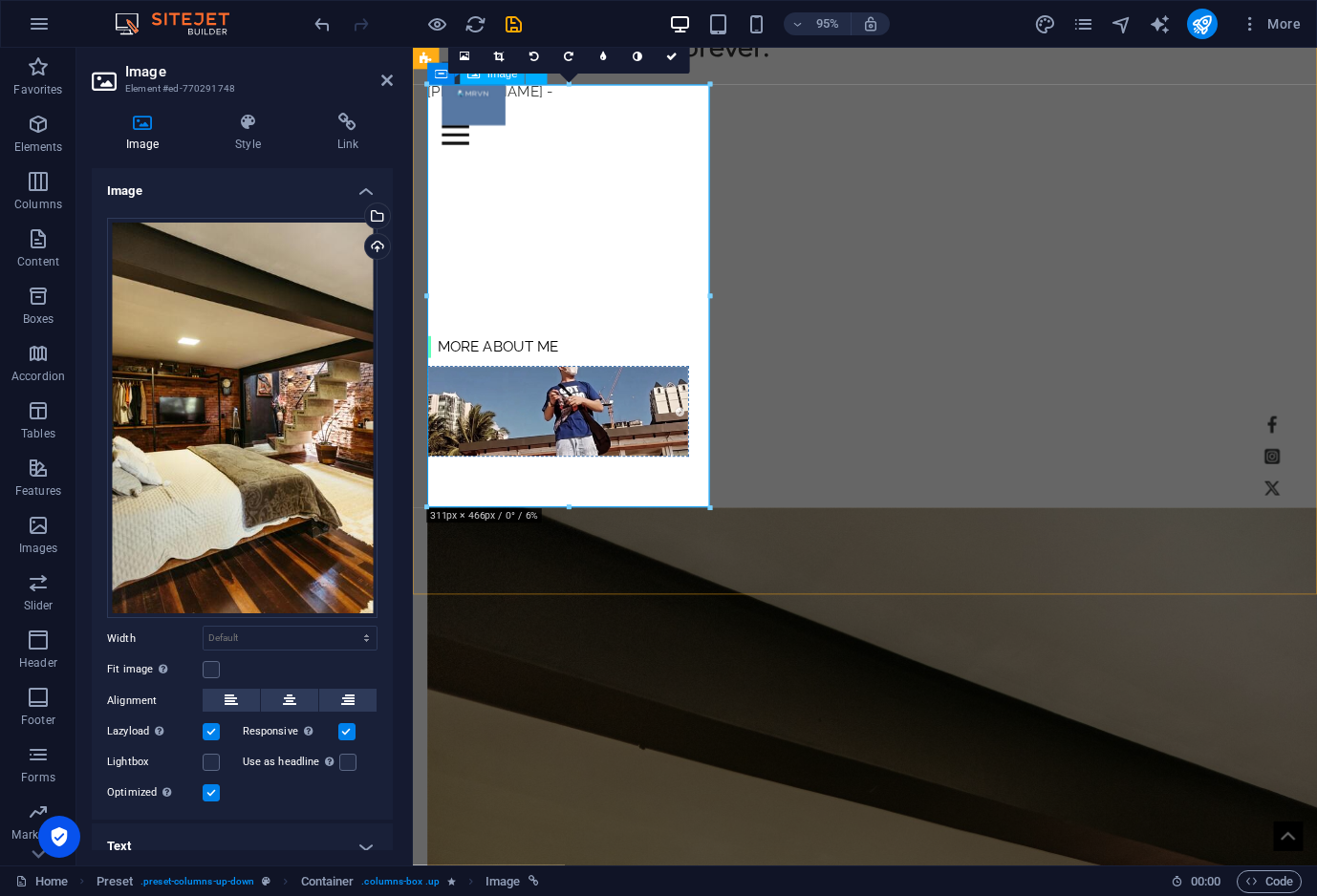 click on "People" at bounding box center (889, 1245) 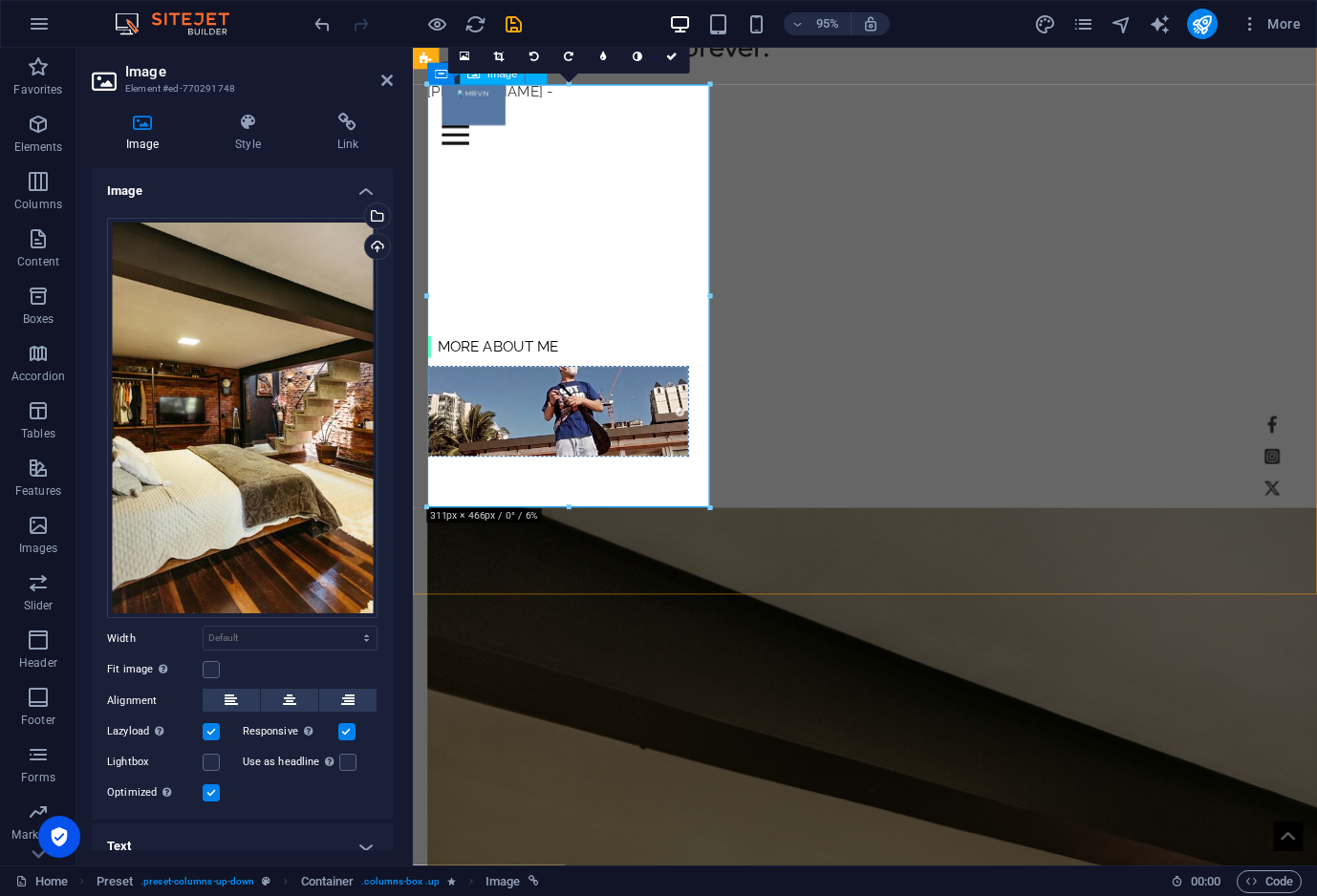 click on "People" at bounding box center (889, 1245) 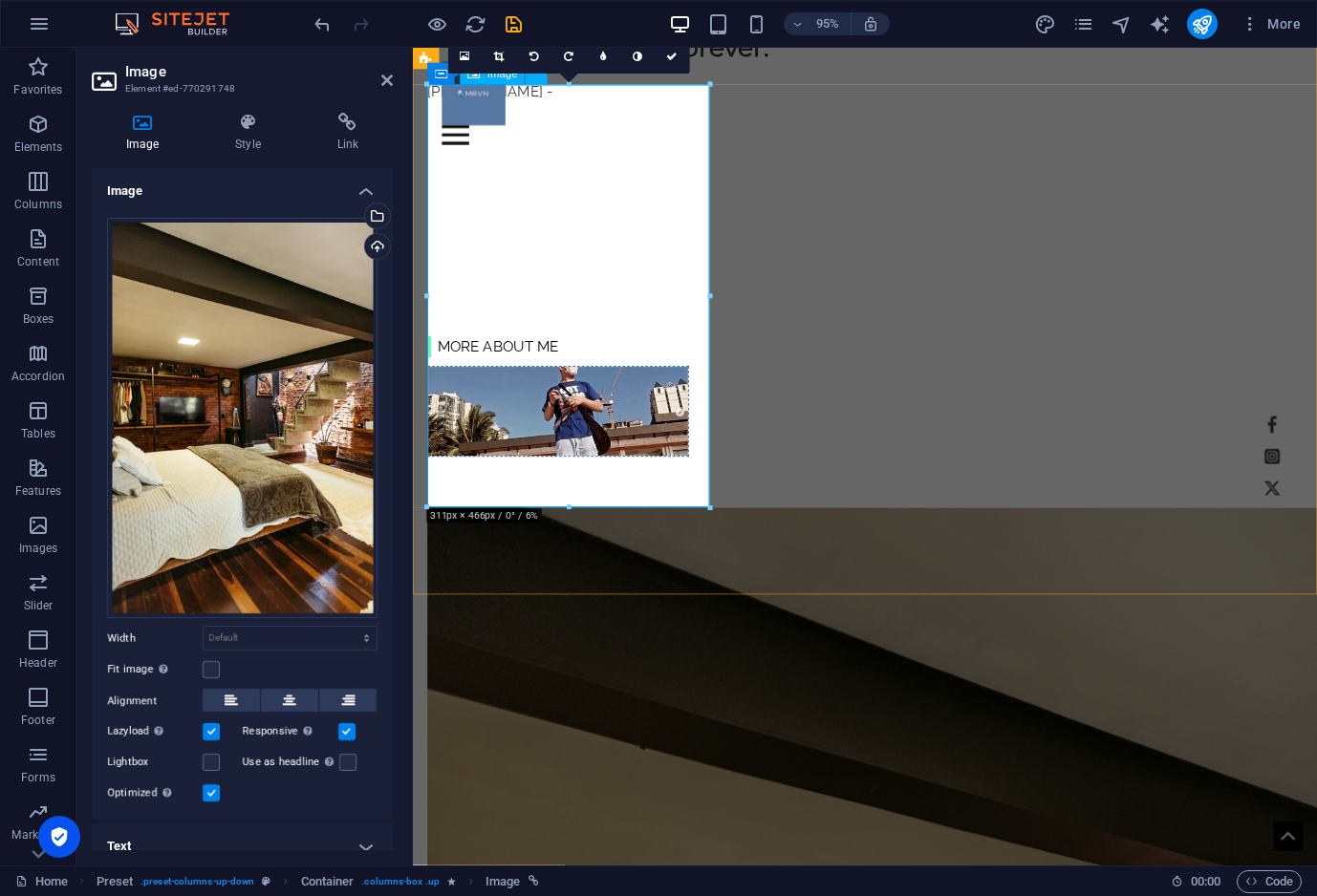 click on "People" at bounding box center (889, 1245) 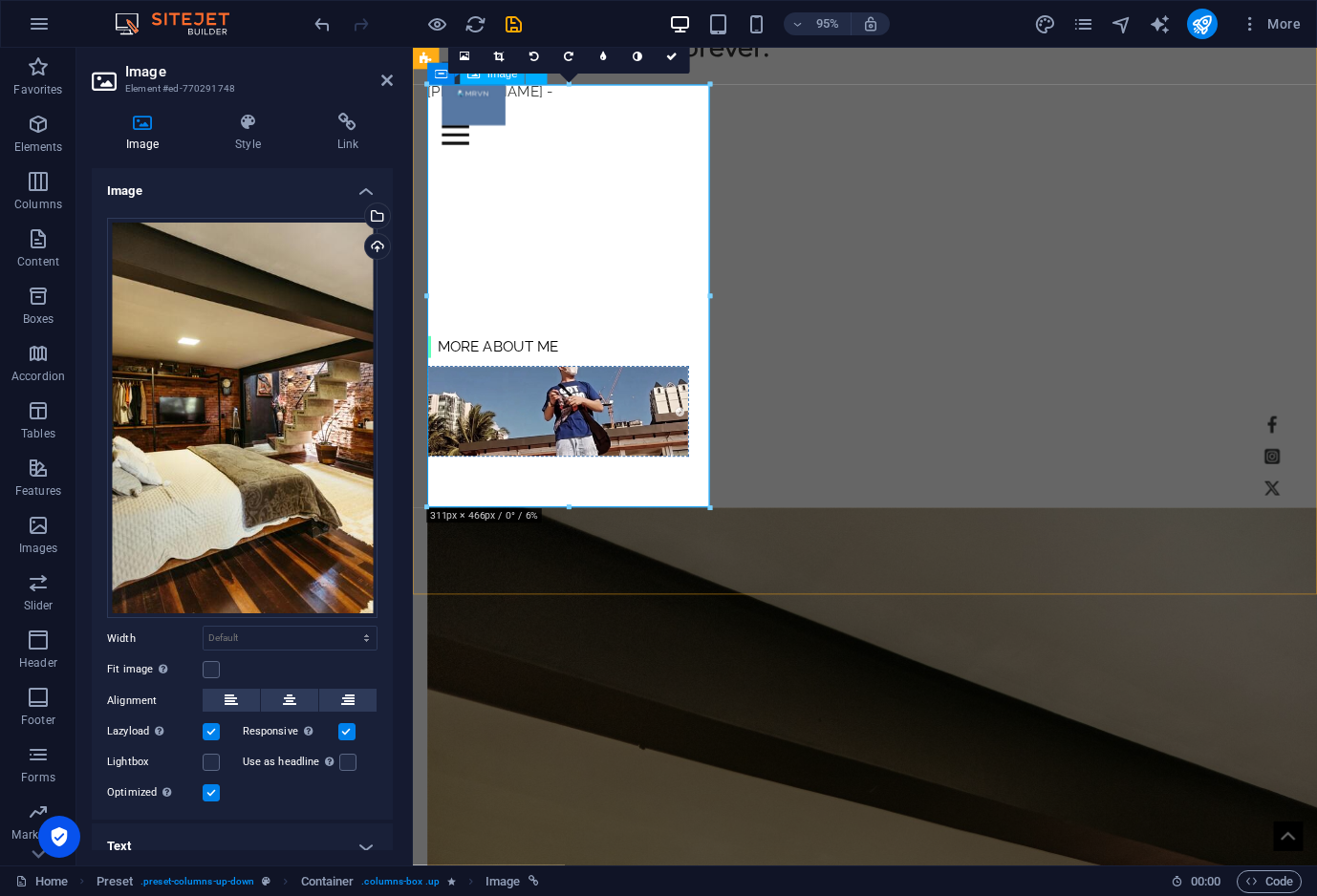 click on "People" at bounding box center [889, 1245] 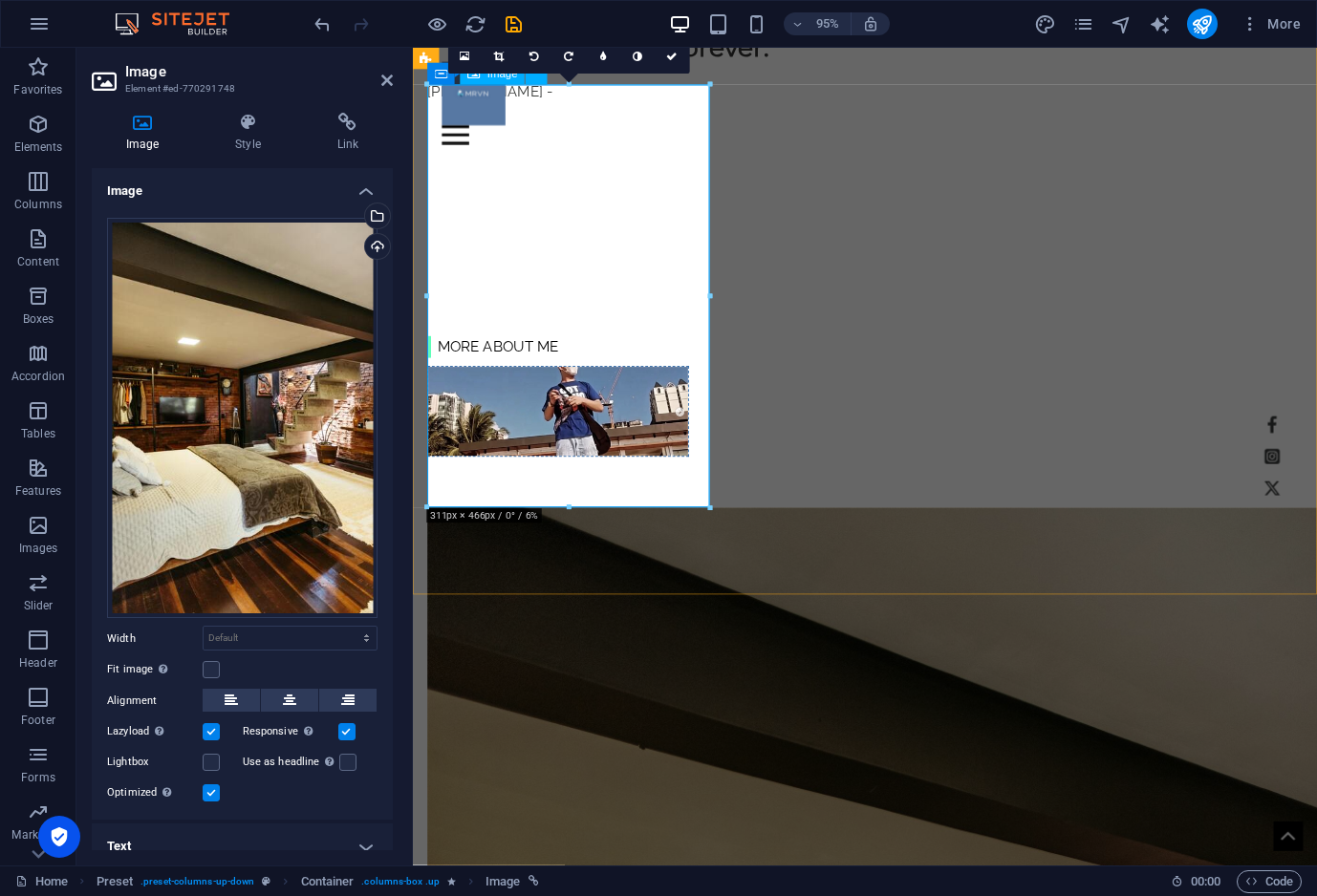 click on "People" at bounding box center [889, 1245] 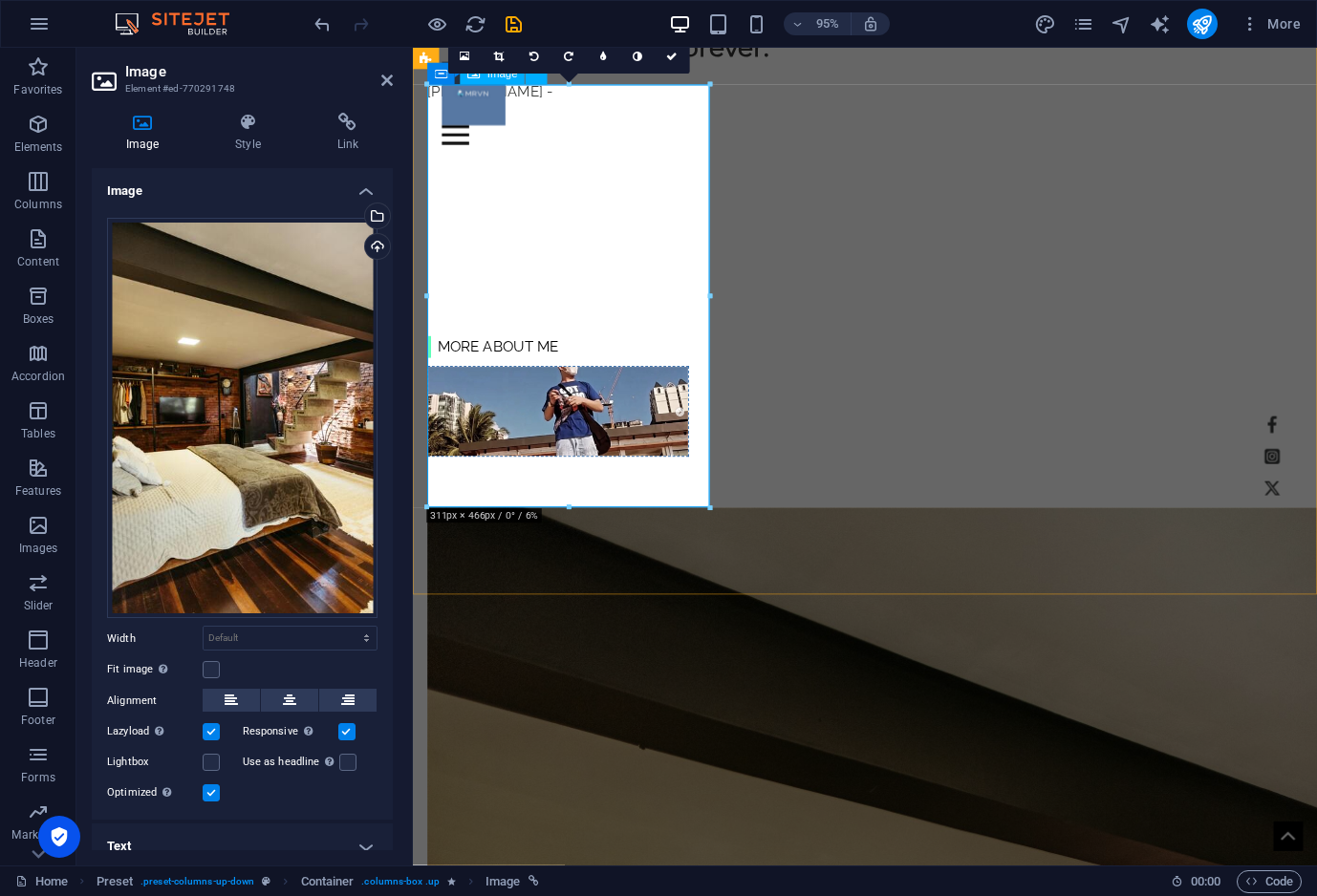 click on "People" at bounding box center [889, 1245] 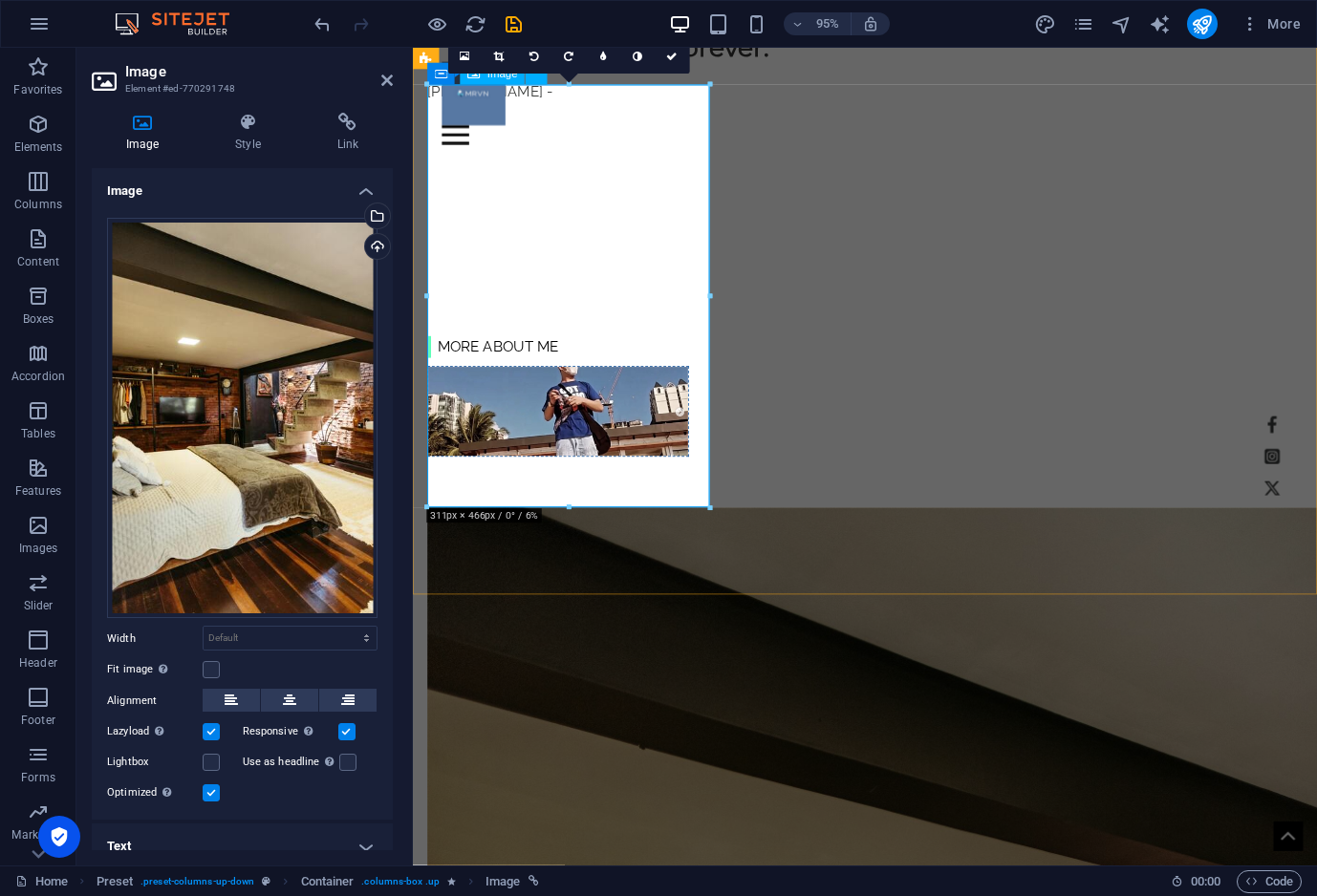 click on "People" at bounding box center (889, 1245) 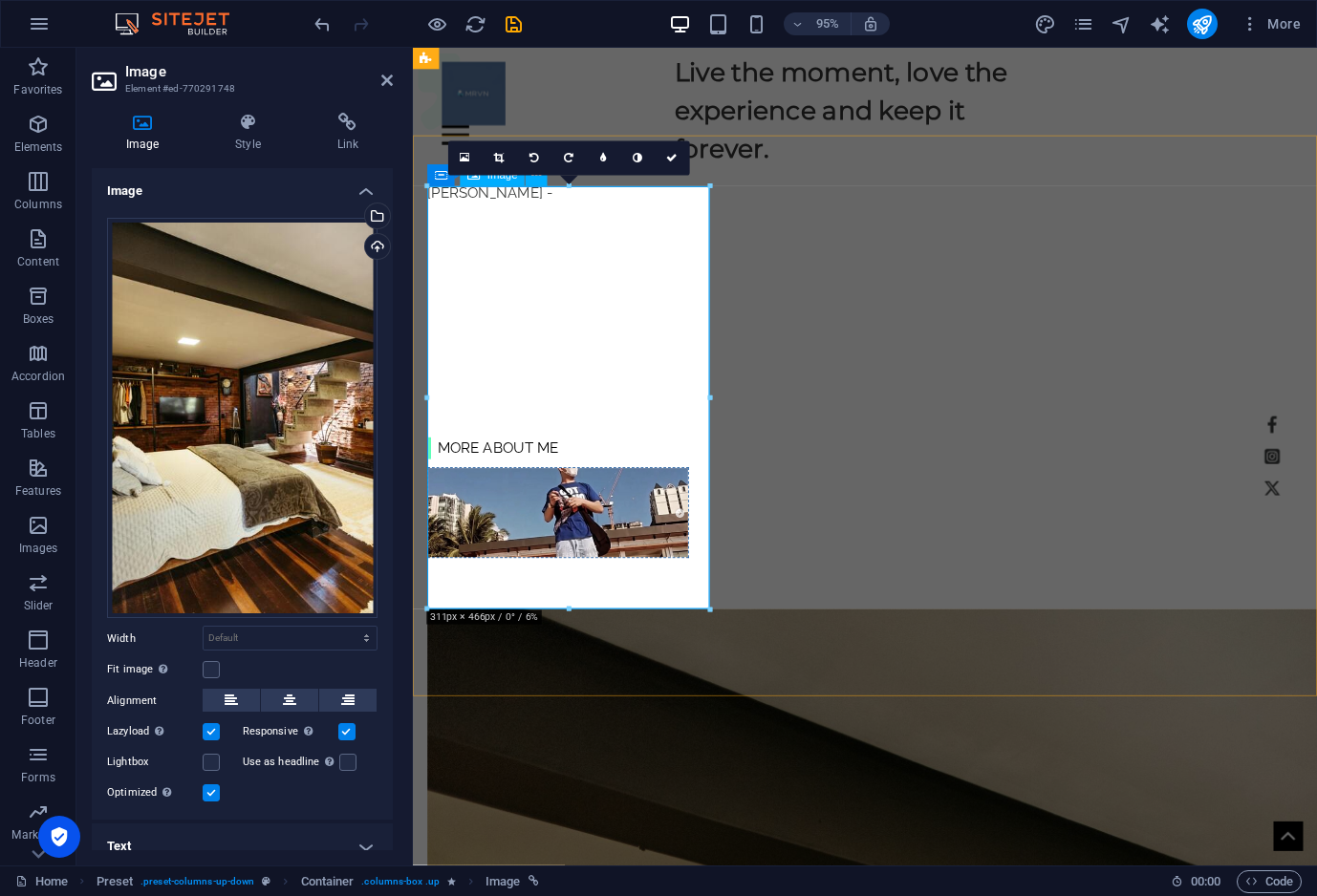 scroll, scrollTop: 1288, scrollLeft: 0, axis: vertical 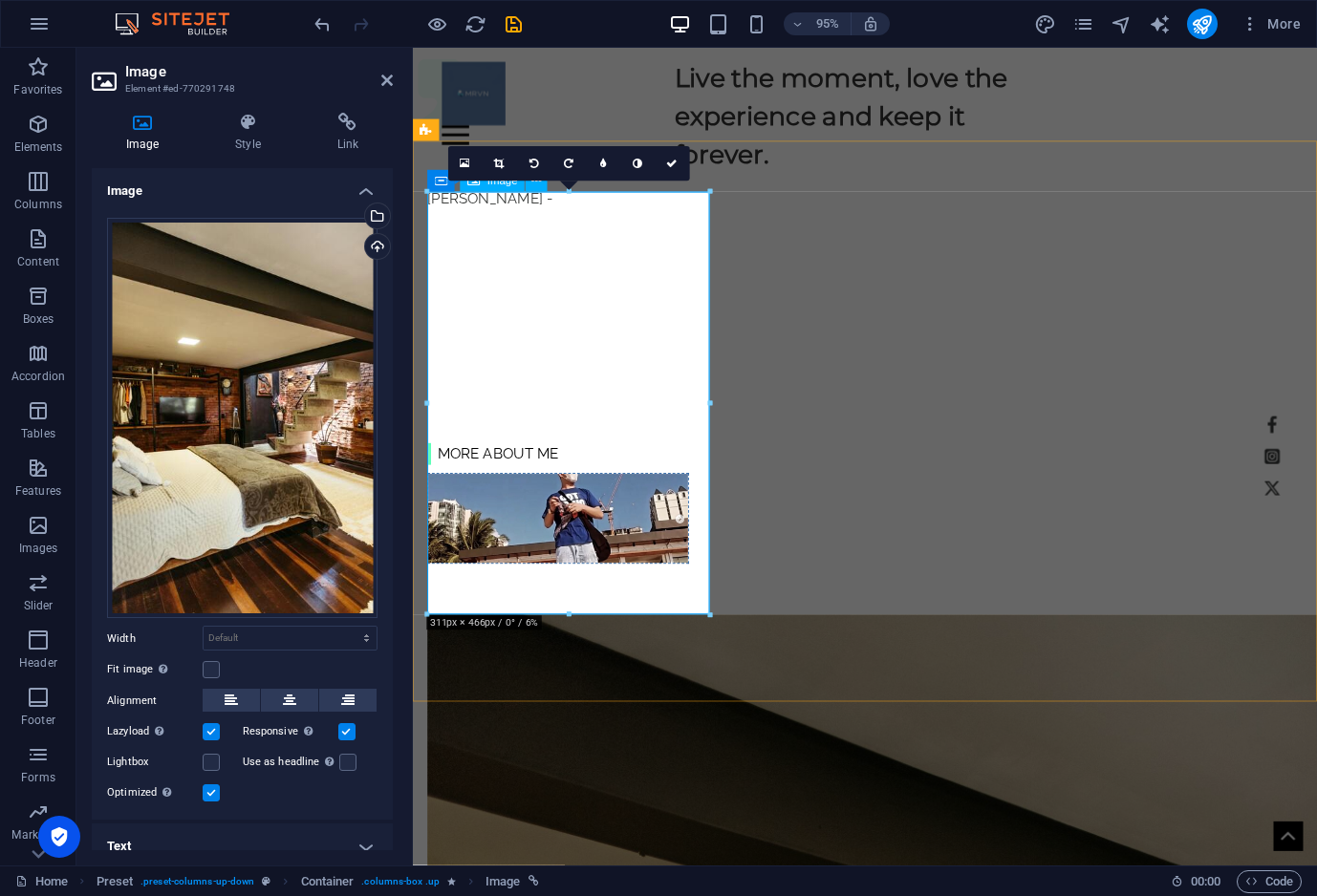 click on "People" at bounding box center [889, 1357] 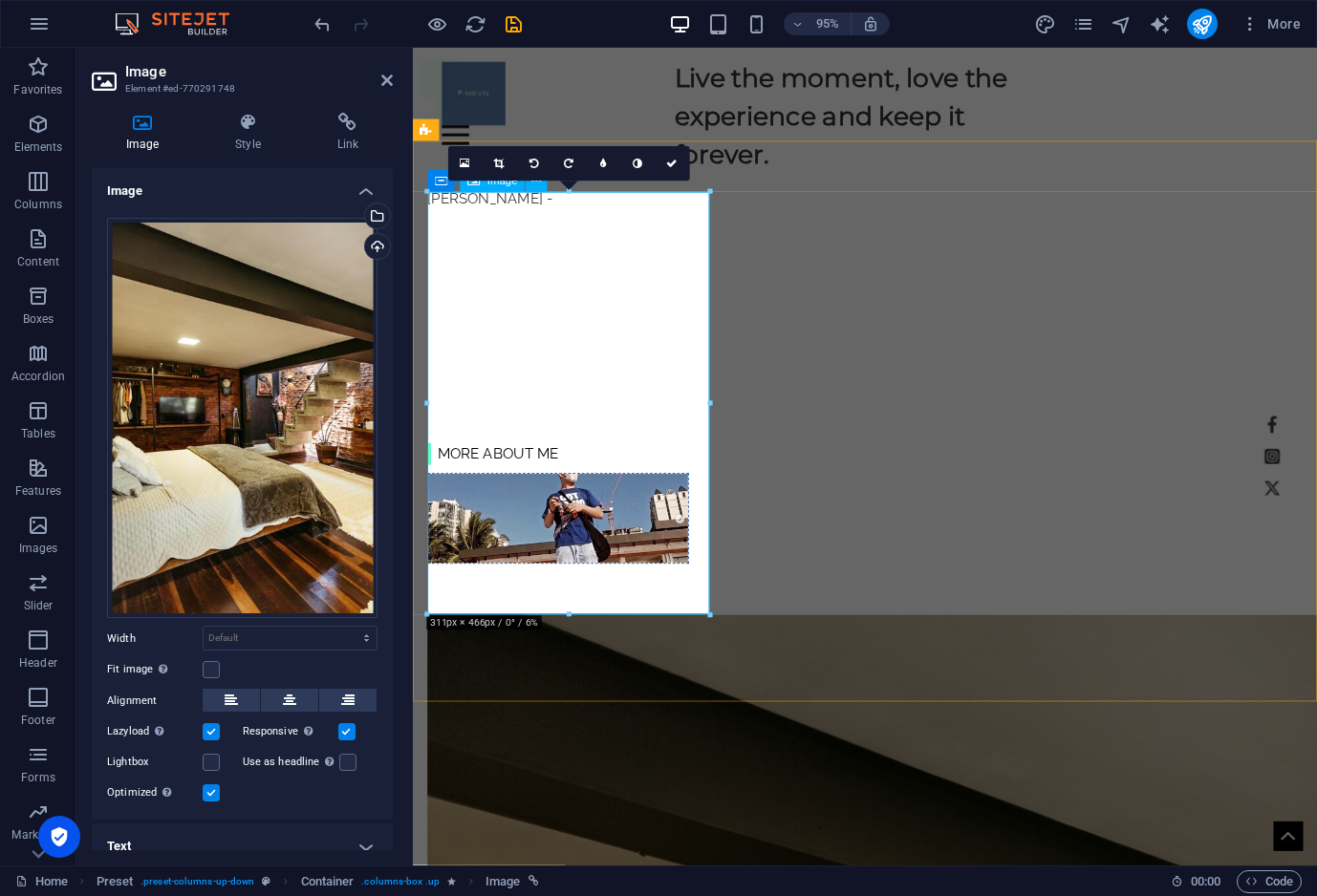 click on "People" at bounding box center [889, 1357] 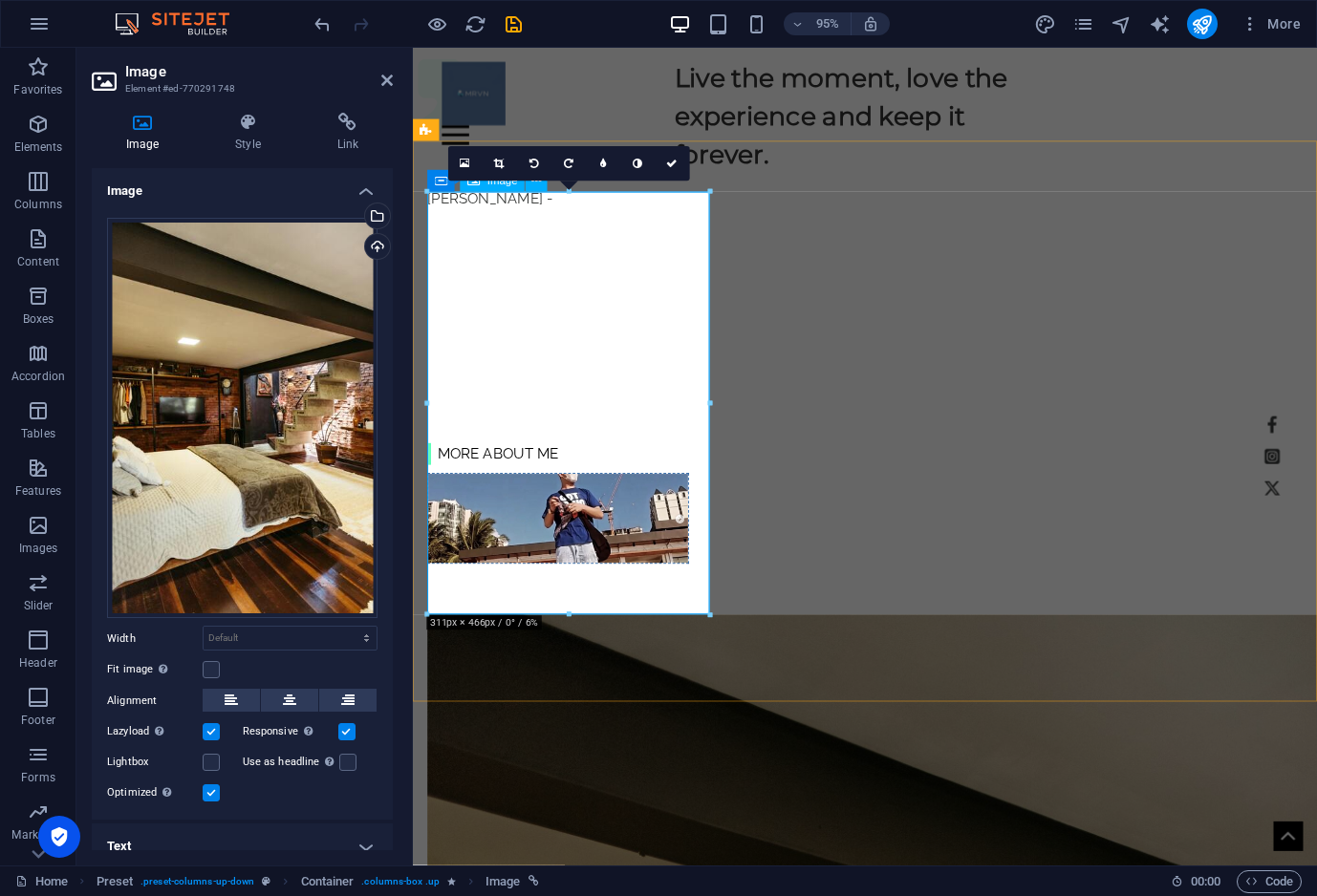 click on "People" at bounding box center (889, 1357) 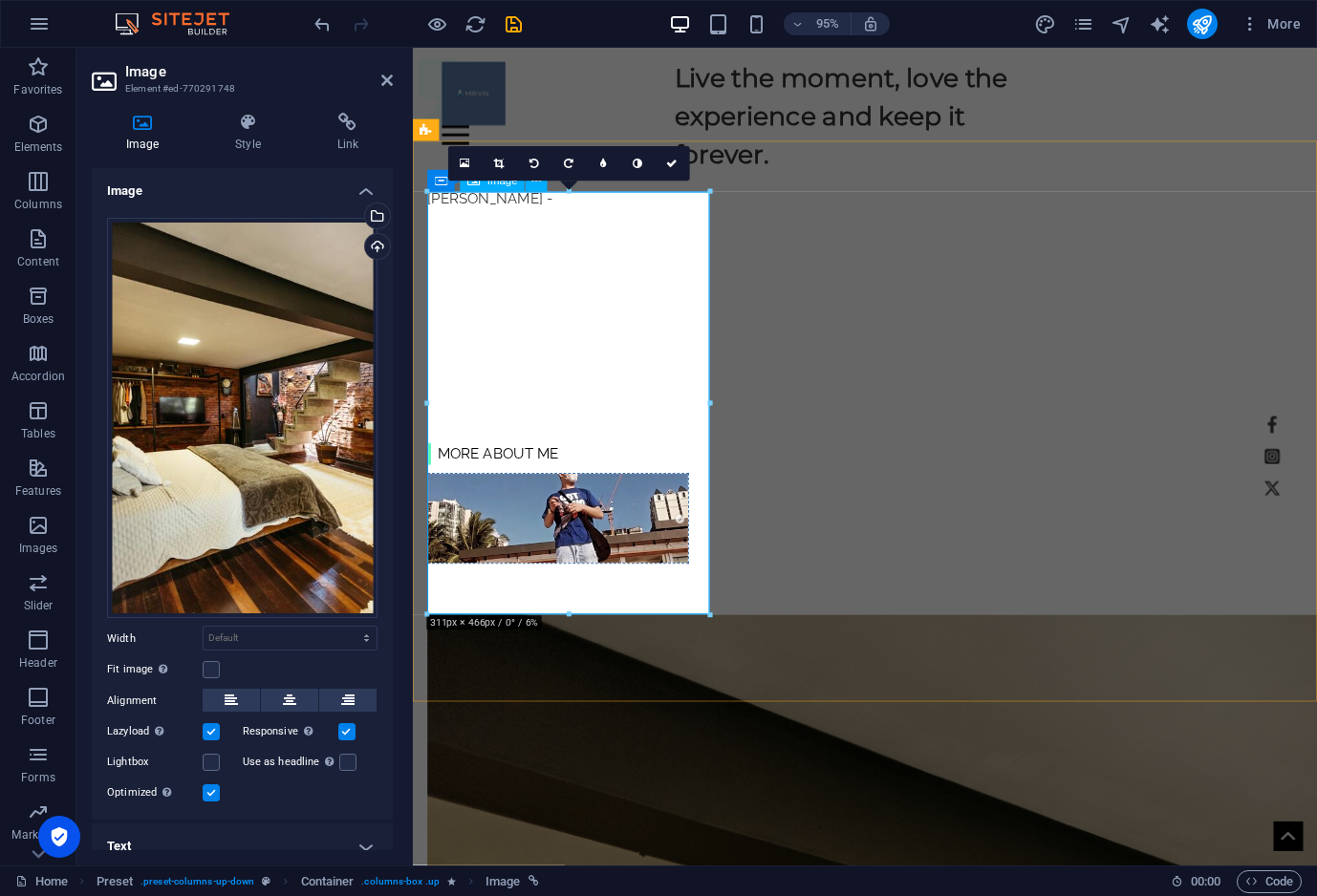 click on "People" at bounding box center (889, 1357) 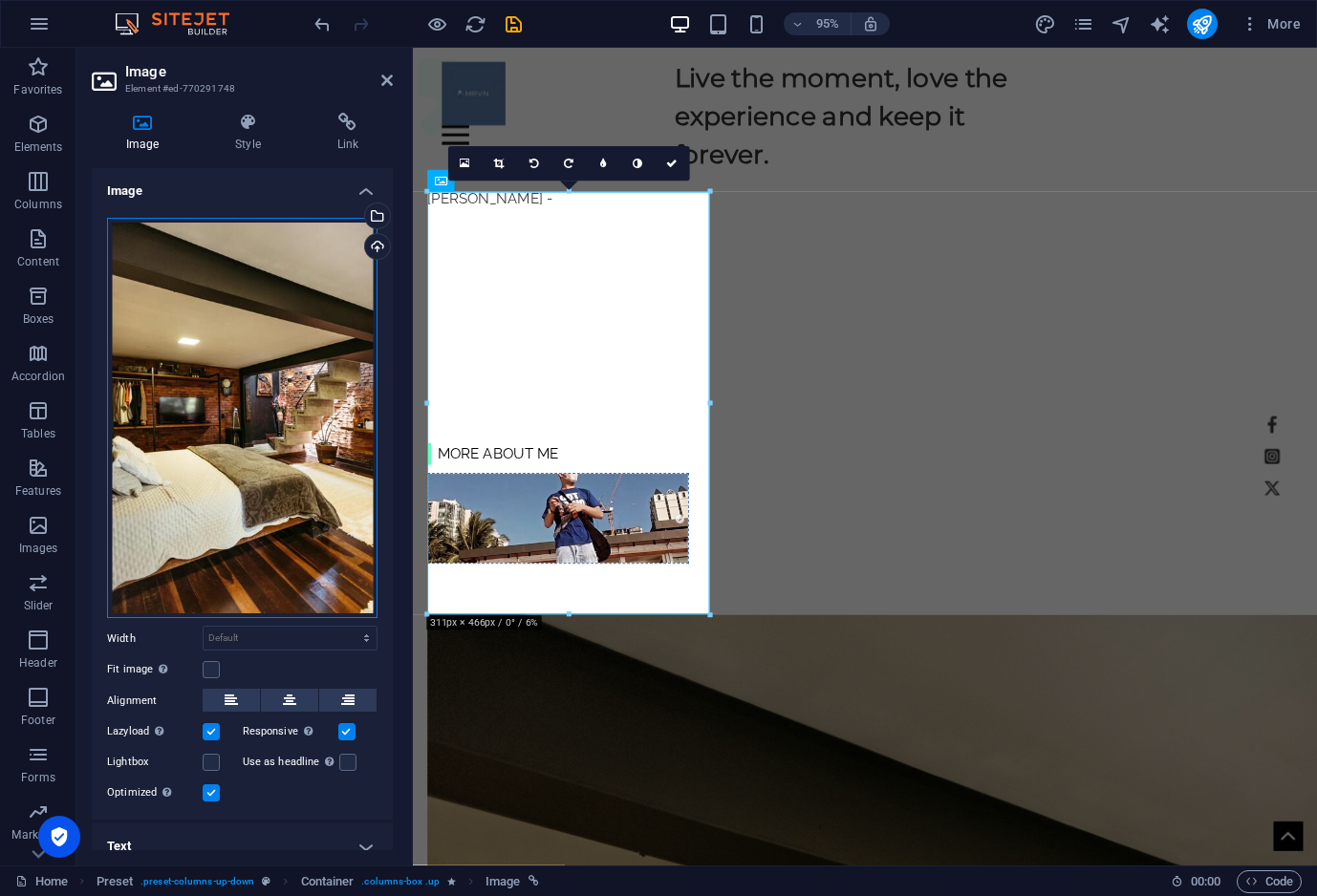 click on "Drag files here, click to choose files or select files from Files or our free stock photos & videos" at bounding box center [242, 418] 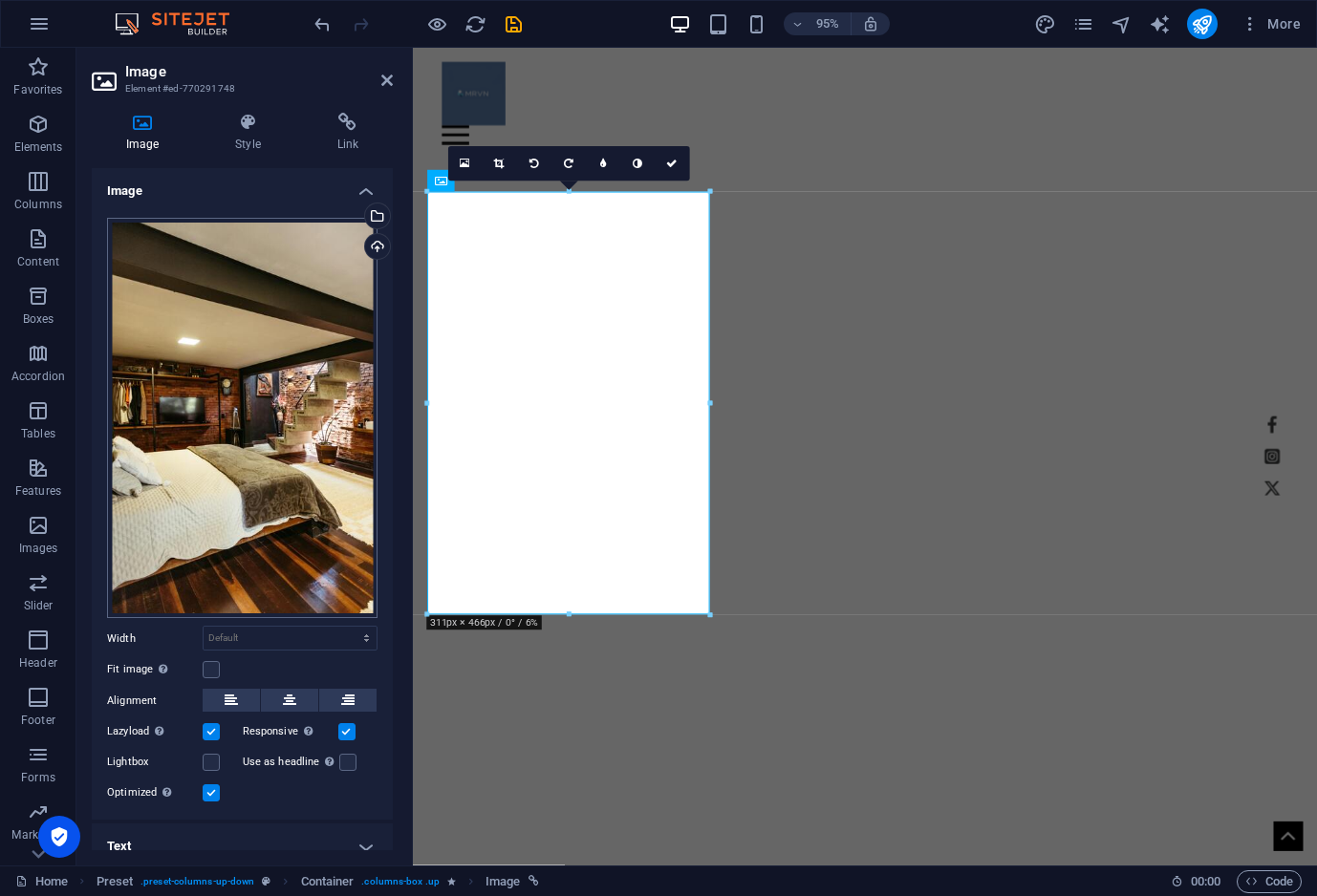 scroll, scrollTop: 2244, scrollLeft: 0, axis: vertical 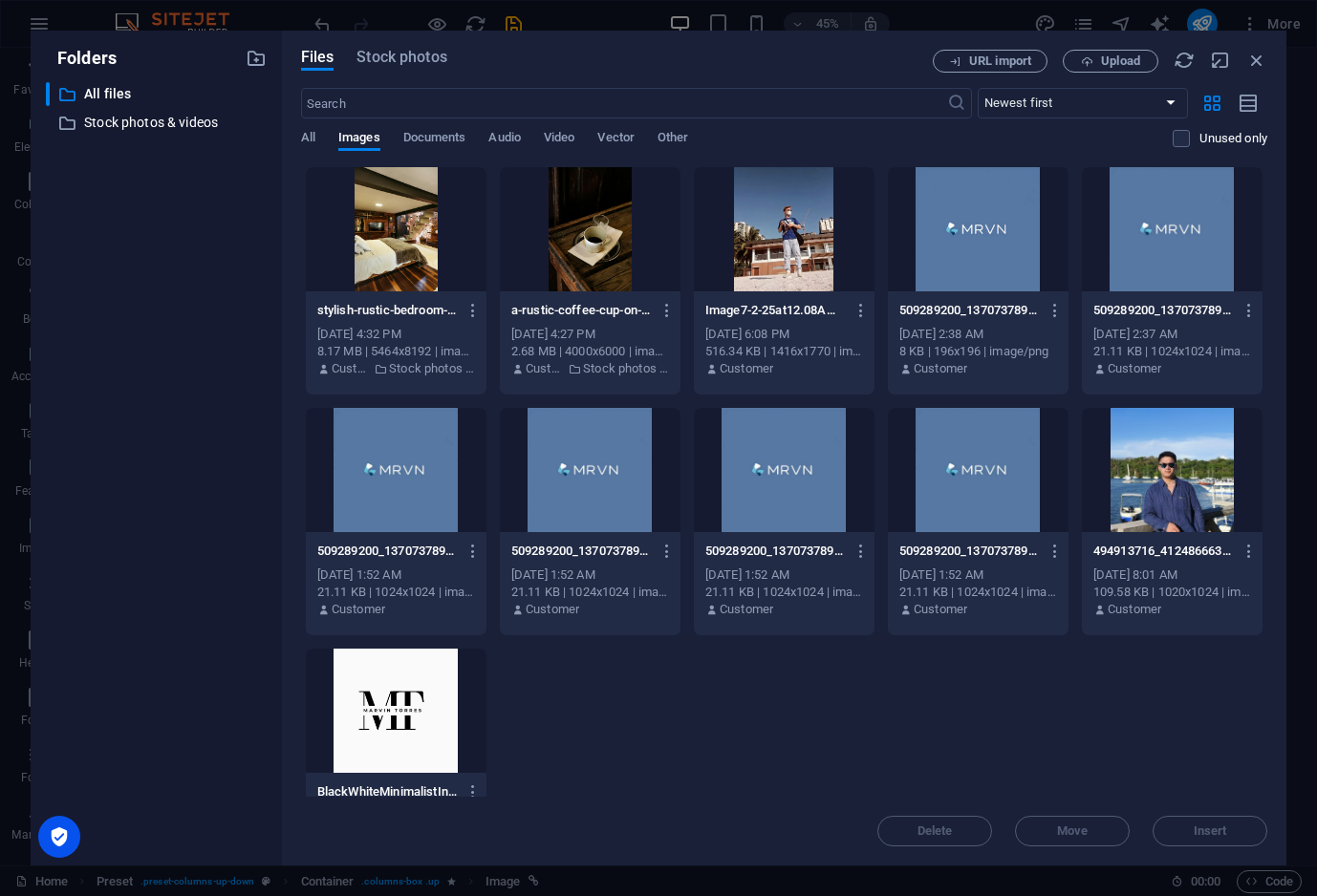 click on "Files Stock photos URL import Upload ​ Newest first Oldest first Name (A-Z) Name (Z-A) Size (0-9) Size (9-0) Resolution (0-9) Resolution (9-0) All Images Documents Audio Video Vector Other Unused only Drop files here to upload them instantly stylish-rustic-bedroom-with-wood-accents-and-modern-decor-in-santa-teresa-brazil-aN8qftDtOV5eUpYVbXuCiA.jpeg stylish-rustic-bedroom-with-wood-accents-and-modern-decor-in-santa-teresa-brazil-aN8qftDtOV5eUpYVbXuCiA.jpeg Jul 10, 2025 4:32 PM 8.17 MB | 5464x8192 | image/jpeg Customer Stock photos & videos a-rustic-coffee-cup-on-a-wooden-table-with-dim-lighting-capturing-a-warm-cafe-ambiance-85WmkH4Jj3R-igxlo2qMGQ.jpeg a-rustic-coffee-cup-on-a-wooden-table-with-dim-lighting-capturing-a-warm-cafe-ambiance-85WmkH4Jj3R-igxlo2qMGQ.jpeg Jul 10, 2025 4:27 PM 2.68 MB | 4000x6000 | image/jpeg Customer Stock photos & videos Image7-2-25at12.08AM-xxetmKcserdxdx64ZsjX7Q.jpeg Image7-2-25at12.08AM-xxetmKcserdxdx64ZsjX7Q.jpeg Jul 1, 2025 6:08 PM 516.34 KB | 1416x1770 | image/jpeg Customer" at bounding box center (784, 448) 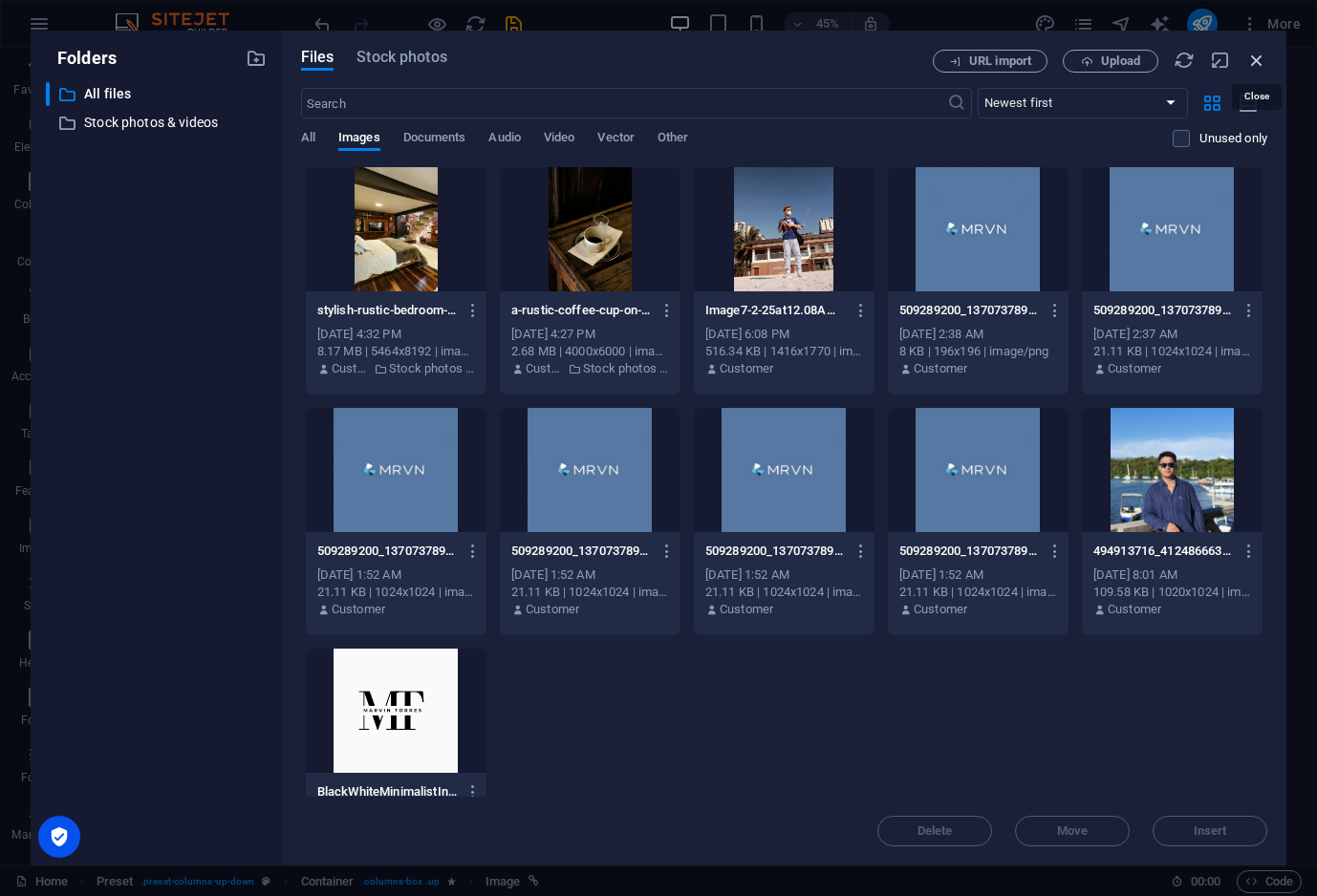 click at bounding box center [1257, 60] 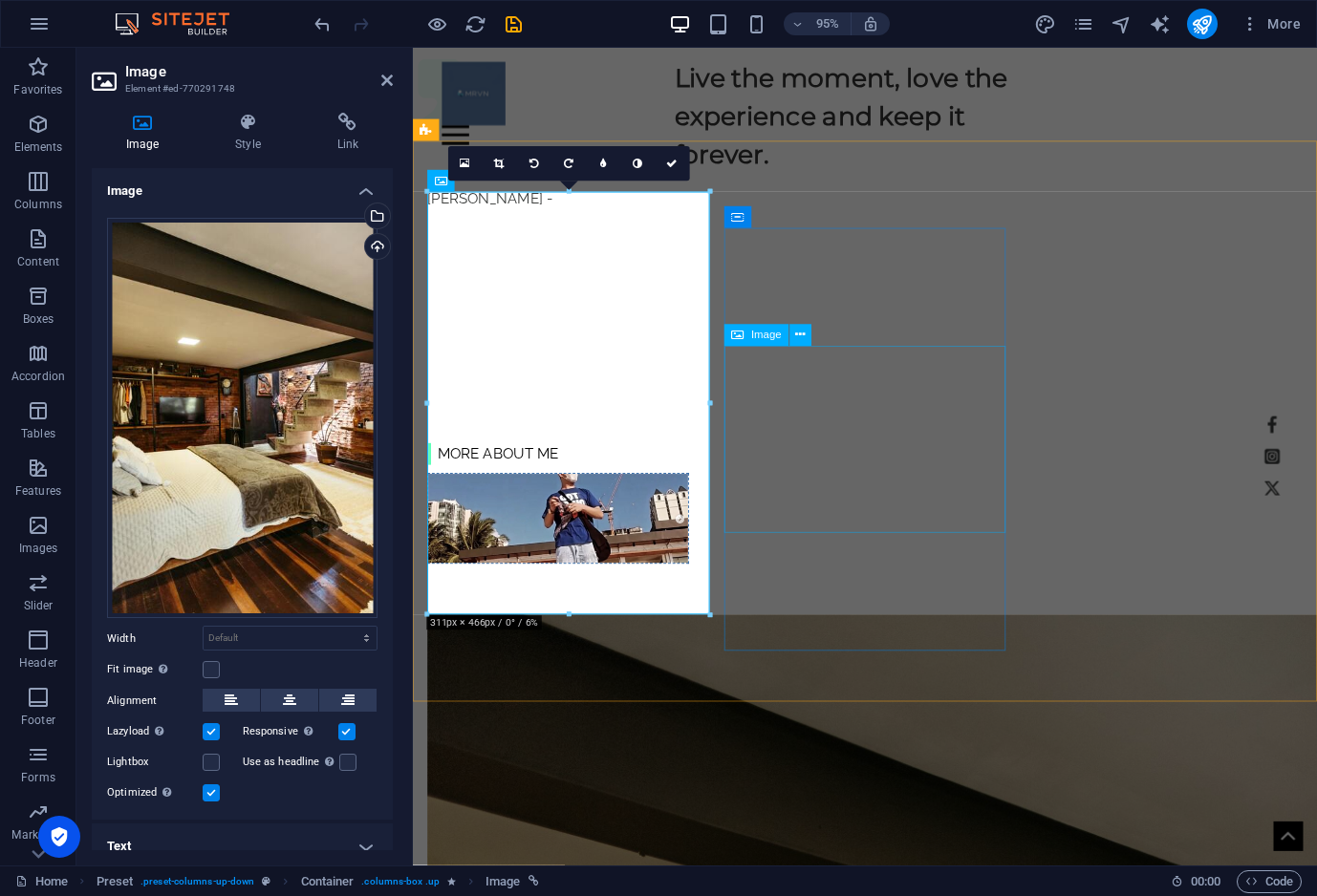 click on "Nature" at bounding box center (889, 2688) 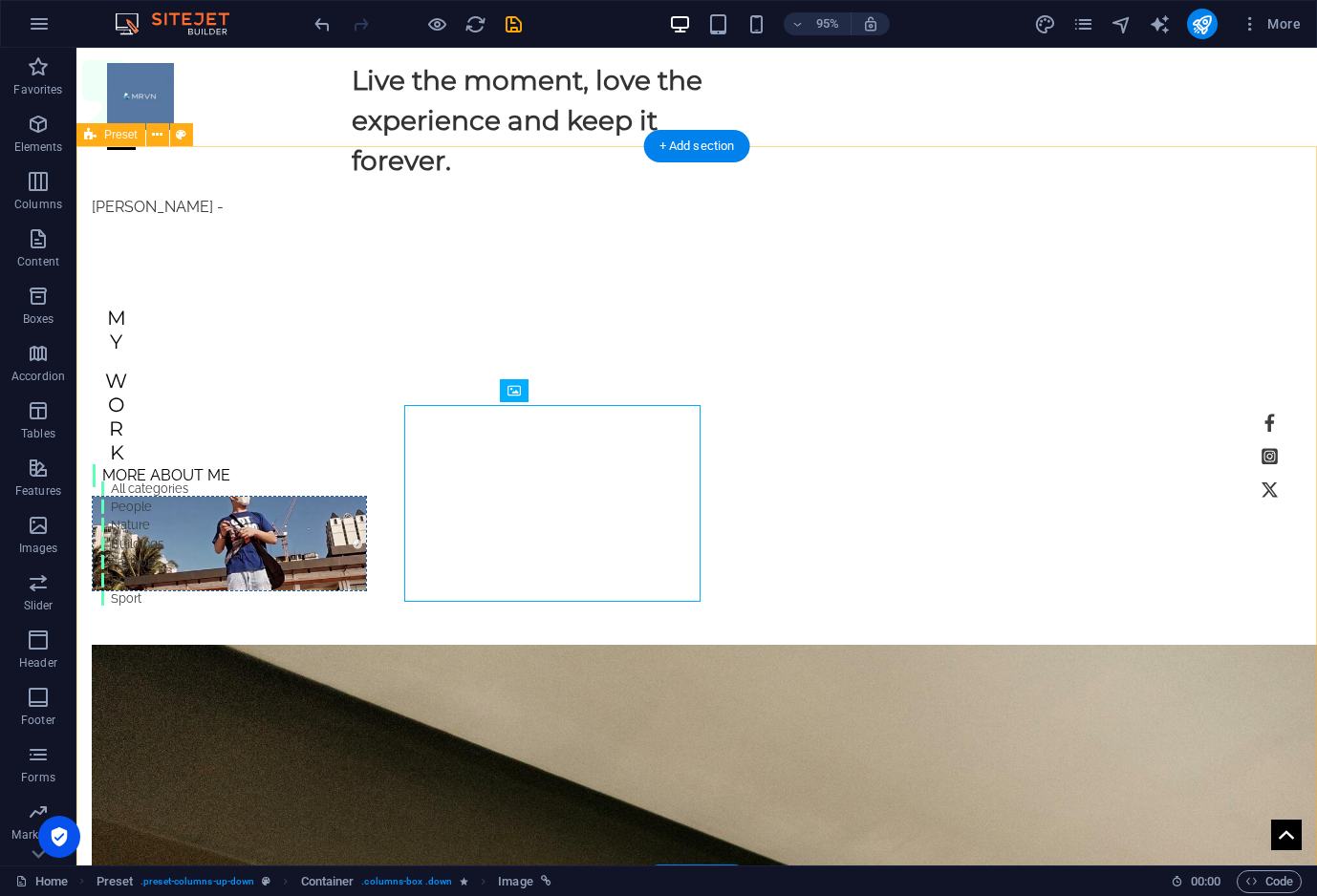 scroll, scrollTop: 1245, scrollLeft: 0, axis: vertical 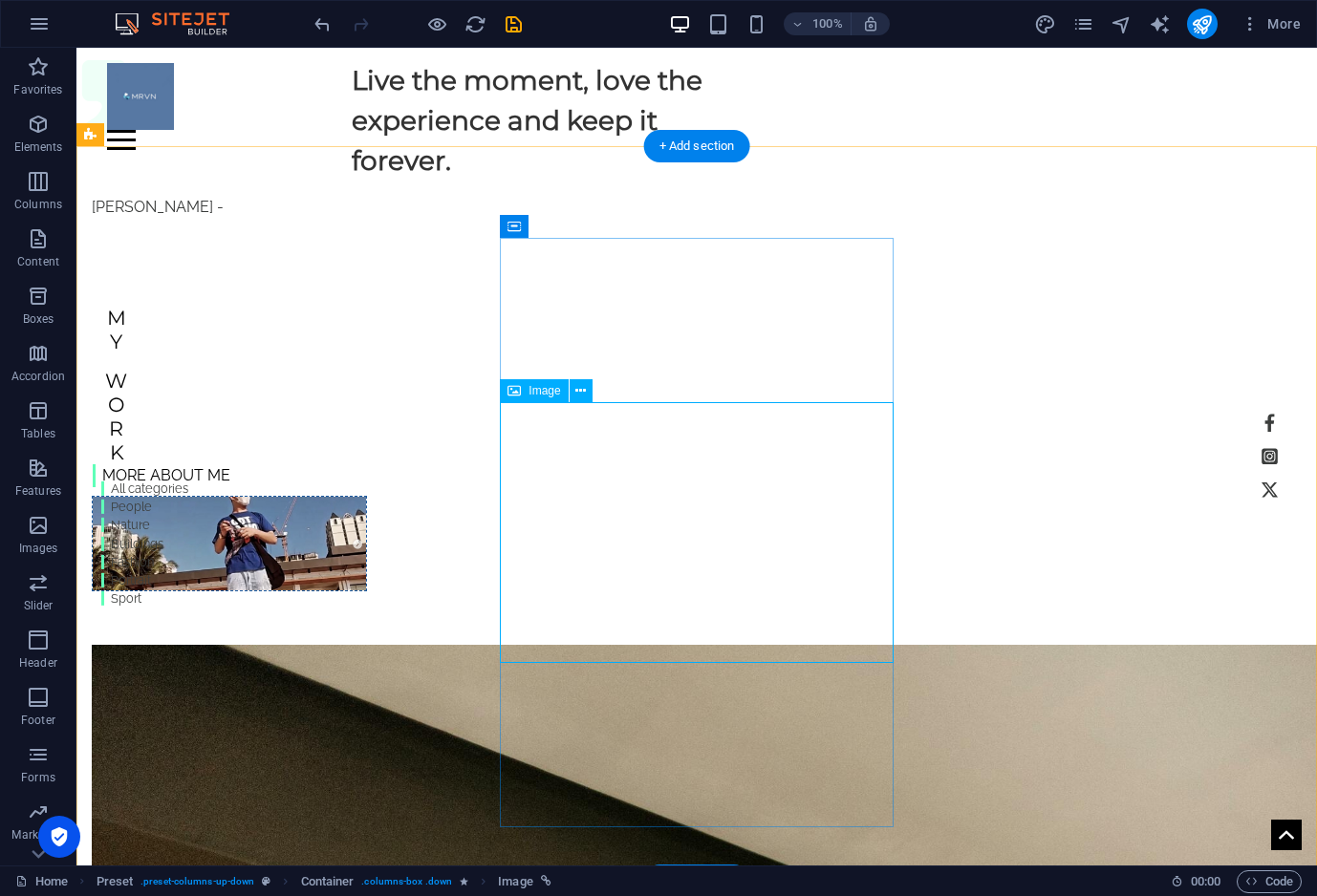 click on "Nature" at bounding box center [697, 3121] 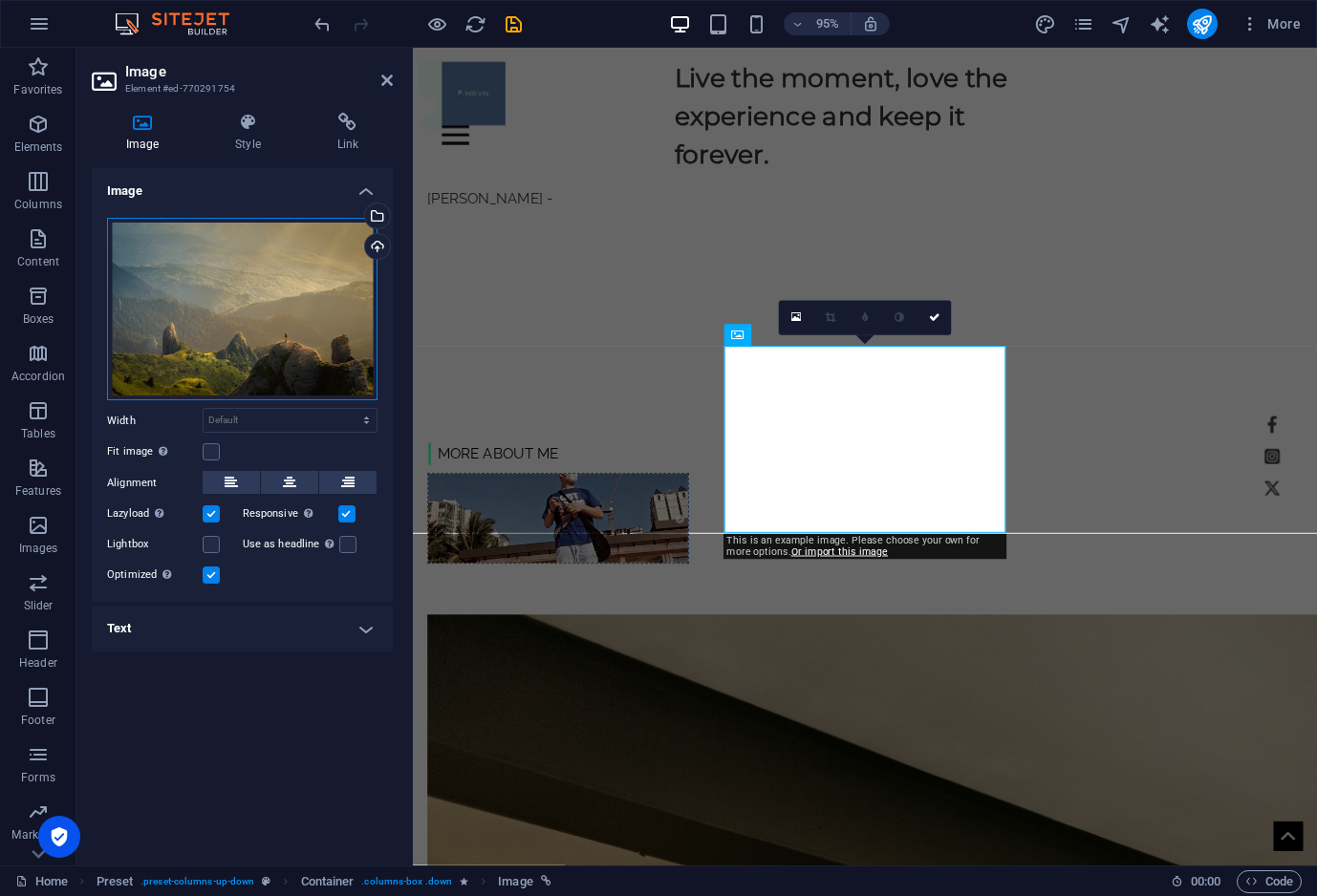 click on "Drag files here, click to choose files or select files from Files or our free stock photos & videos" at bounding box center [242, 309] 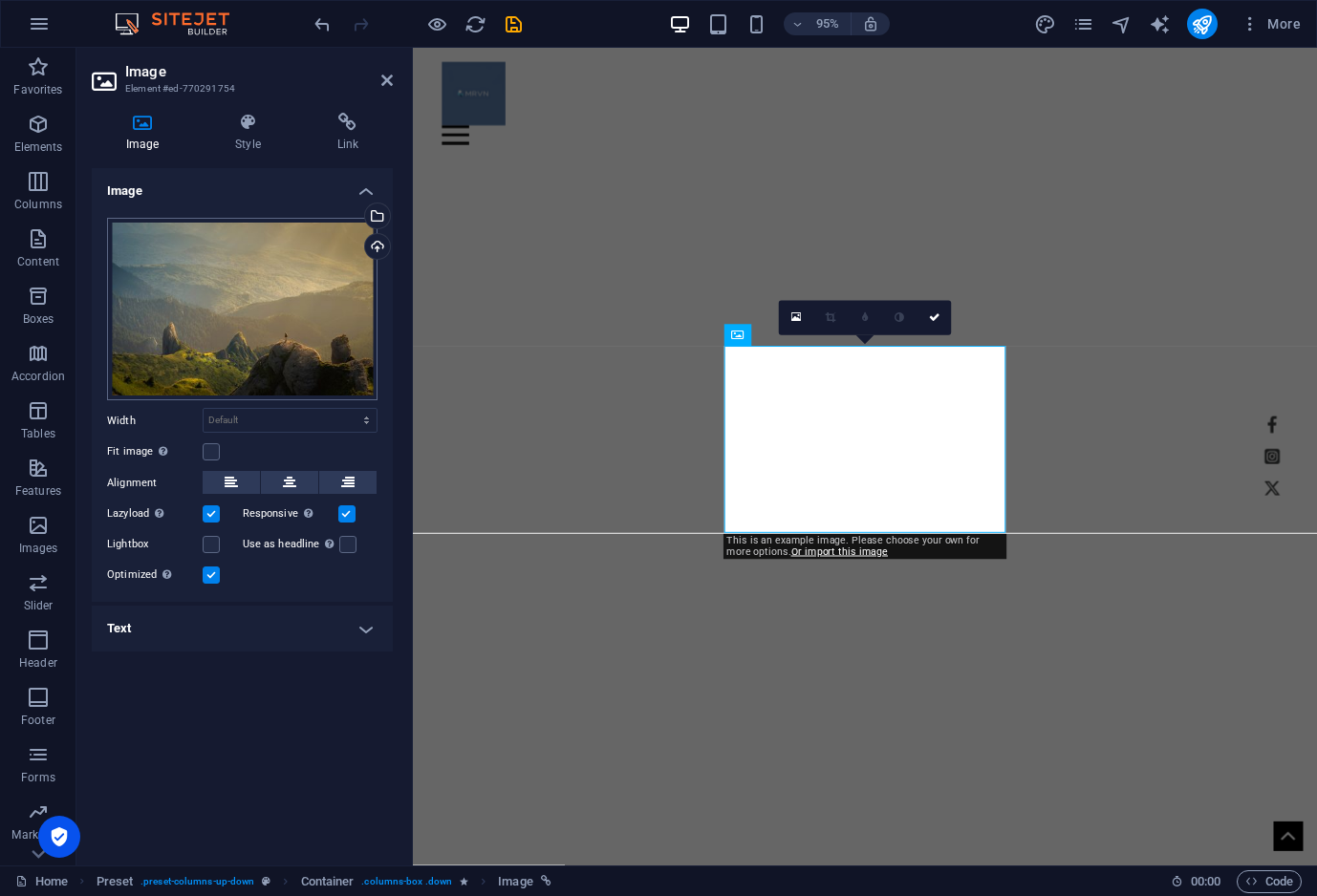 scroll, scrollTop: 2244, scrollLeft: 0, axis: vertical 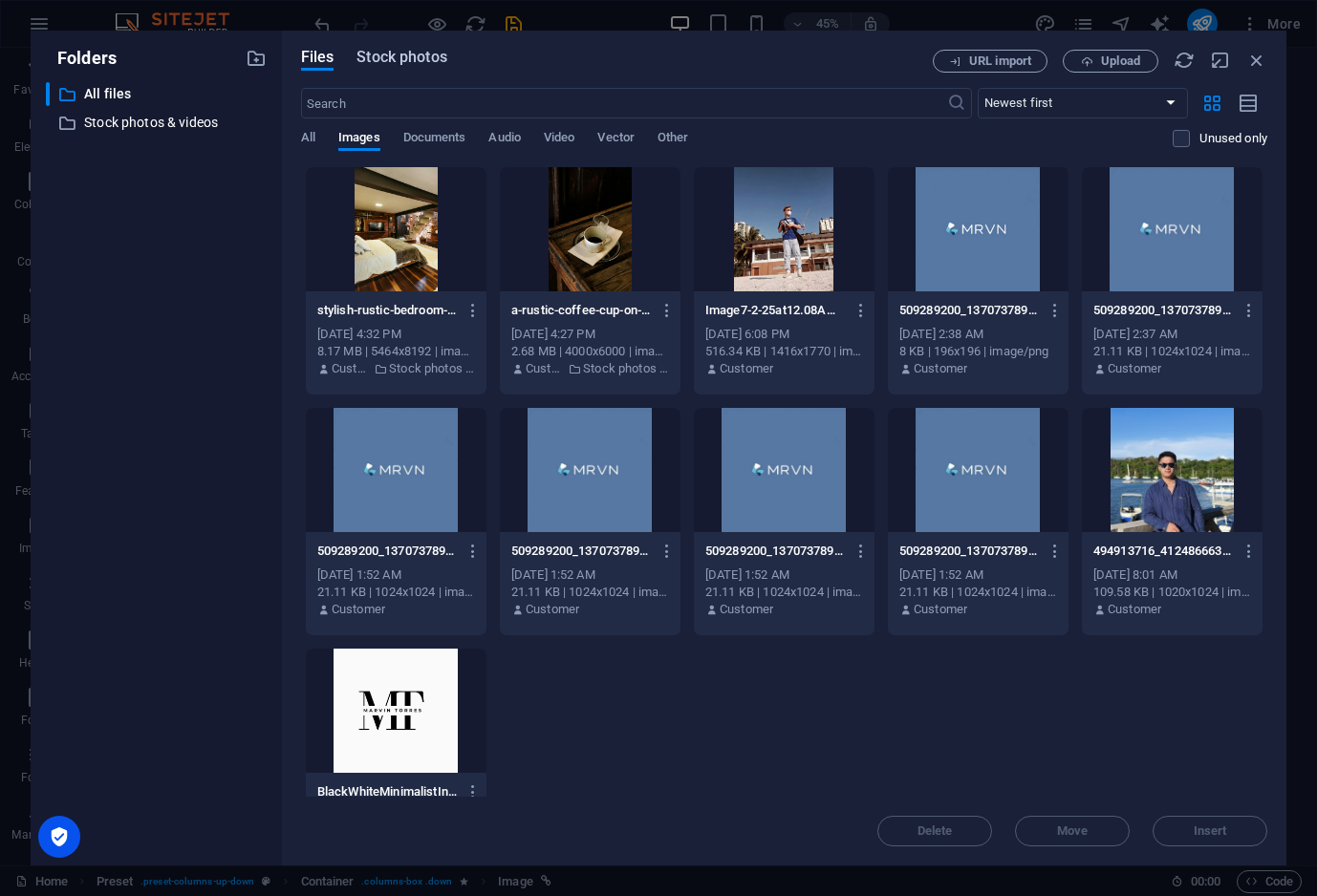 click on "Stock photos" at bounding box center (401, 57) 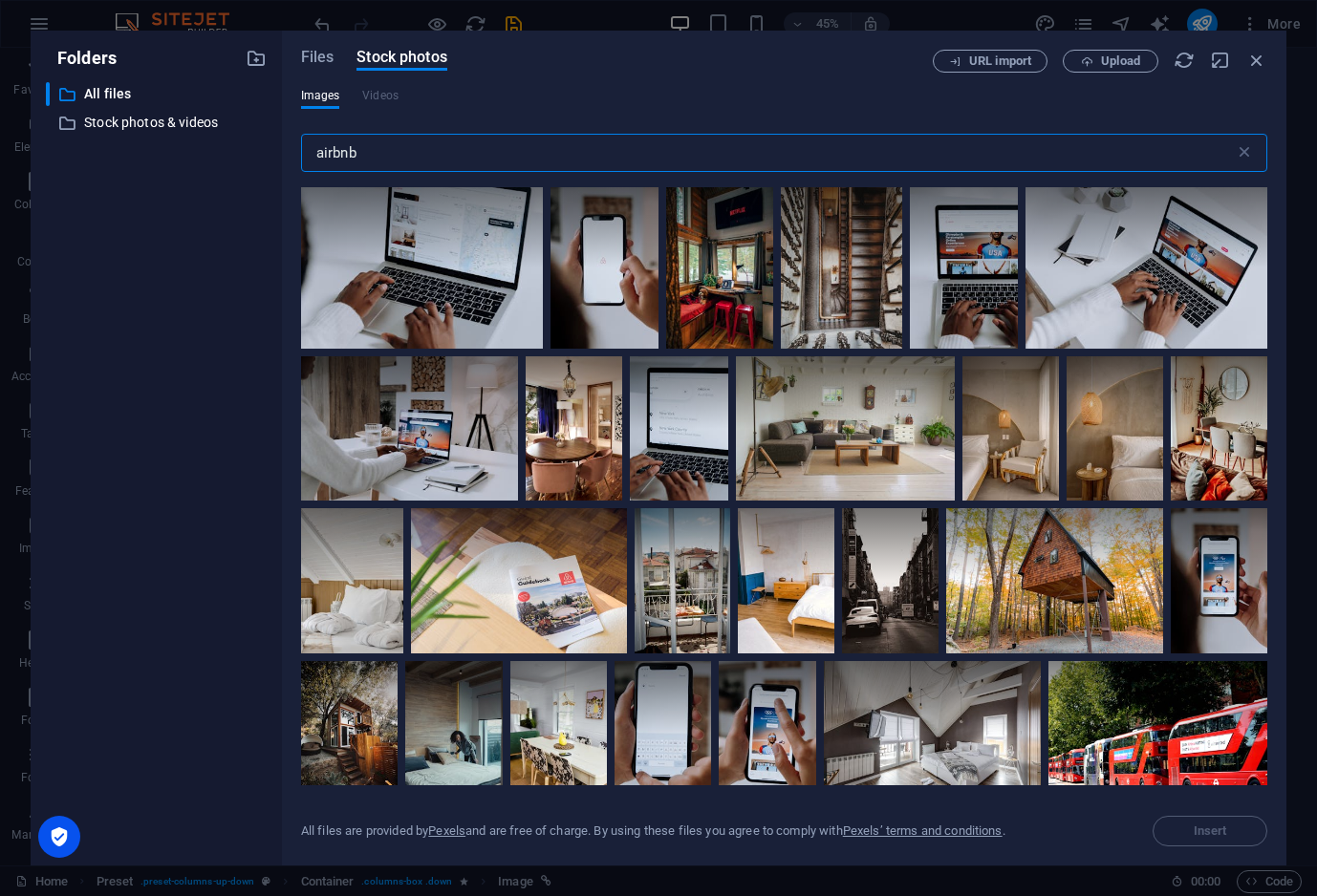 drag, startPoint x: 438, startPoint y: 160, endPoint x: 275, endPoint y: 180, distance: 164.22241 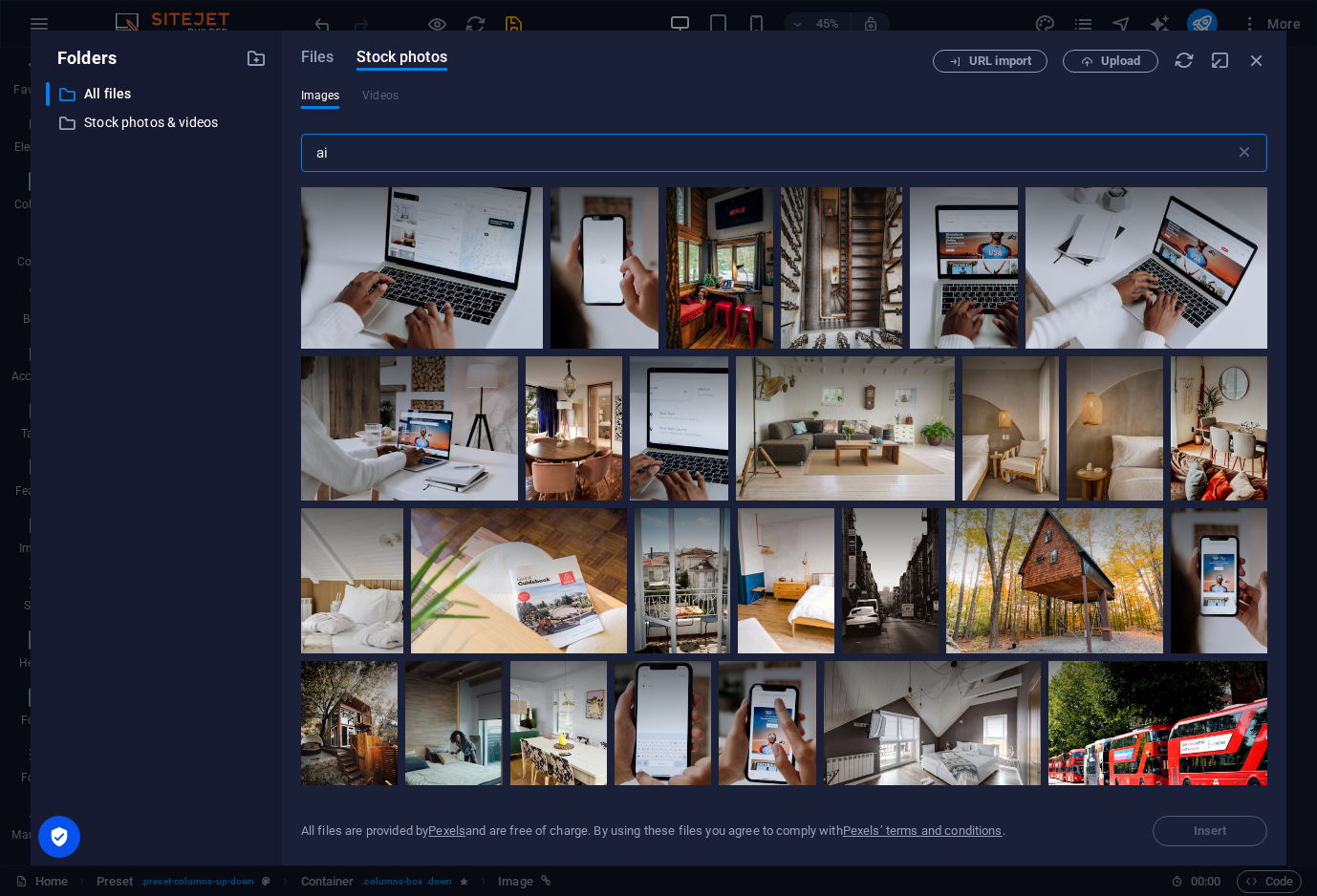 type on "a" 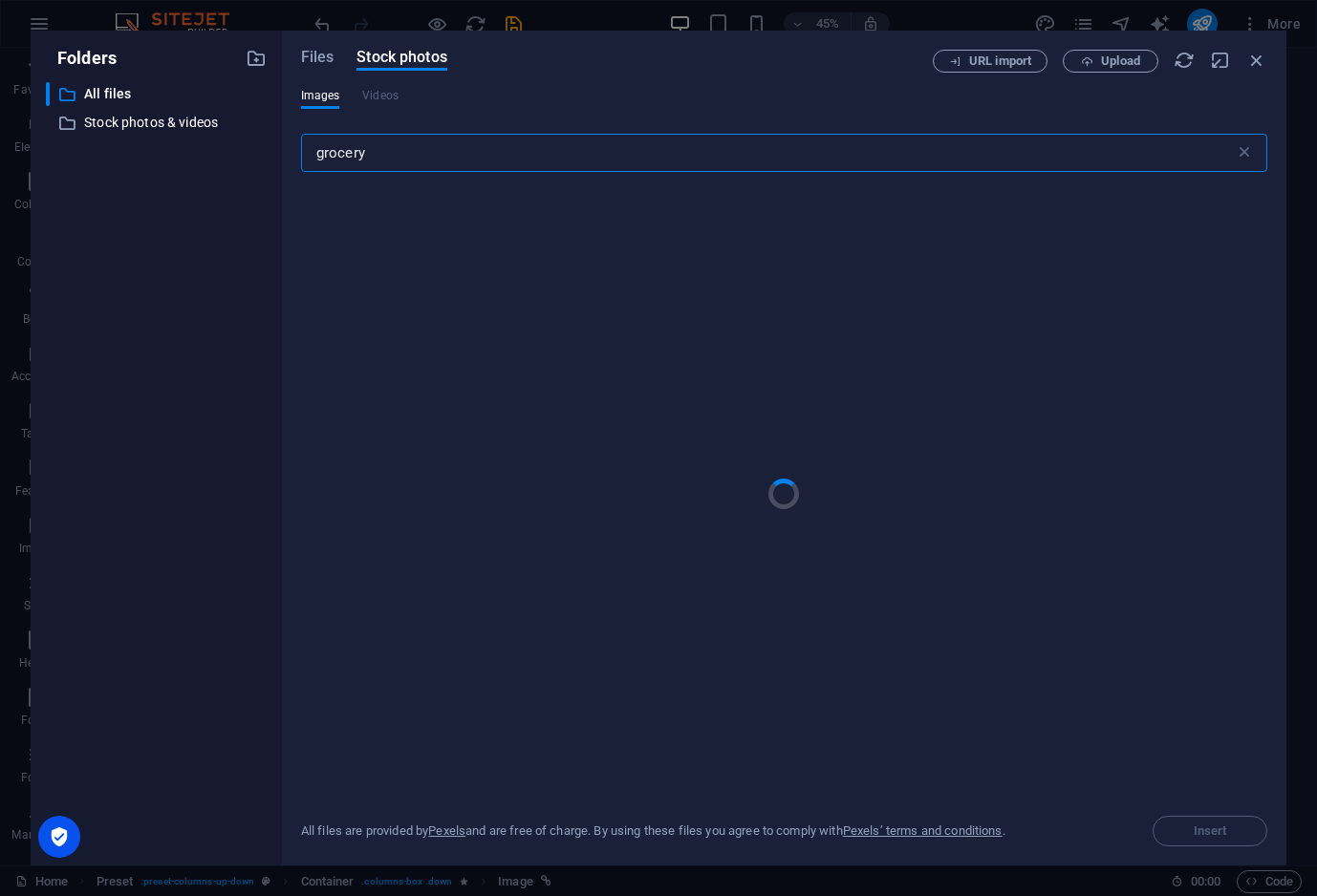 type on "grocery" 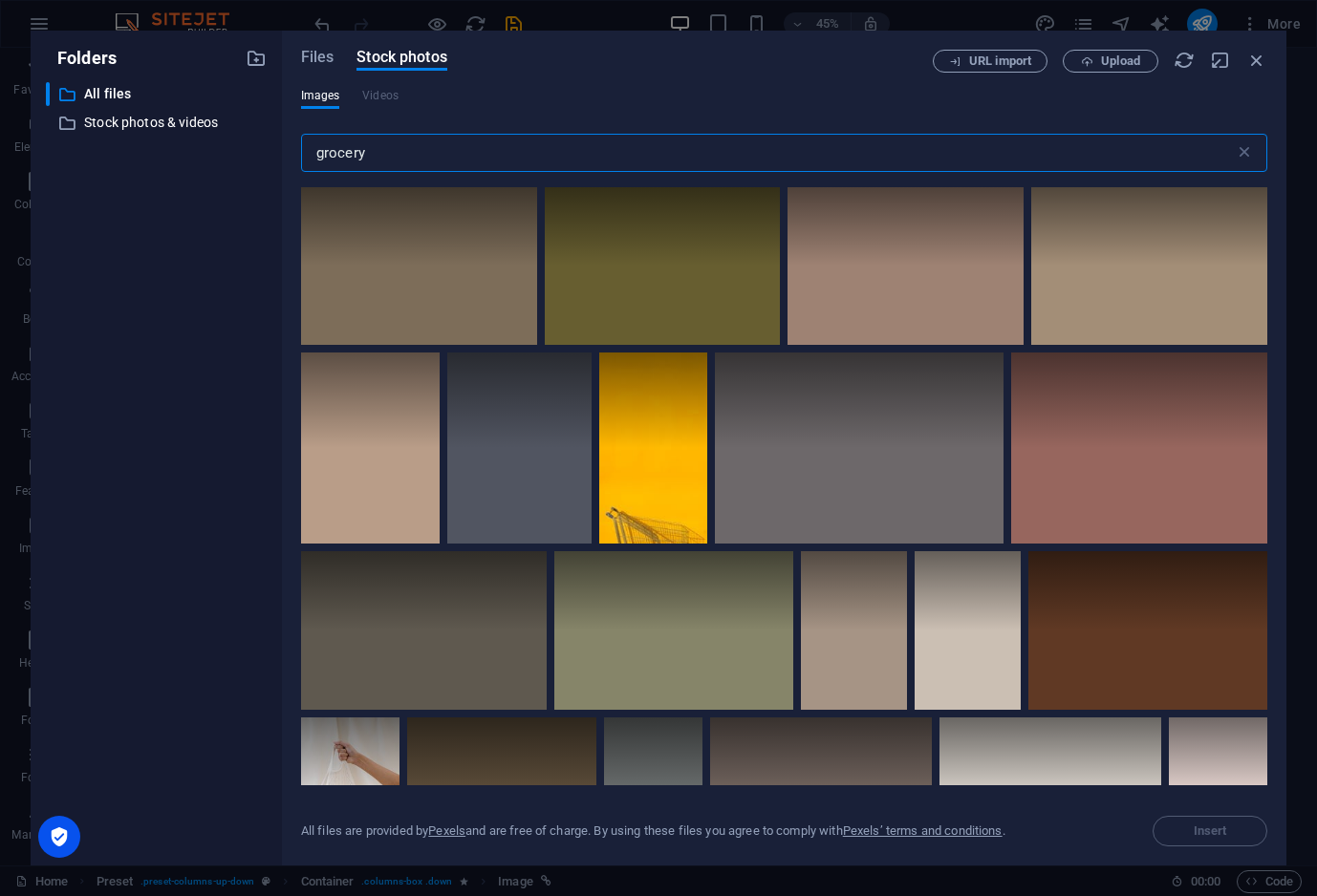 drag, startPoint x: 429, startPoint y: 152, endPoint x: 253, endPoint y: 156, distance: 176.04545 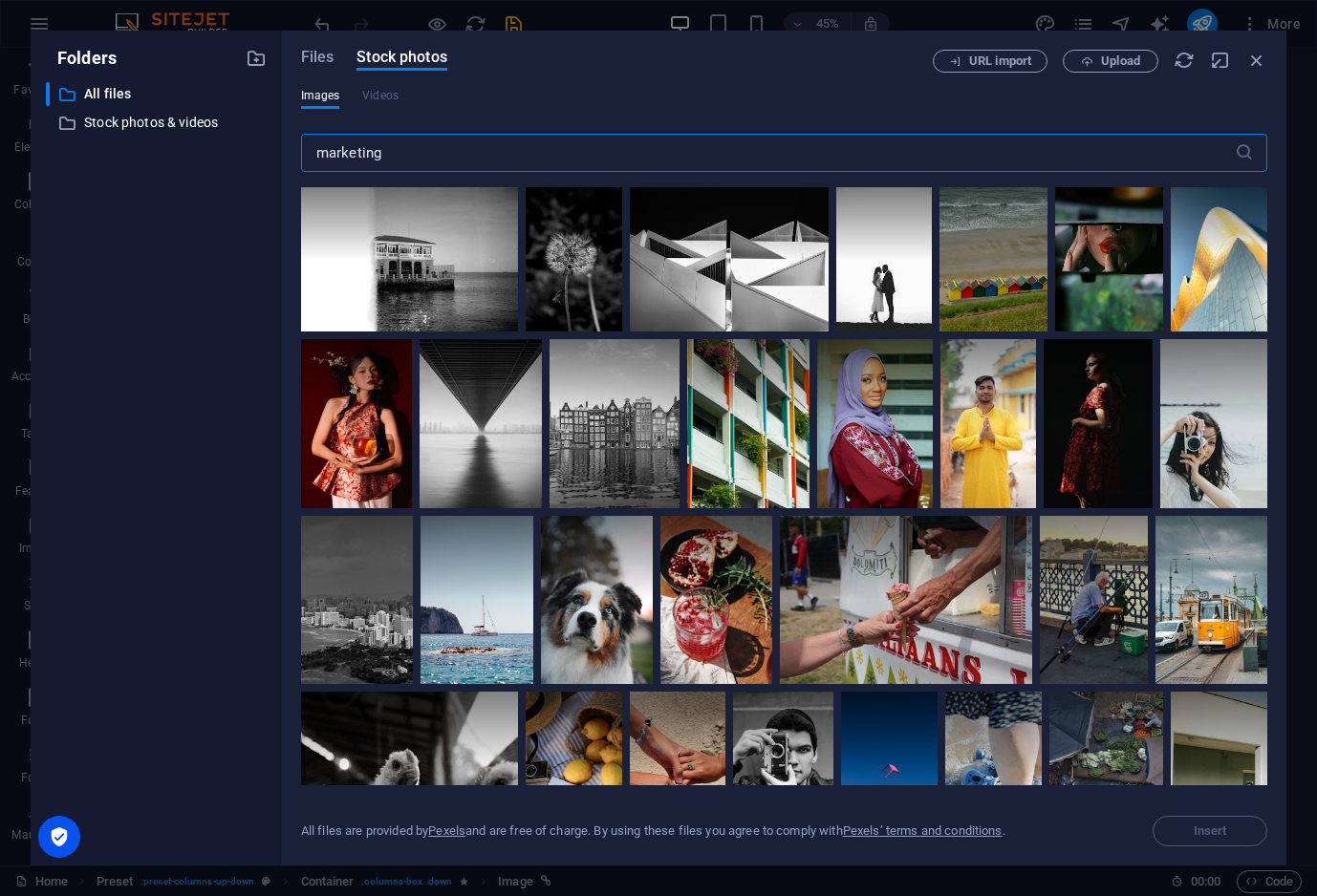 type on "marketing" 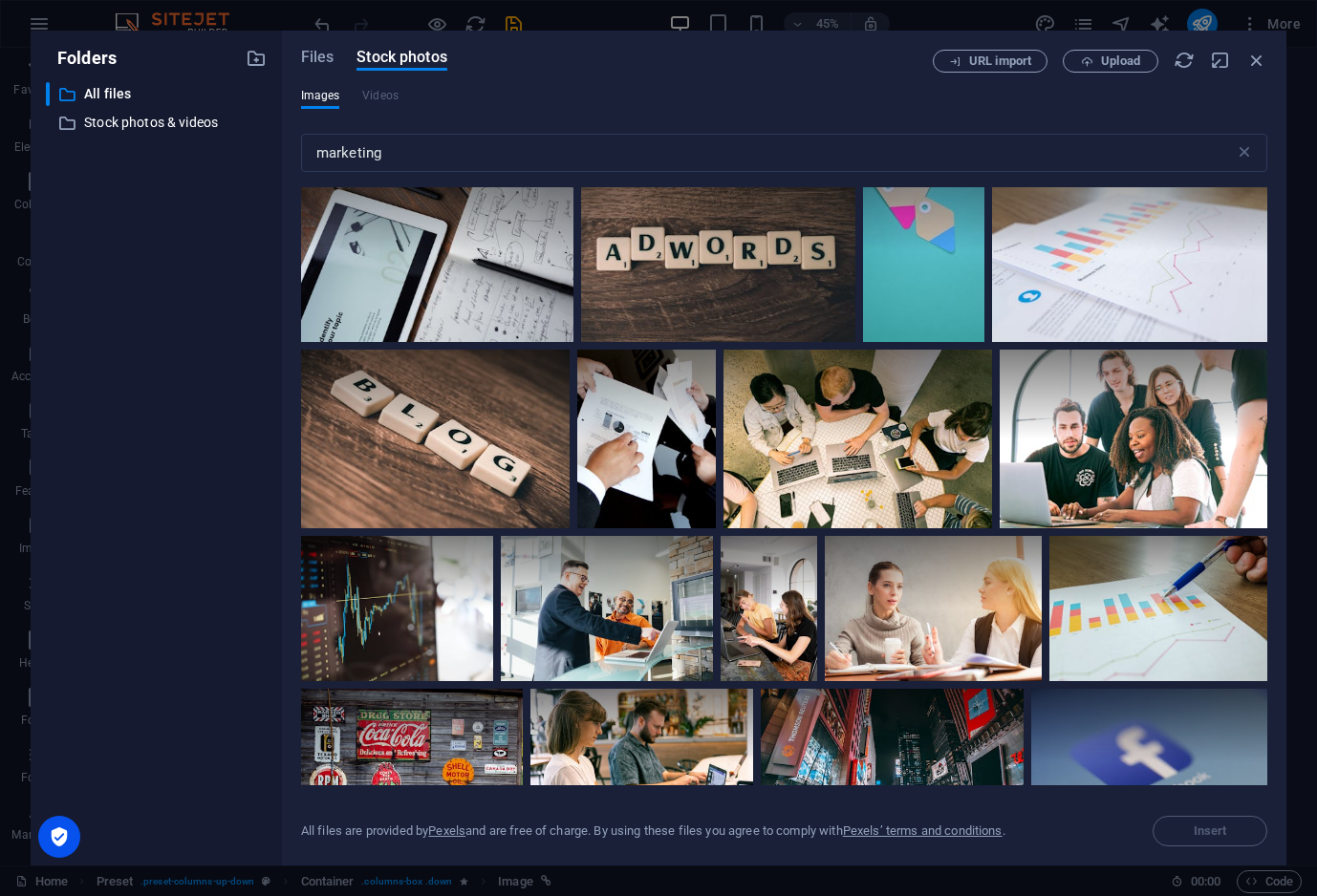 scroll, scrollTop: 563, scrollLeft: 0, axis: vertical 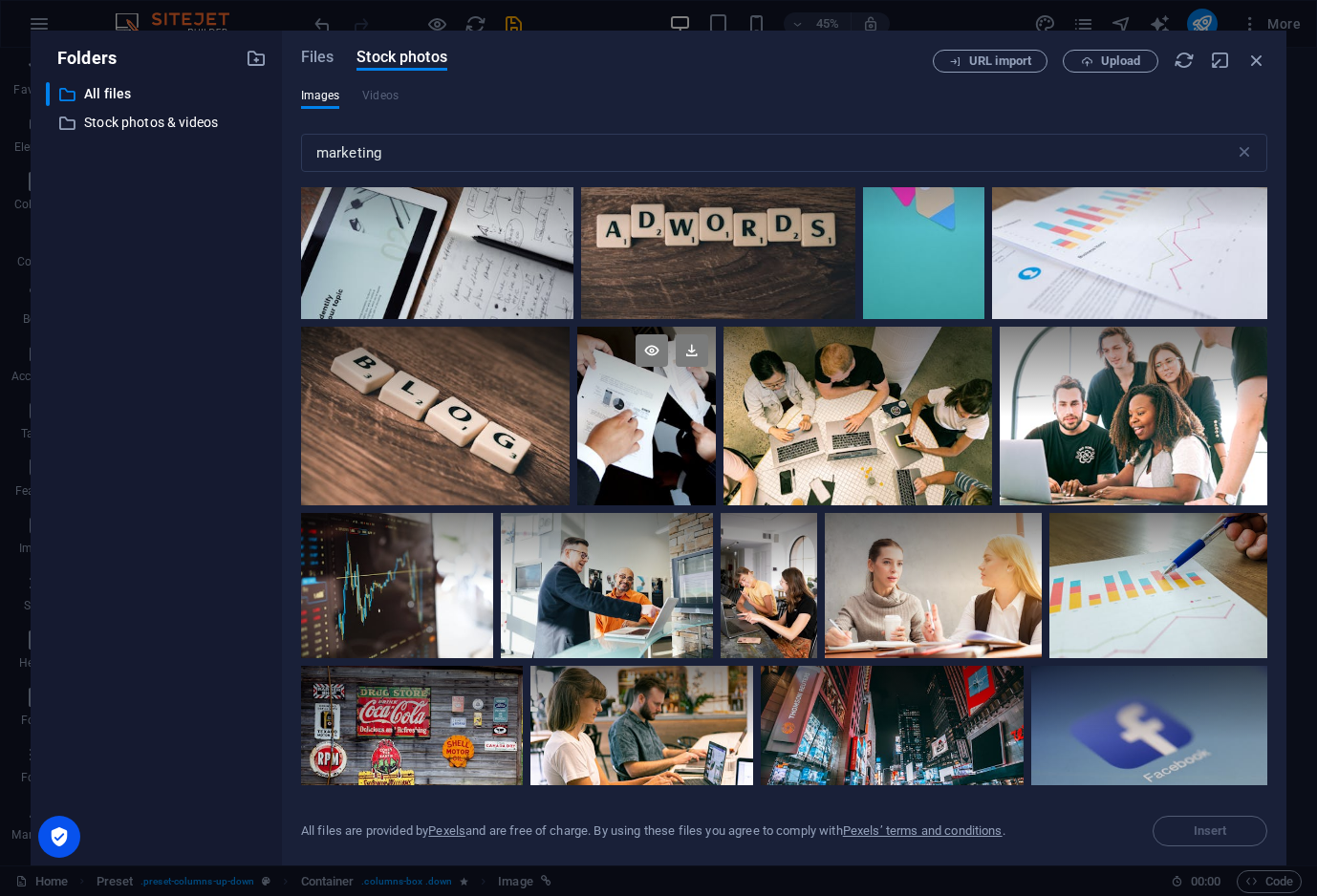 click at bounding box center (646, 371) 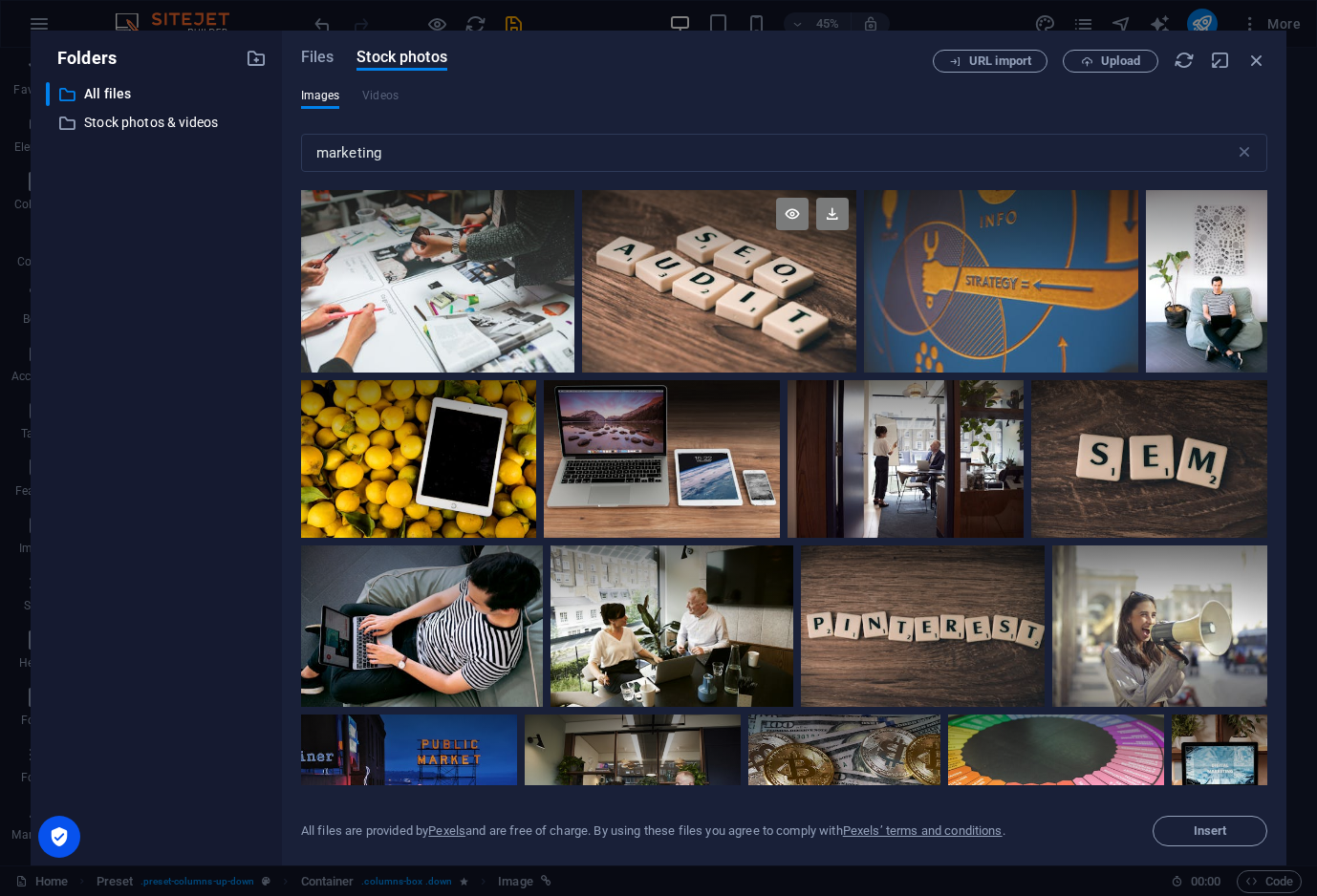 scroll, scrollTop: 1380, scrollLeft: 0, axis: vertical 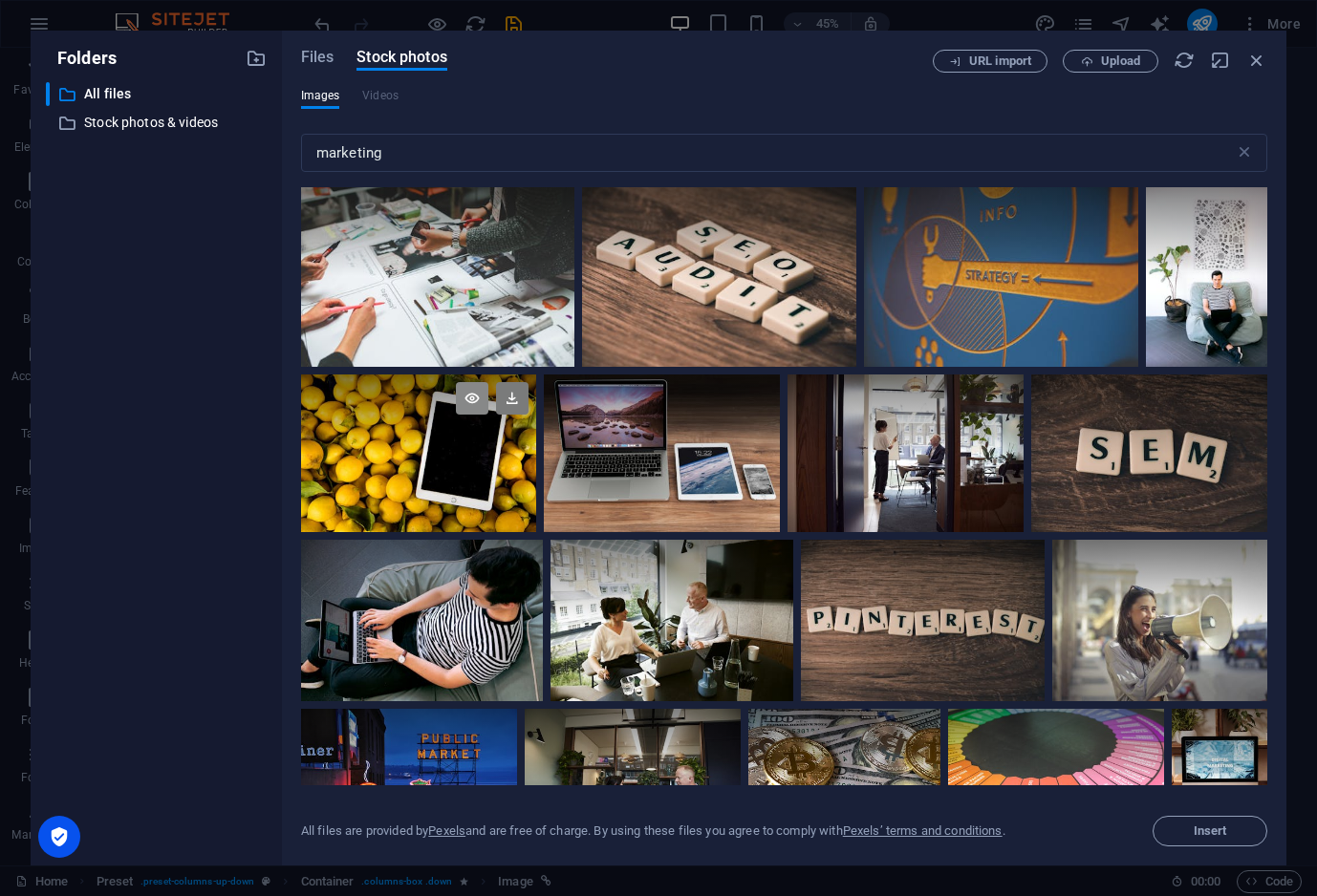 click at bounding box center [472, 398] 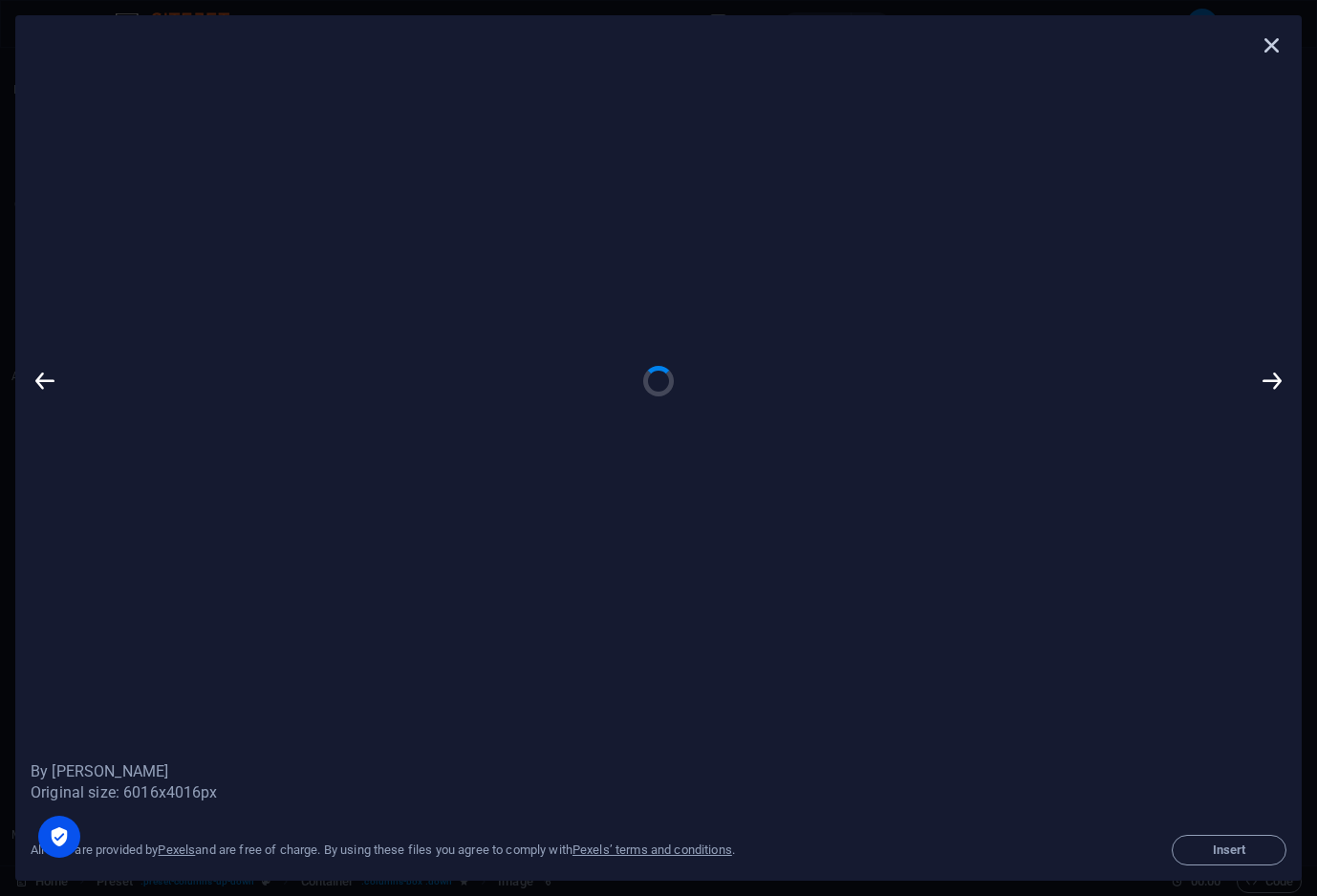 click at bounding box center (1272, 45) 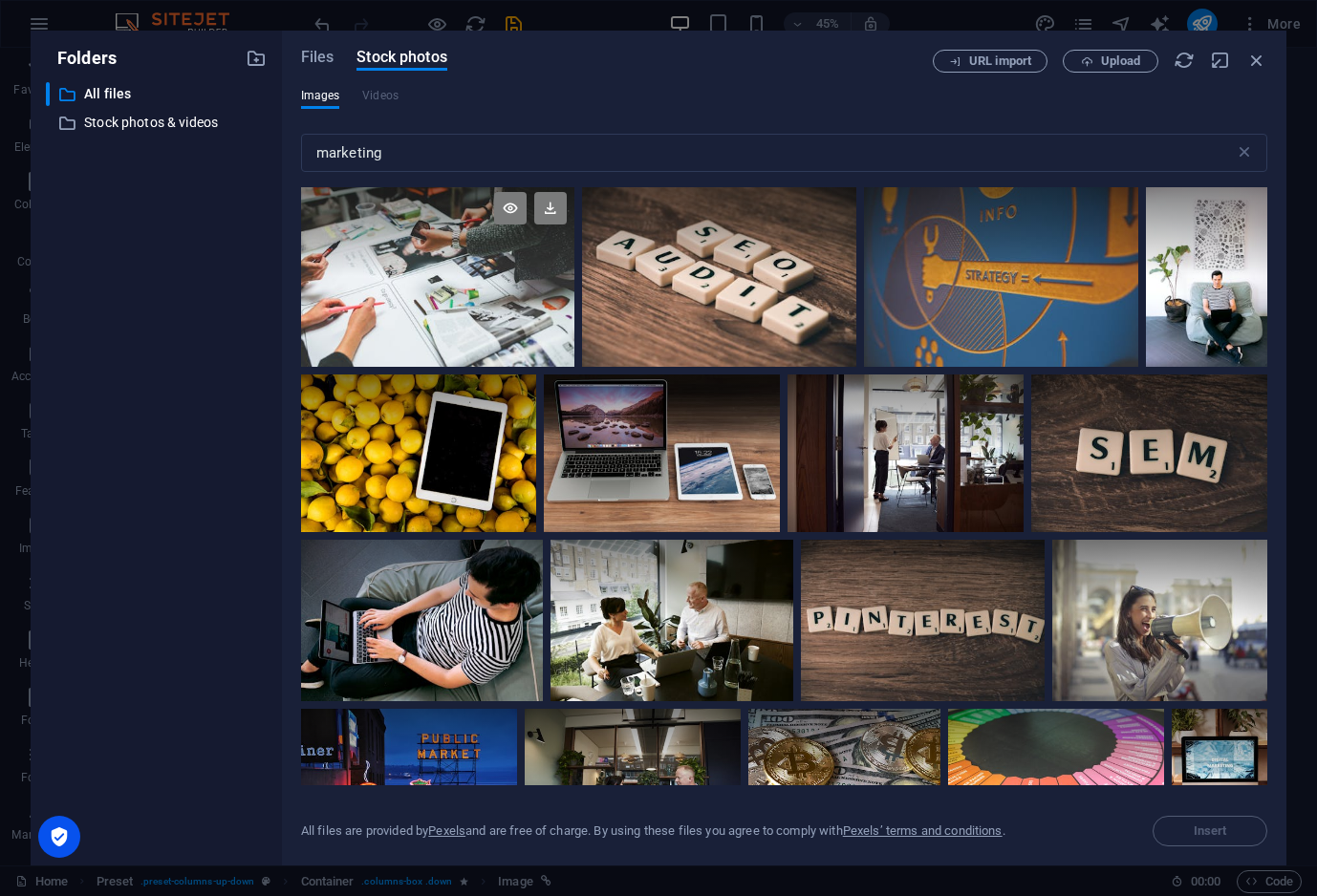 click at bounding box center [438, 275] 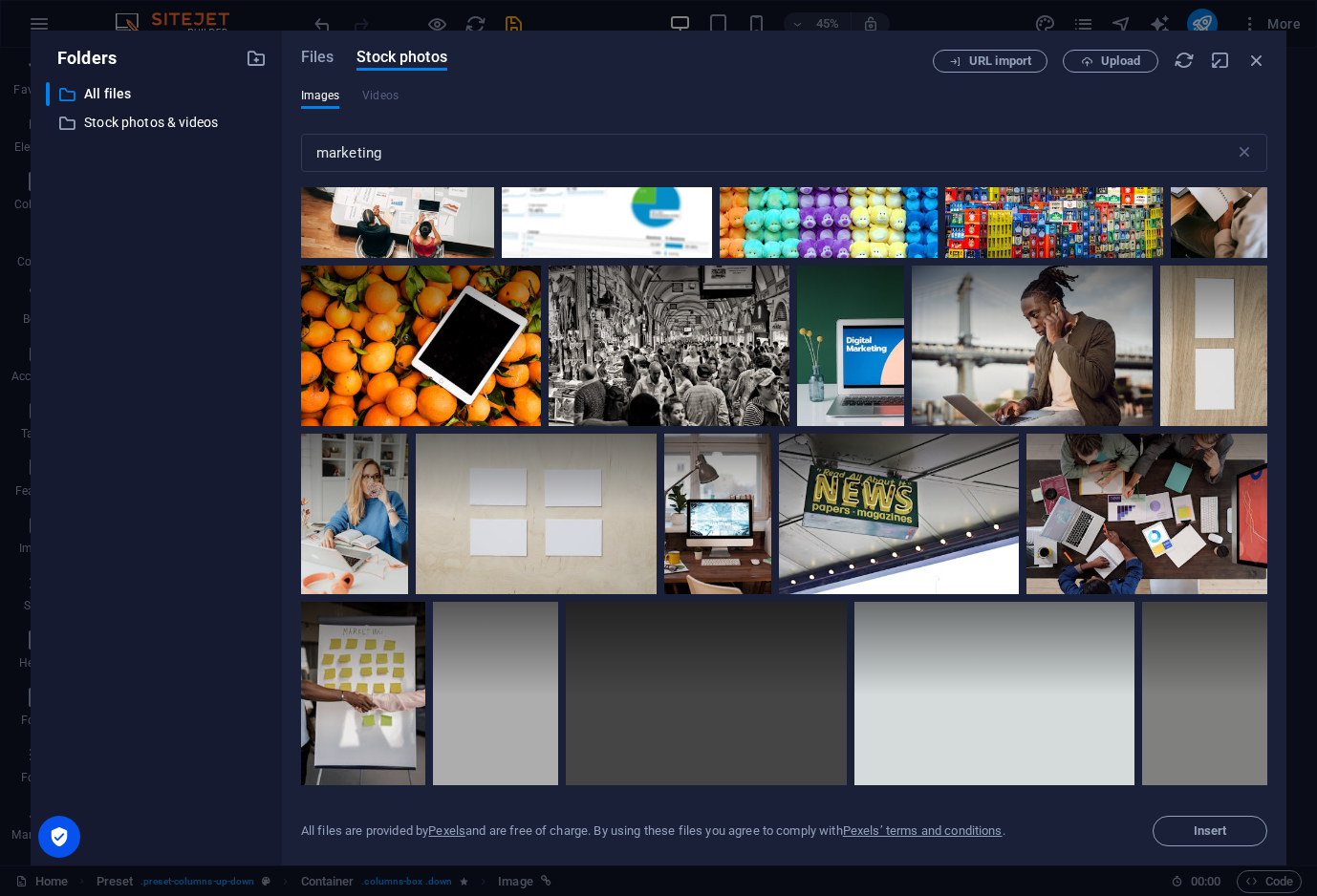 scroll, scrollTop: 2644, scrollLeft: 0, axis: vertical 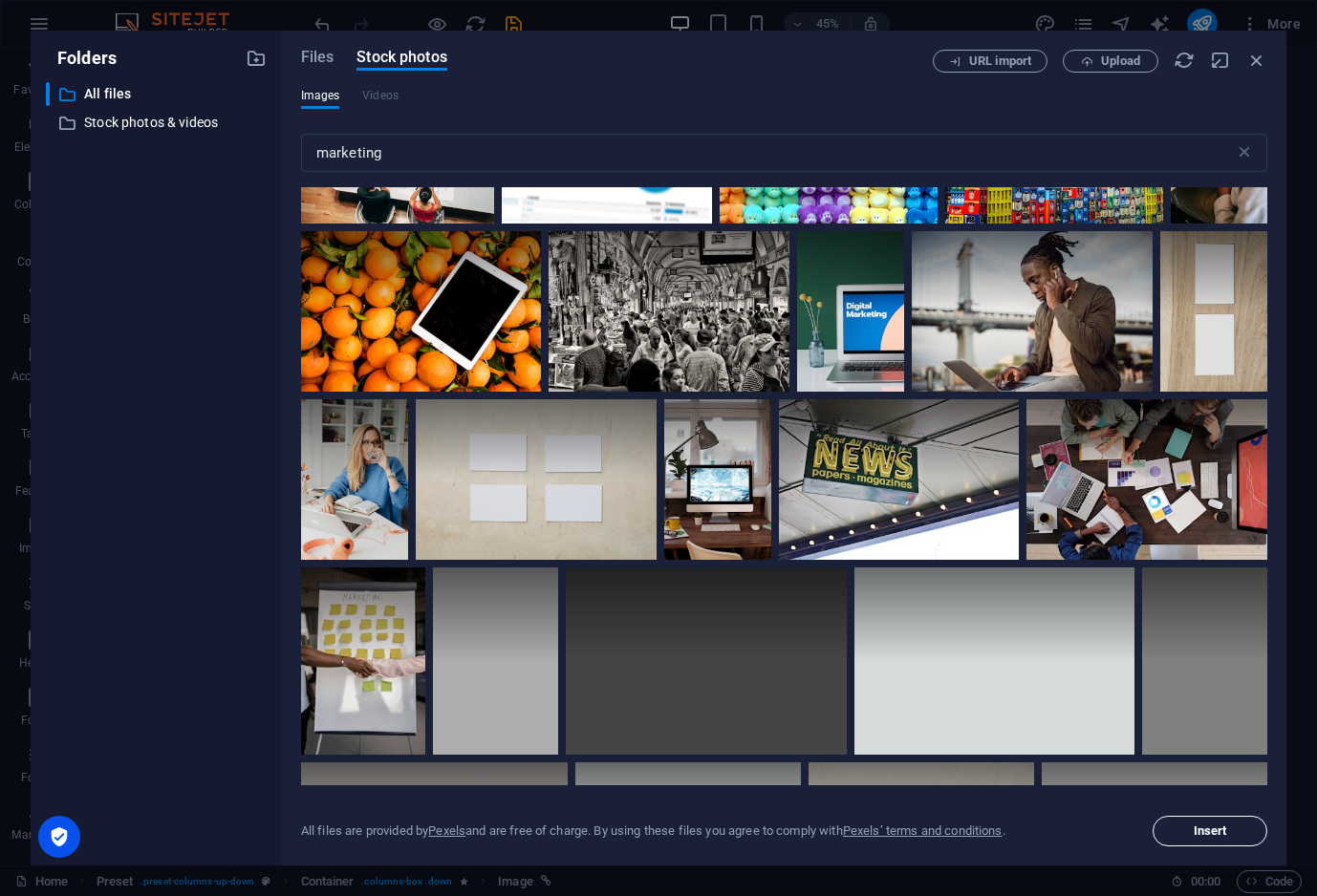 click on "Insert" at bounding box center (1210, 831) 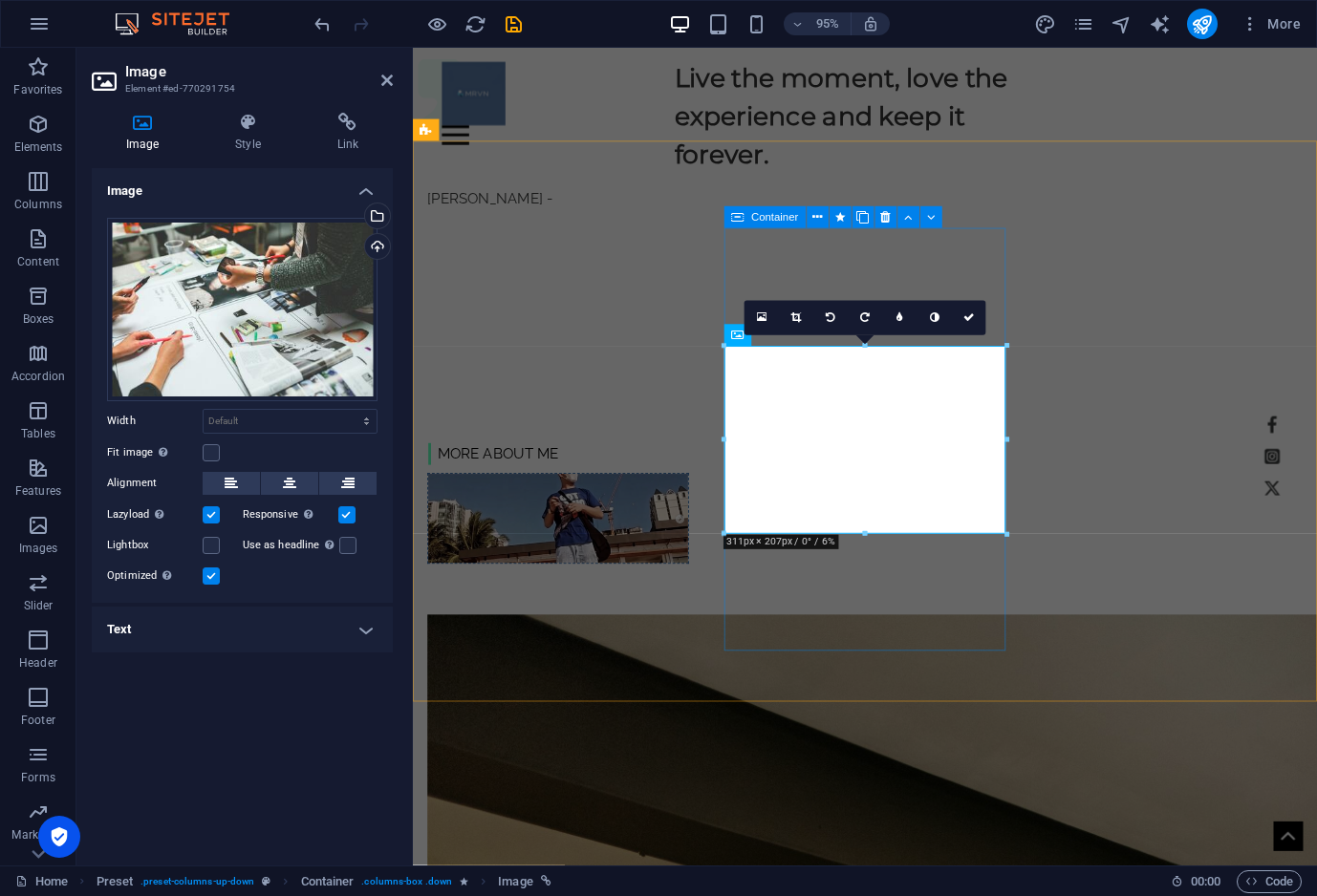 click on "Nature" at bounding box center [889, 2397] 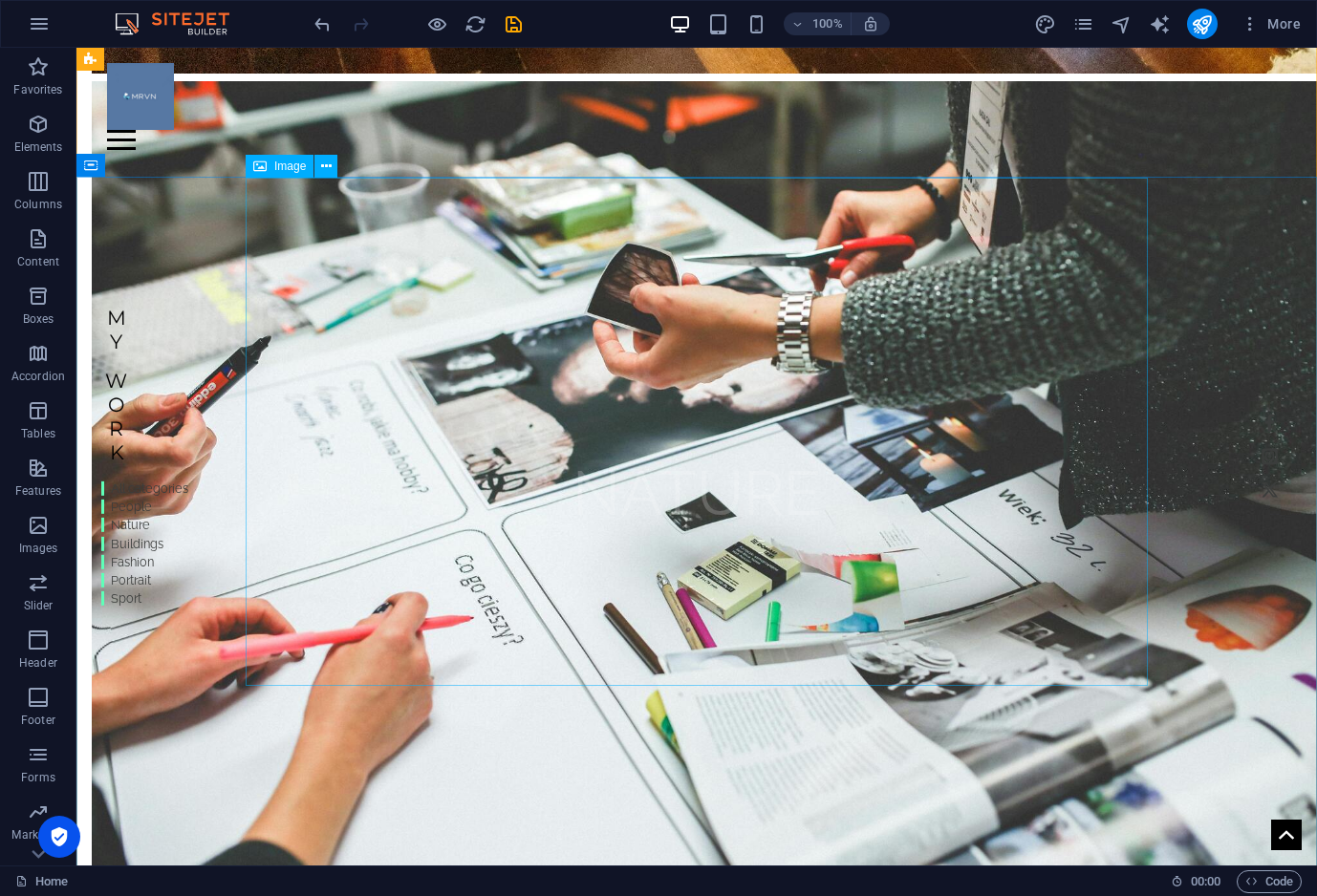 scroll, scrollTop: 4002, scrollLeft: 0, axis: vertical 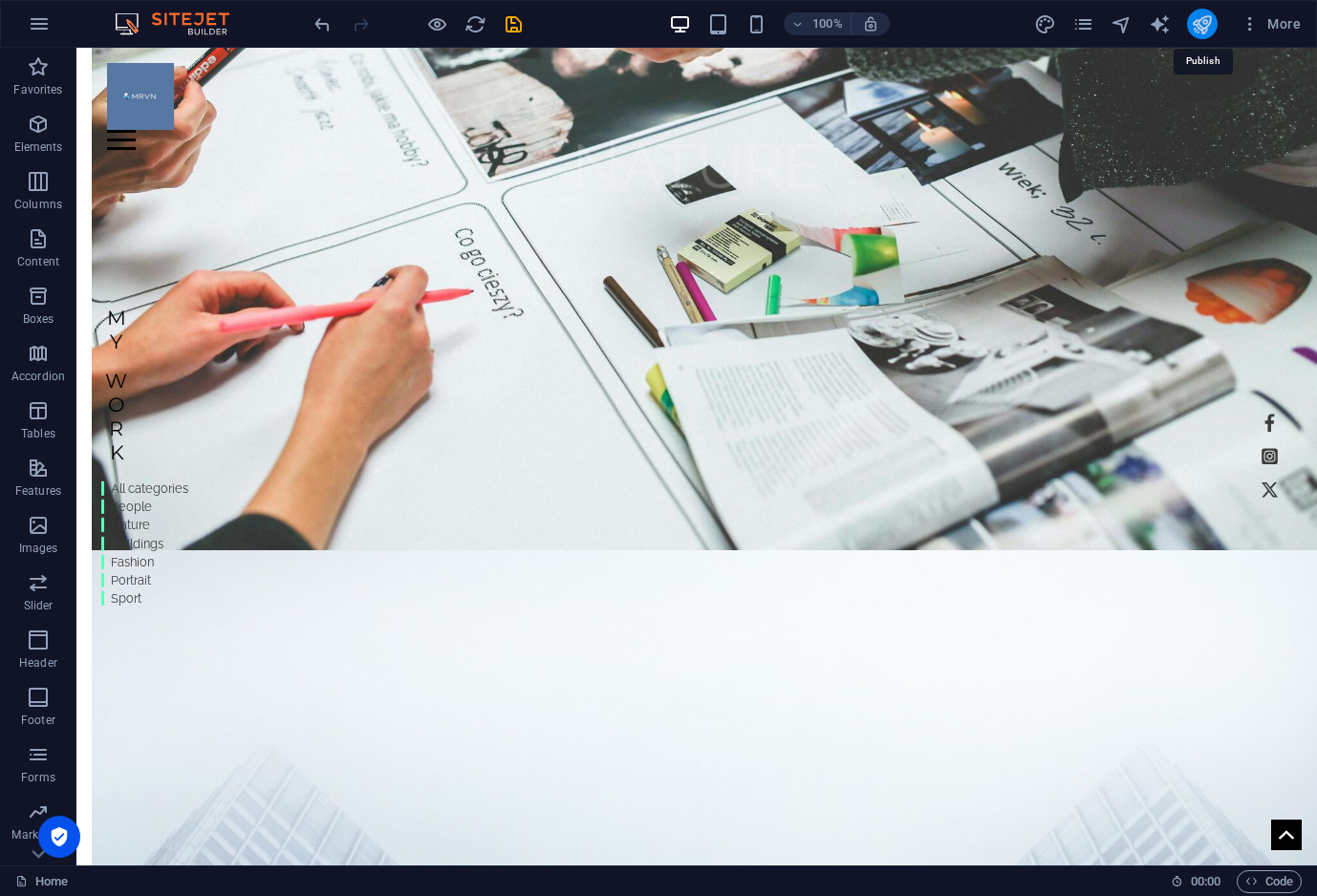 click at bounding box center (1201, 24) 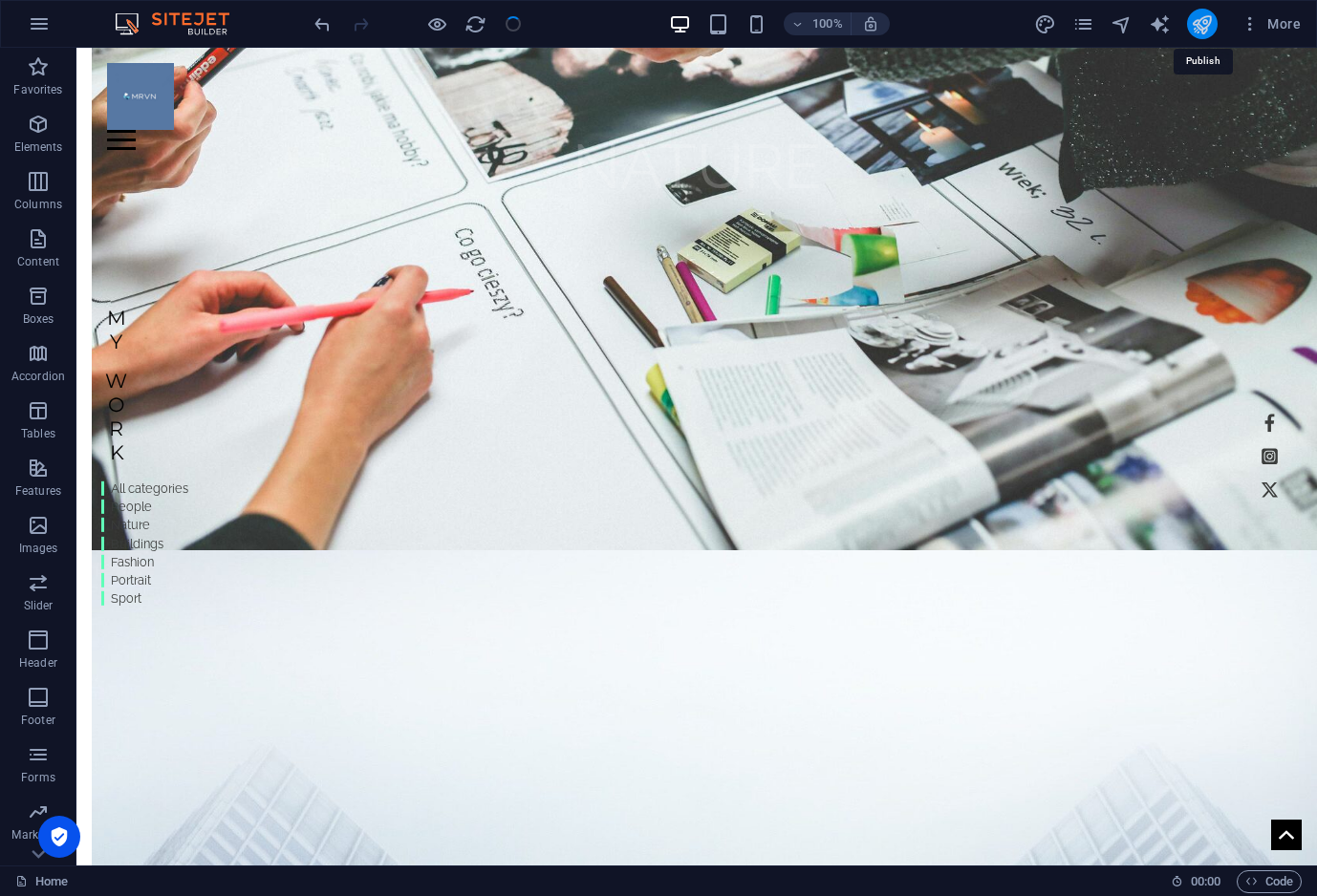click at bounding box center [1201, 24] 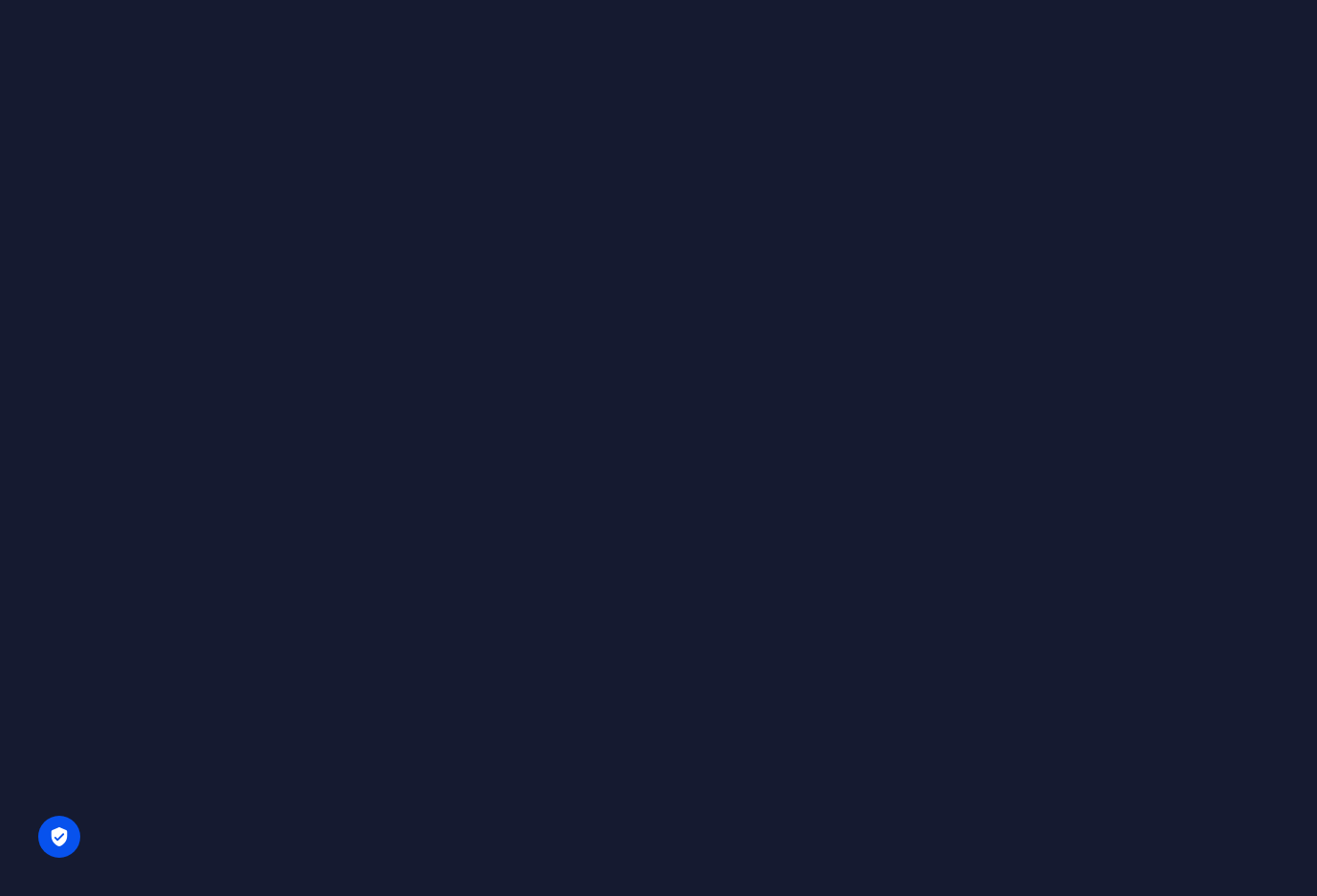 scroll, scrollTop: 0, scrollLeft: 0, axis: both 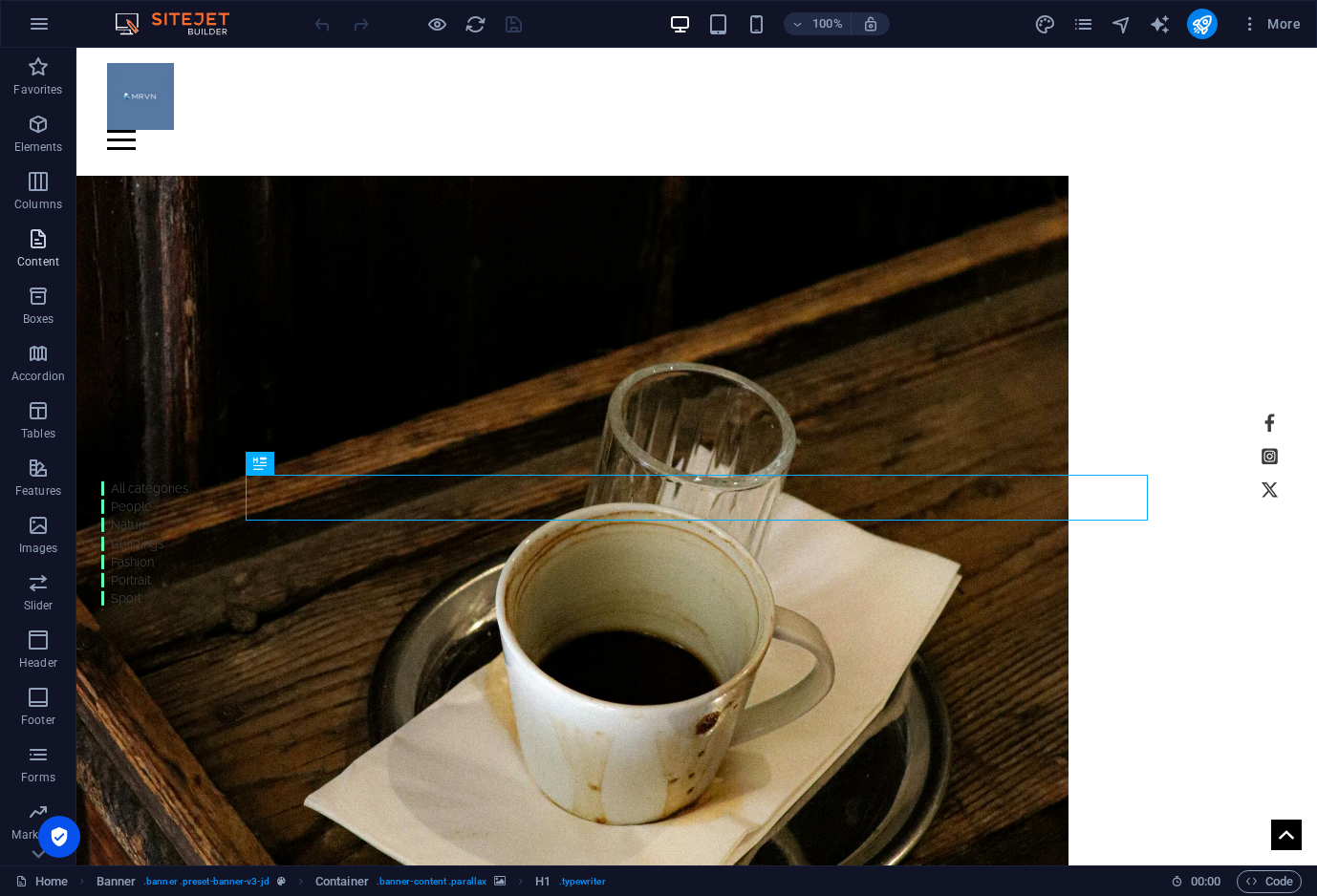 click on "Content" at bounding box center (38, 250) 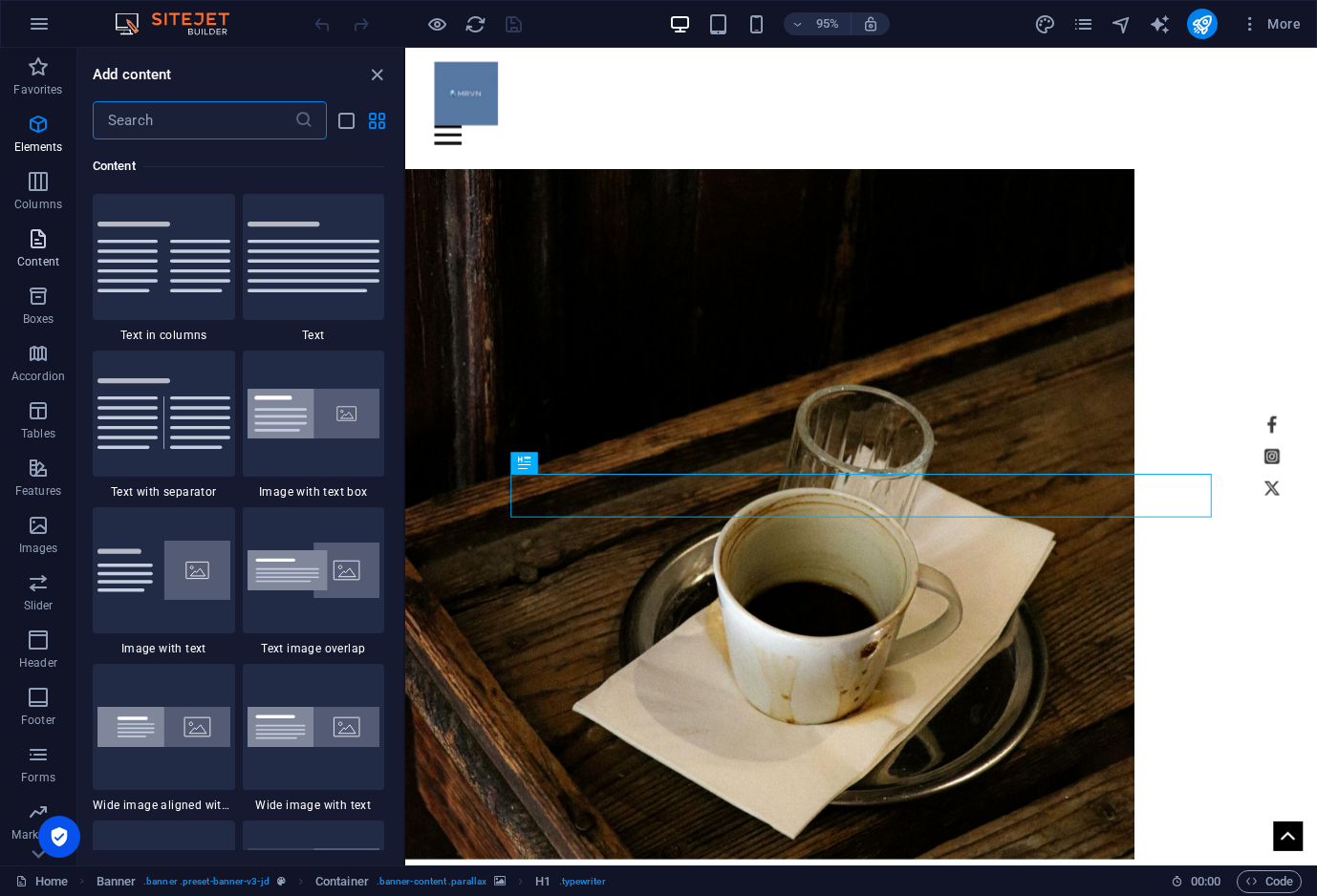 scroll, scrollTop: 3342, scrollLeft: 0, axis: vertical 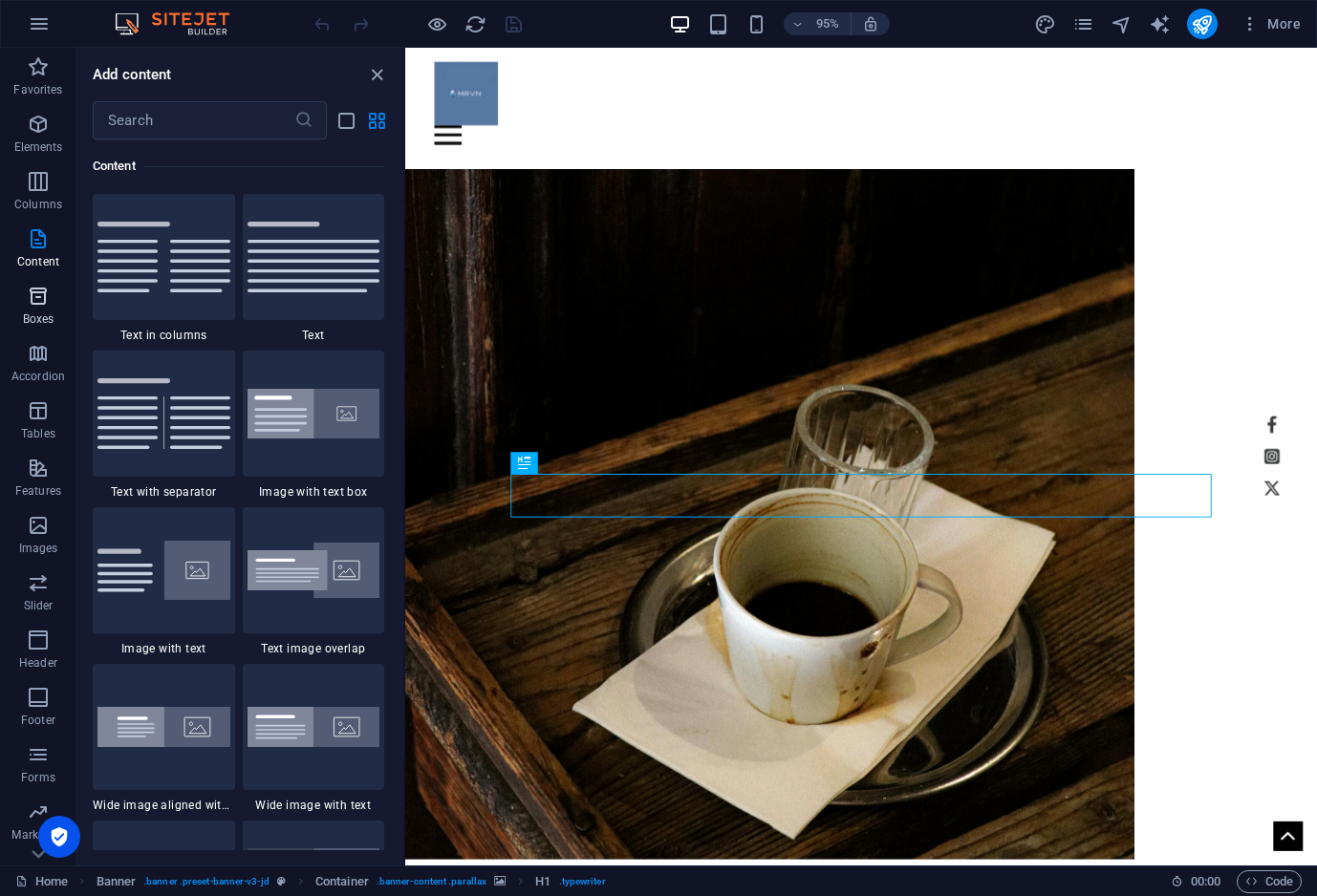 click at bounding box center (38, 296) 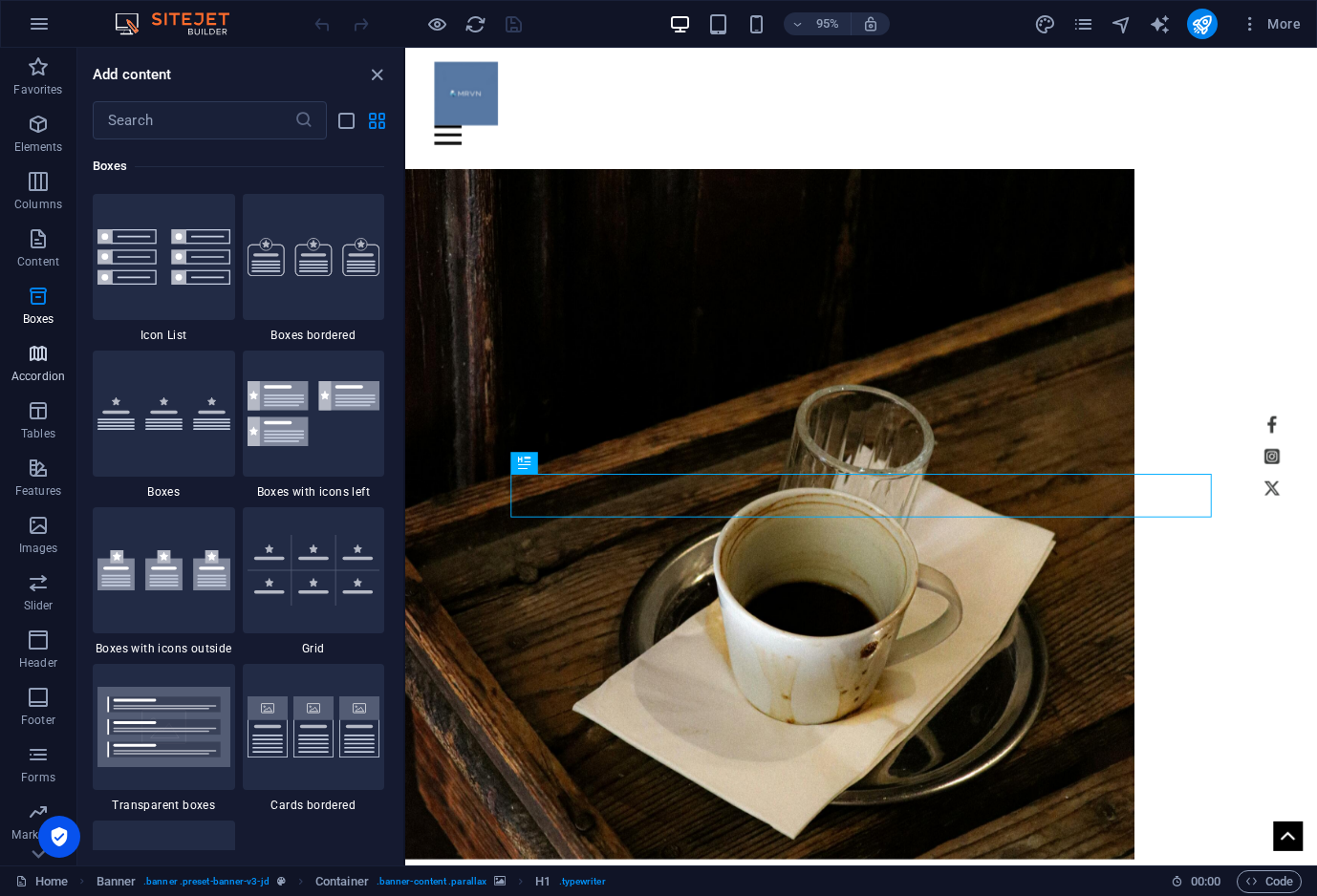 click on "Accordion" at bounding box center [38, 365] 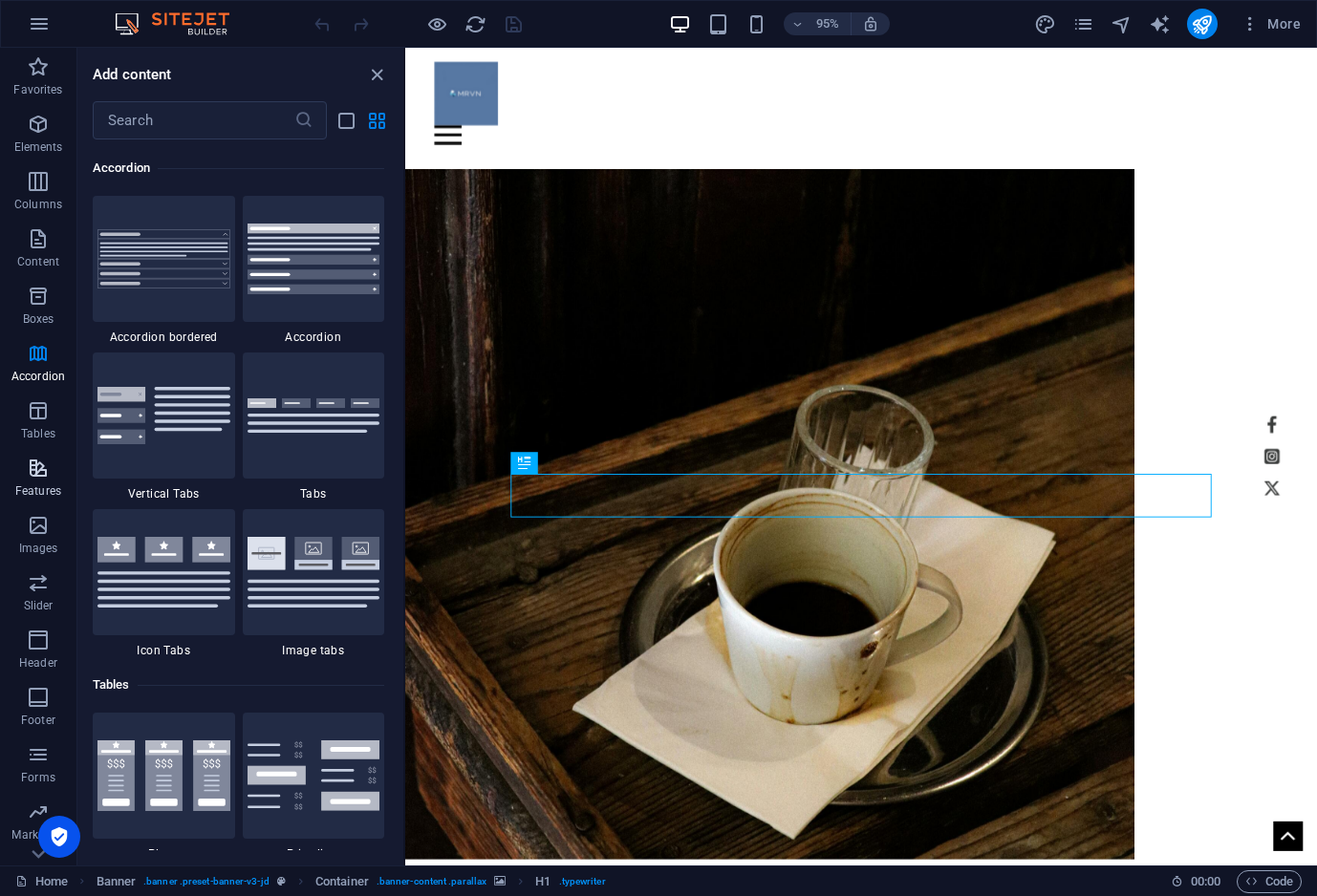 click on "Features" at bounding box center [38, 478] 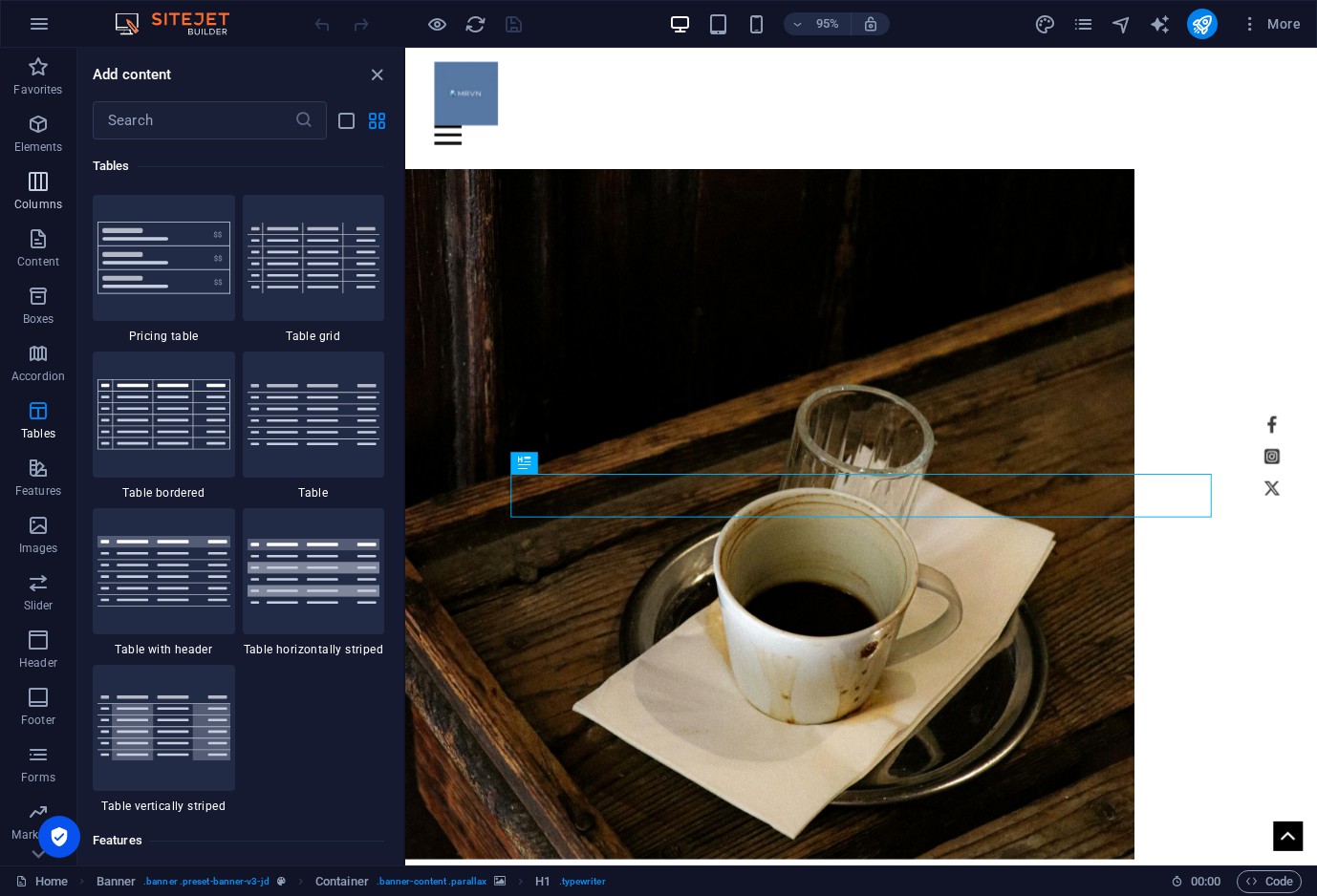 scroll, scrollTop: 7289, scrollLeft: 0, axis: vertical 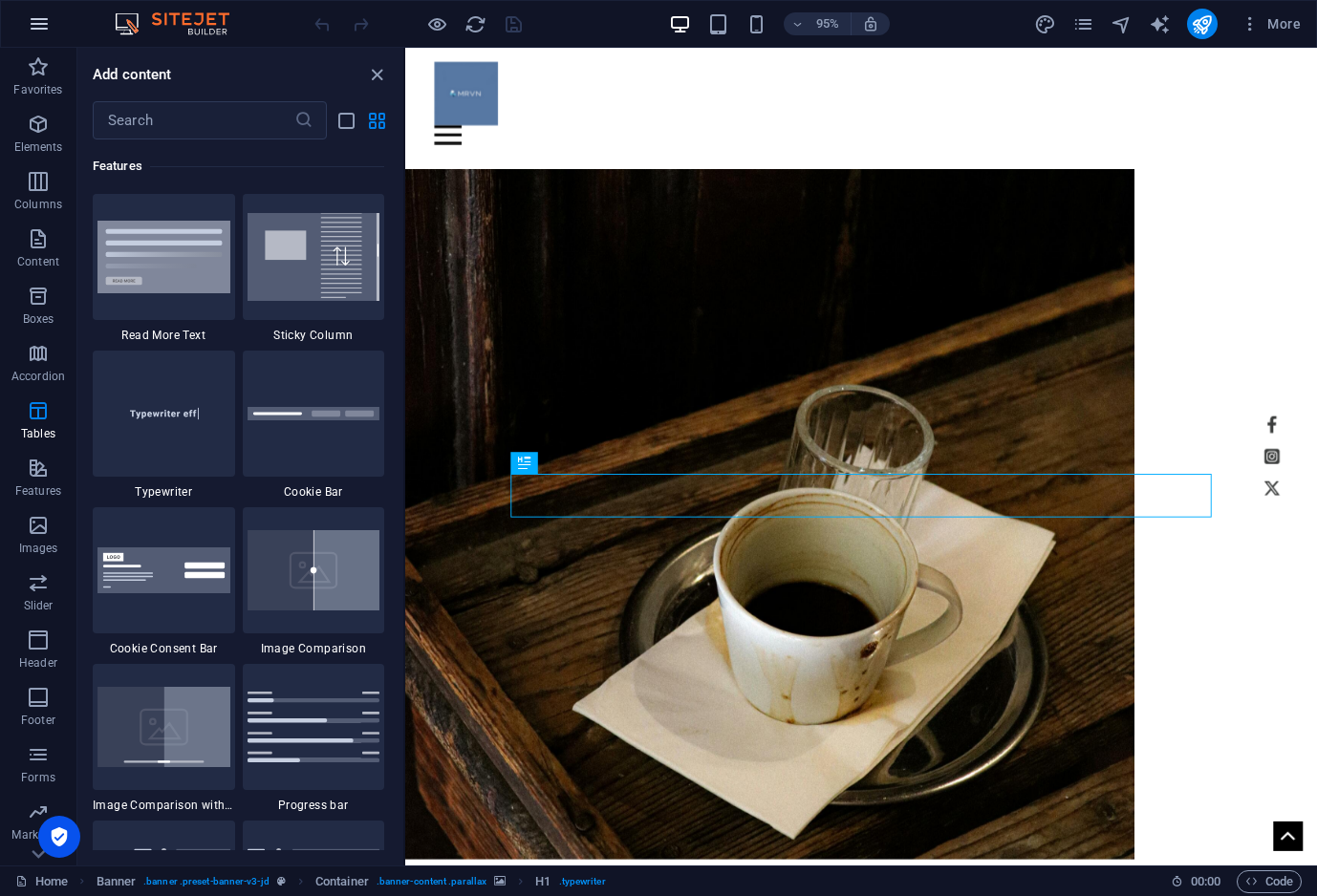 click at bounding box center [39, 24] 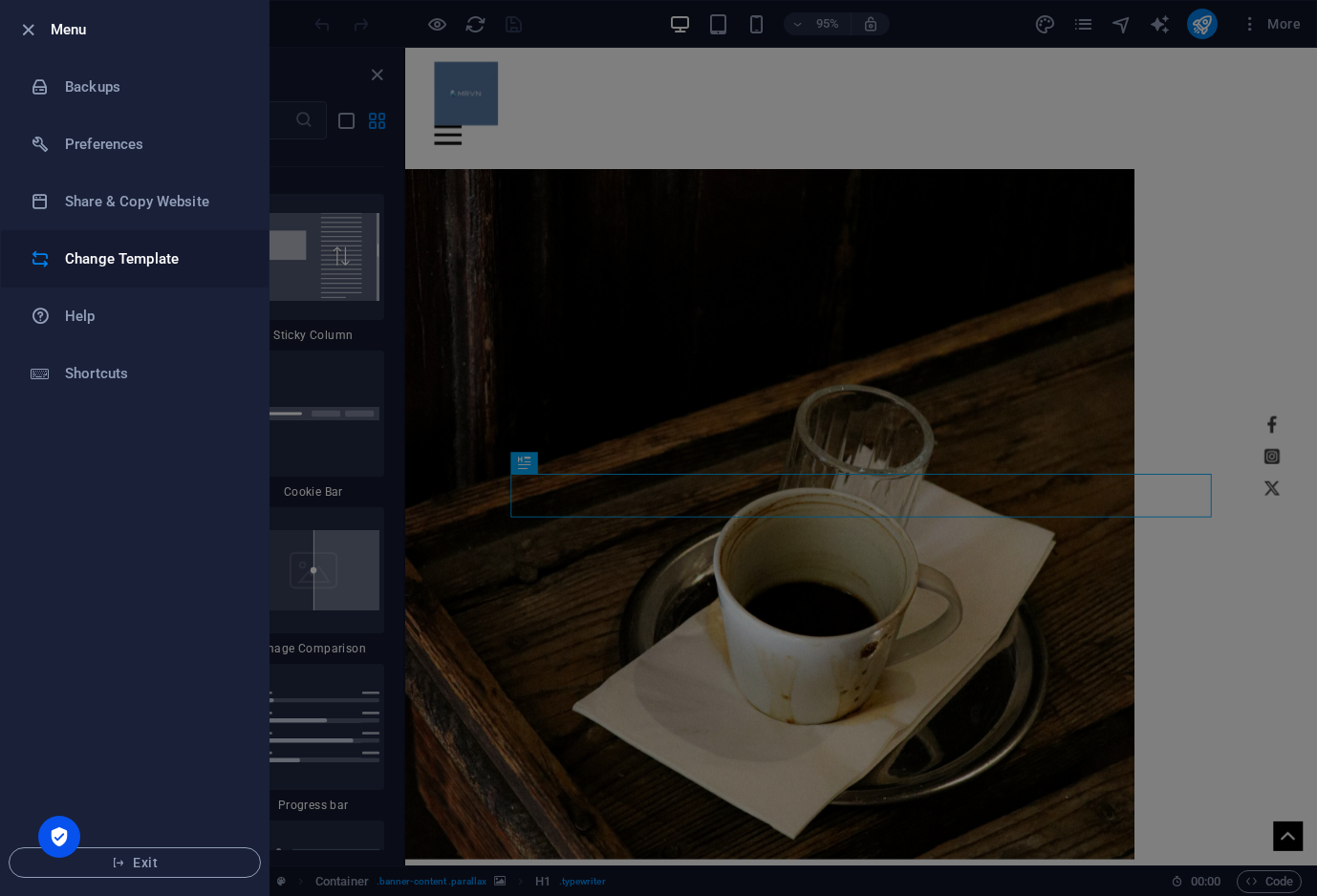 click on "Change Template" at bounding box center (135, 259) 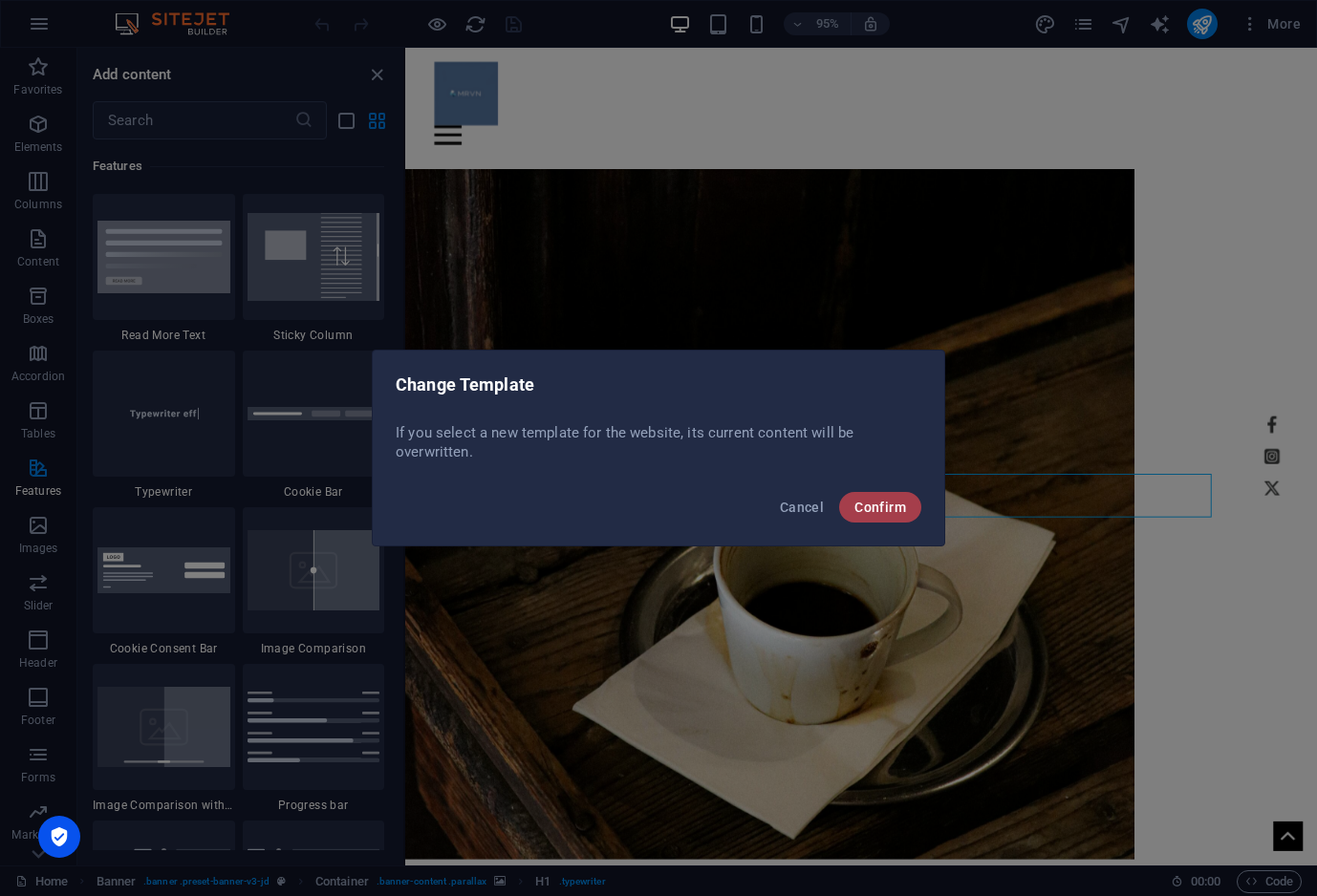 click on "Confirm" at bounding box center (880, 507) 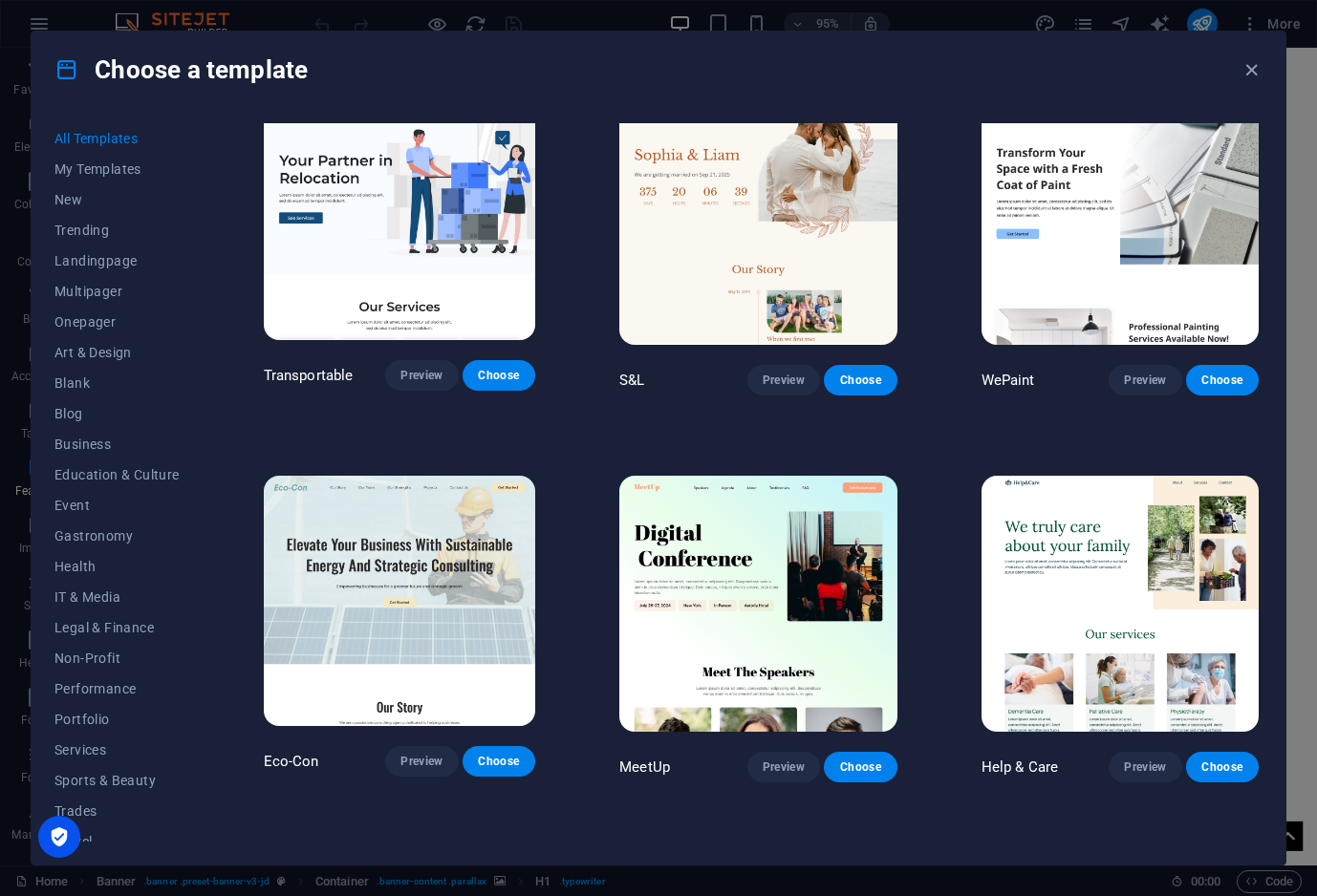 scroll, scrollTop: 430, scrollLeft: 0, axis: vertical 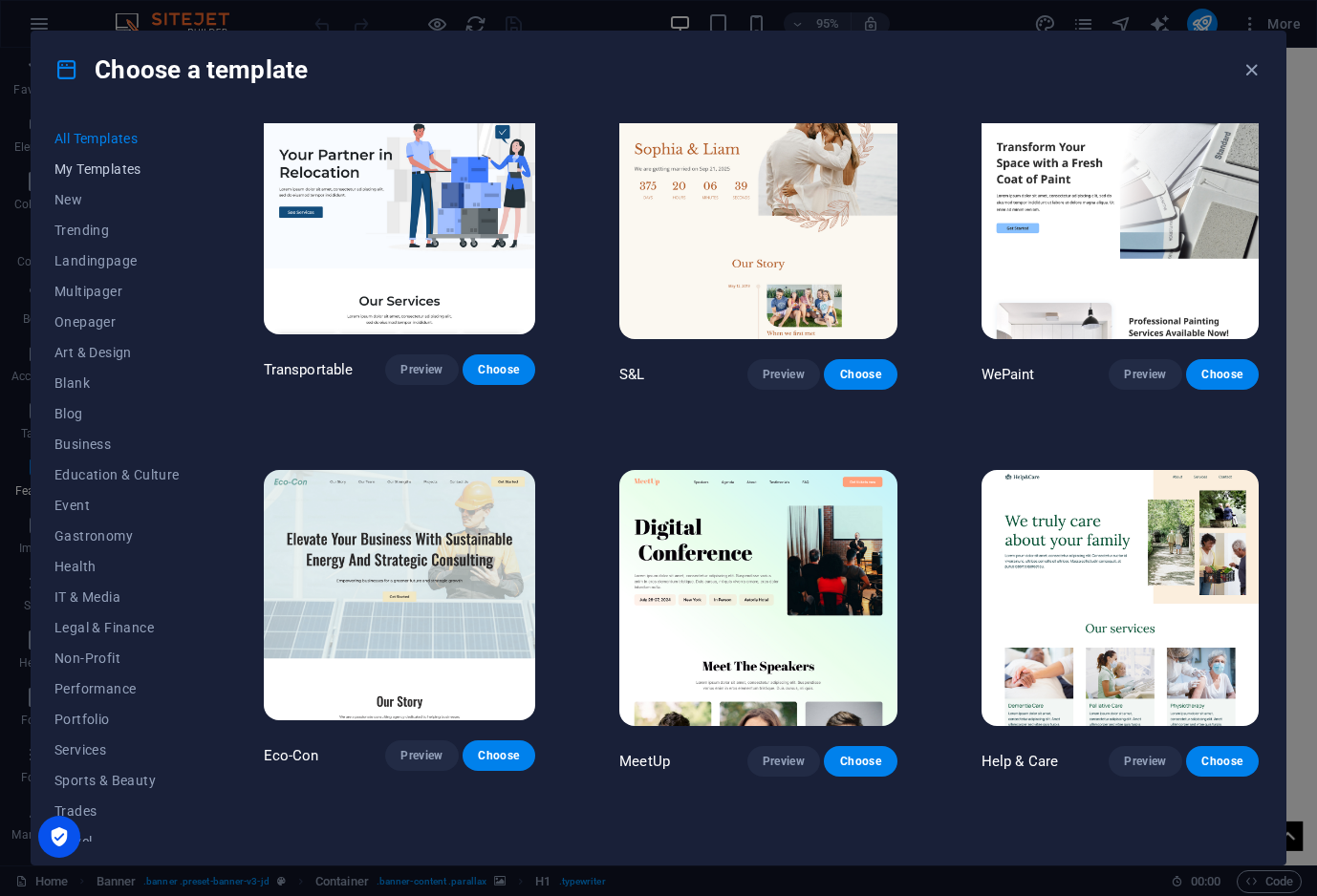 click on "My Templates" at bounding box center (117, 169) 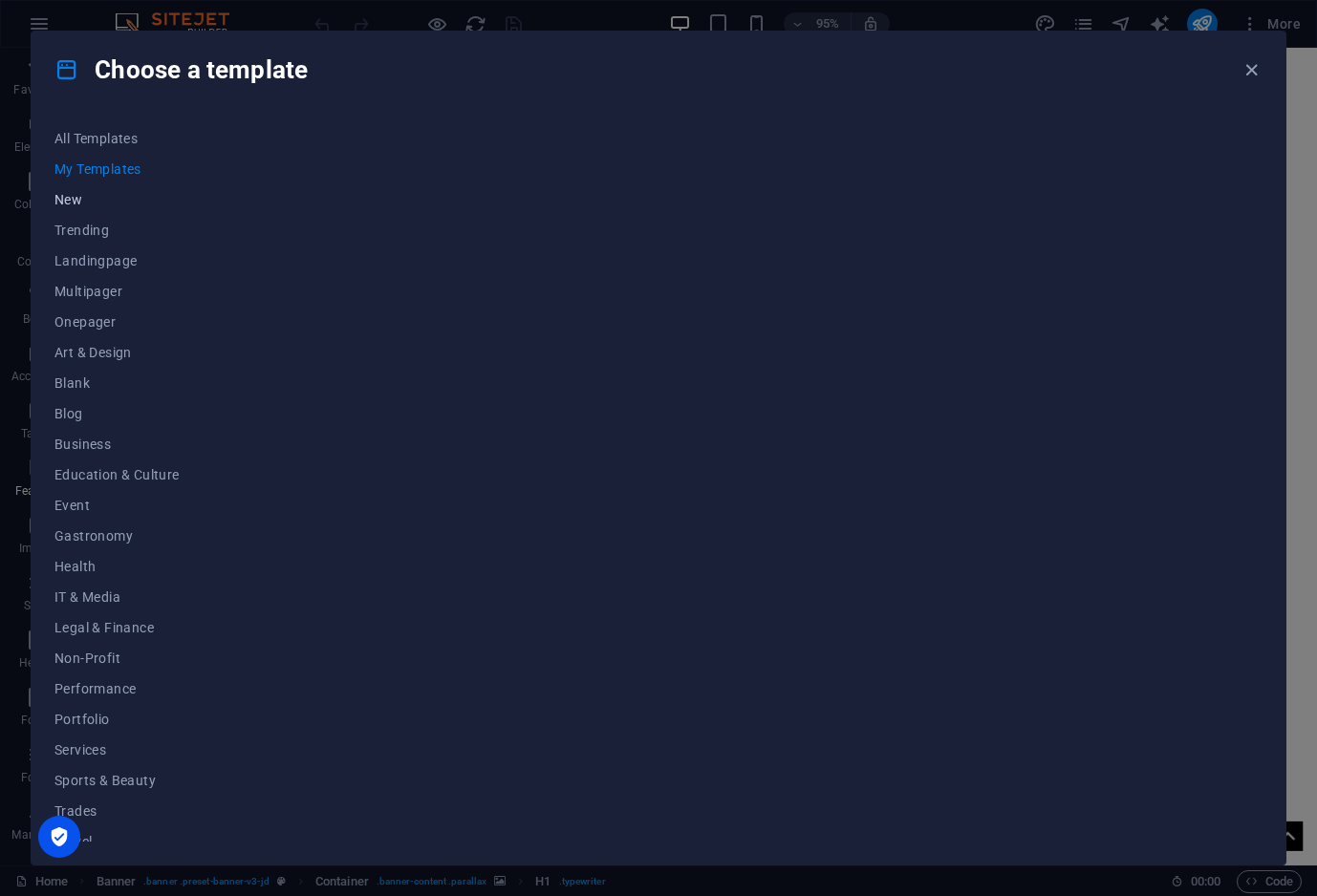 click on "New" at bounding box center (117, 200) 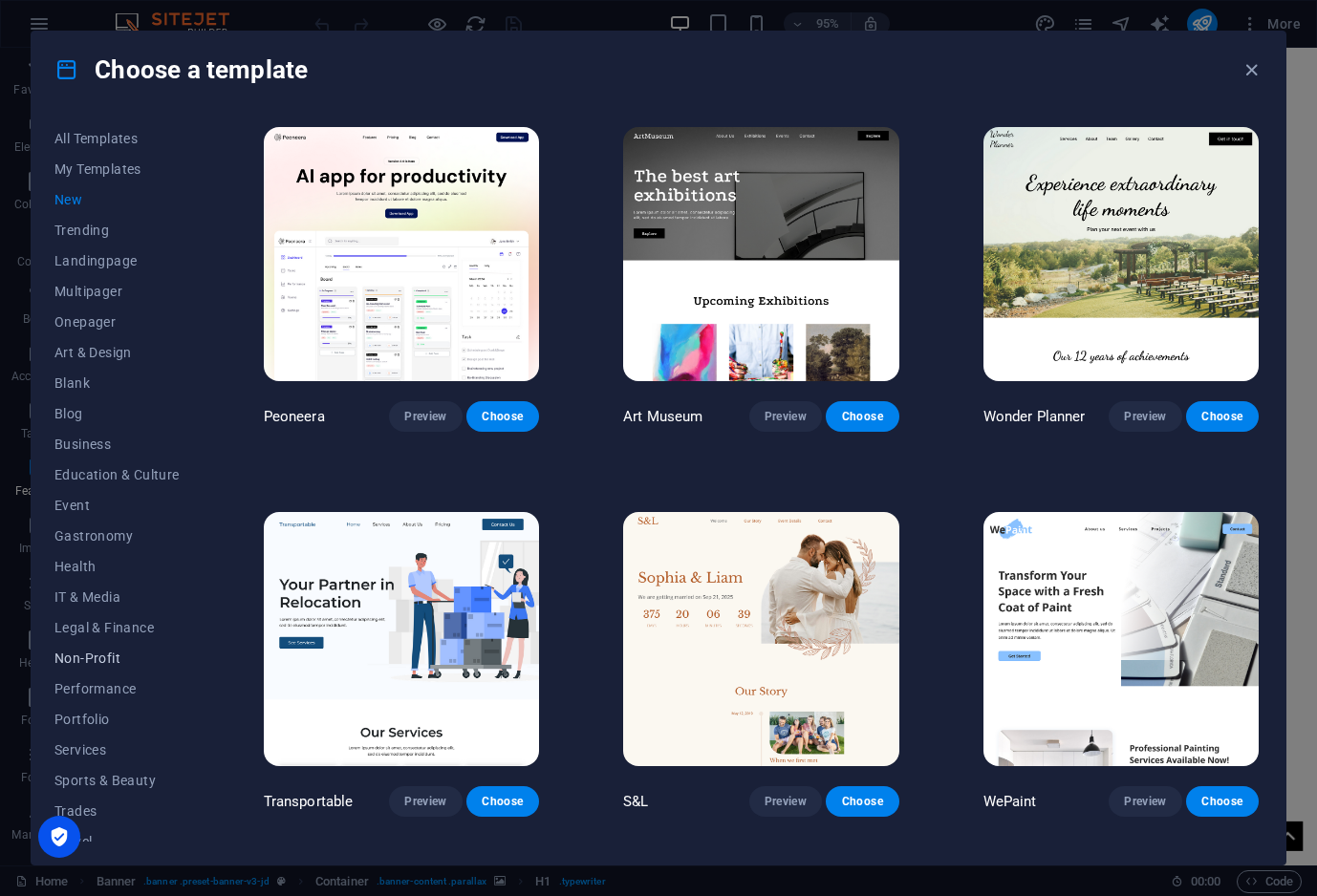 scroll, scrollTop: 46, scrollLeft: 0, axis: vertical 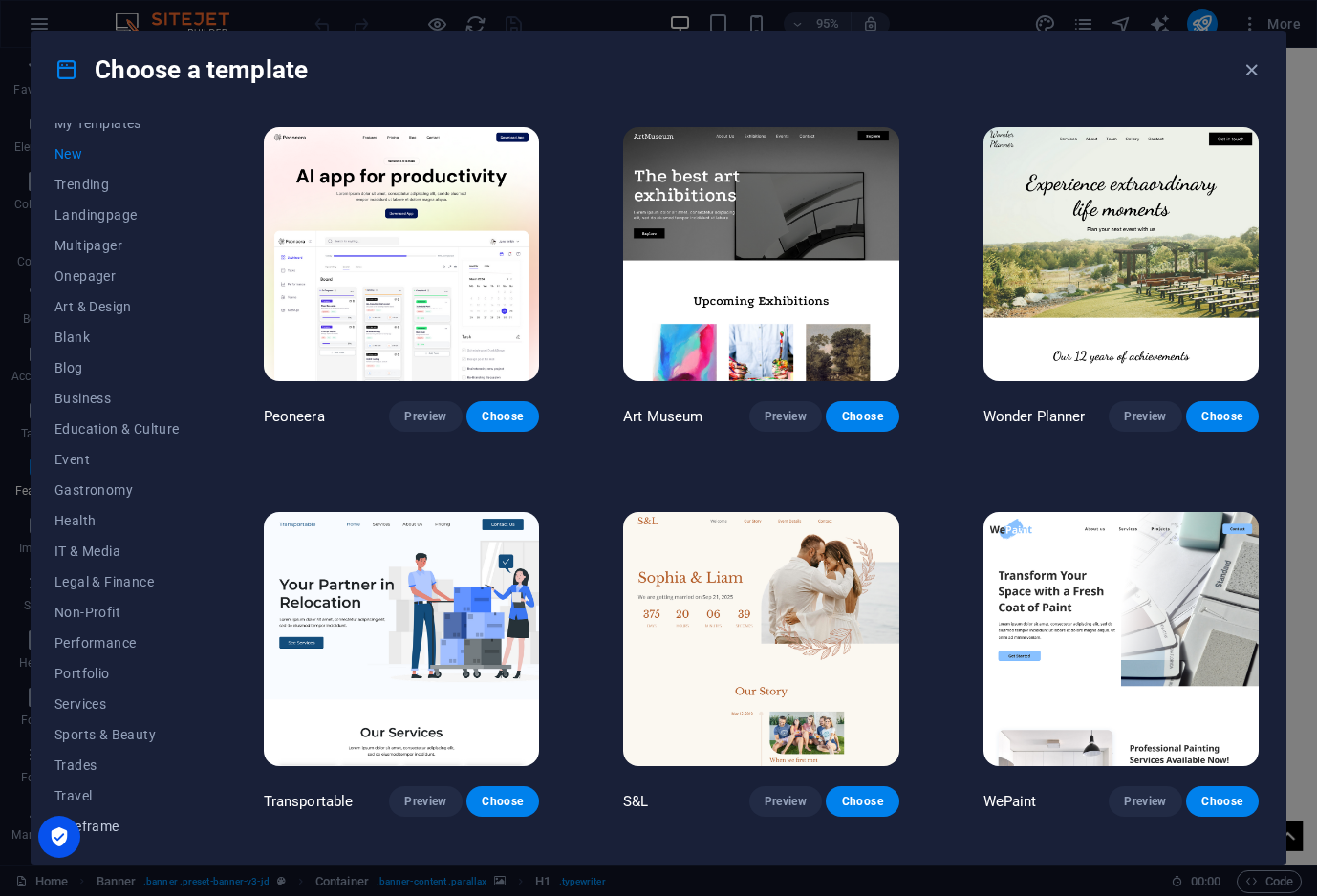 click on "Wireframe" at bounding box center (117, 826) 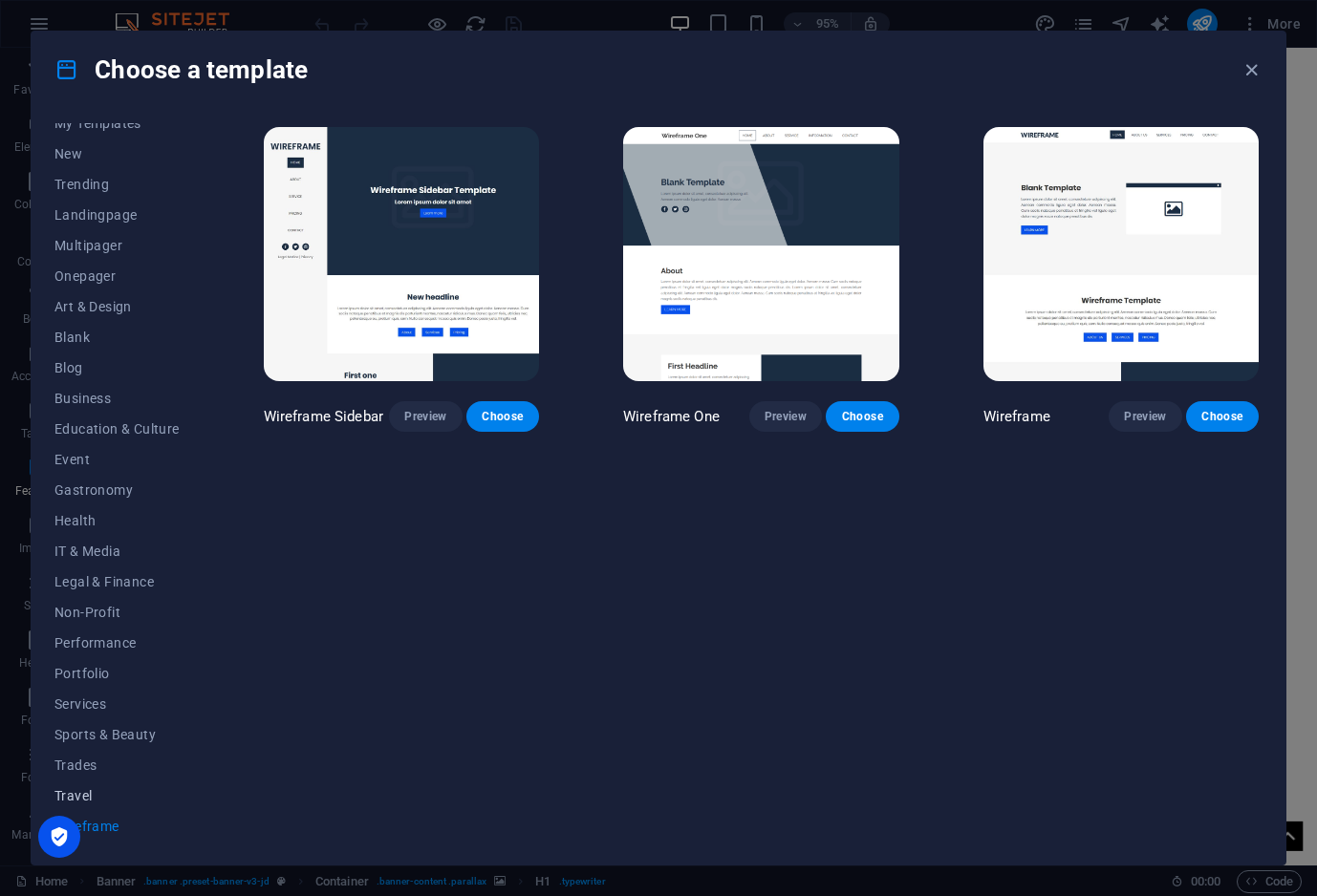 click on "Travel" at bounding box center (117, 796) 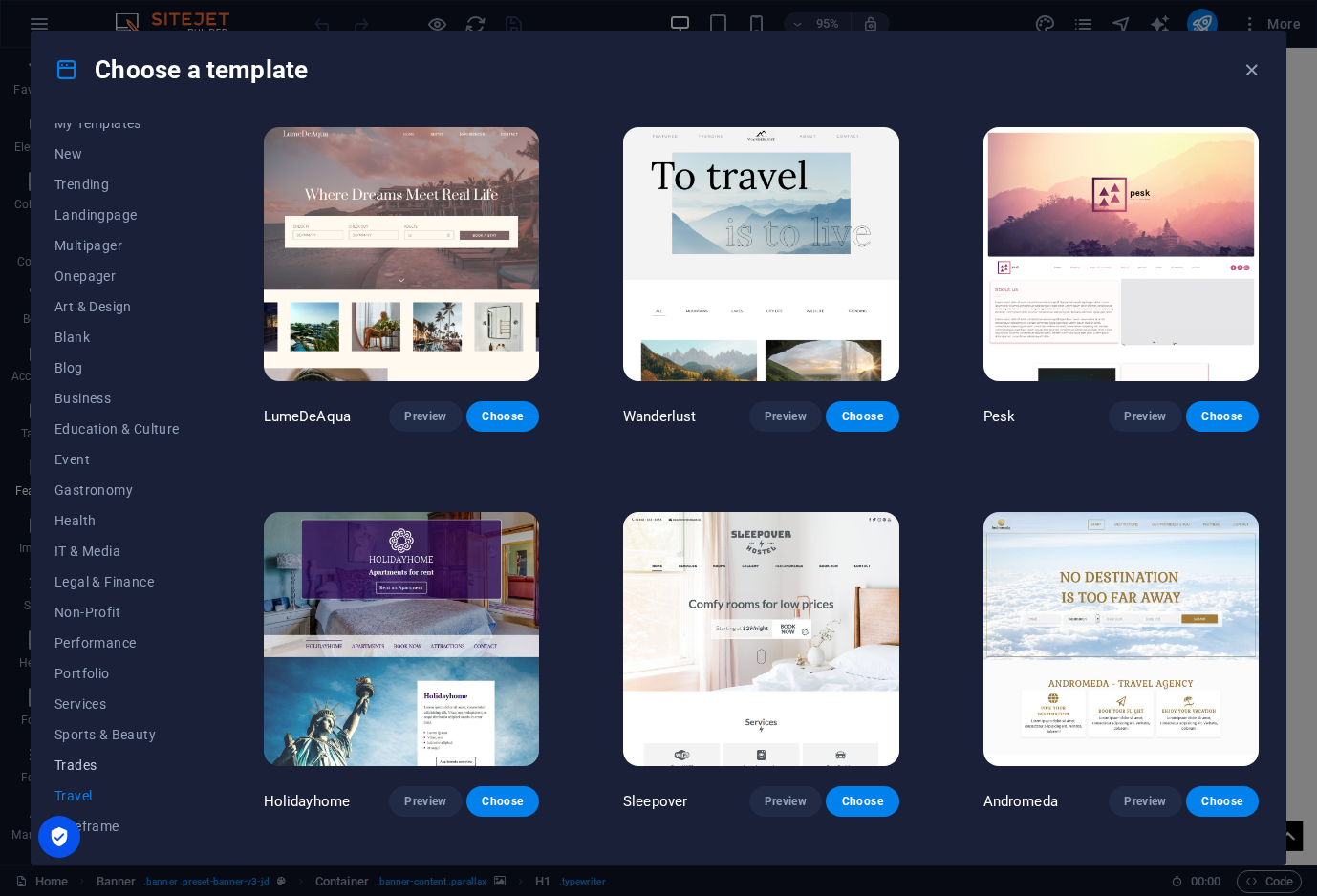click on "Trades" at bounding box center (117, 765) 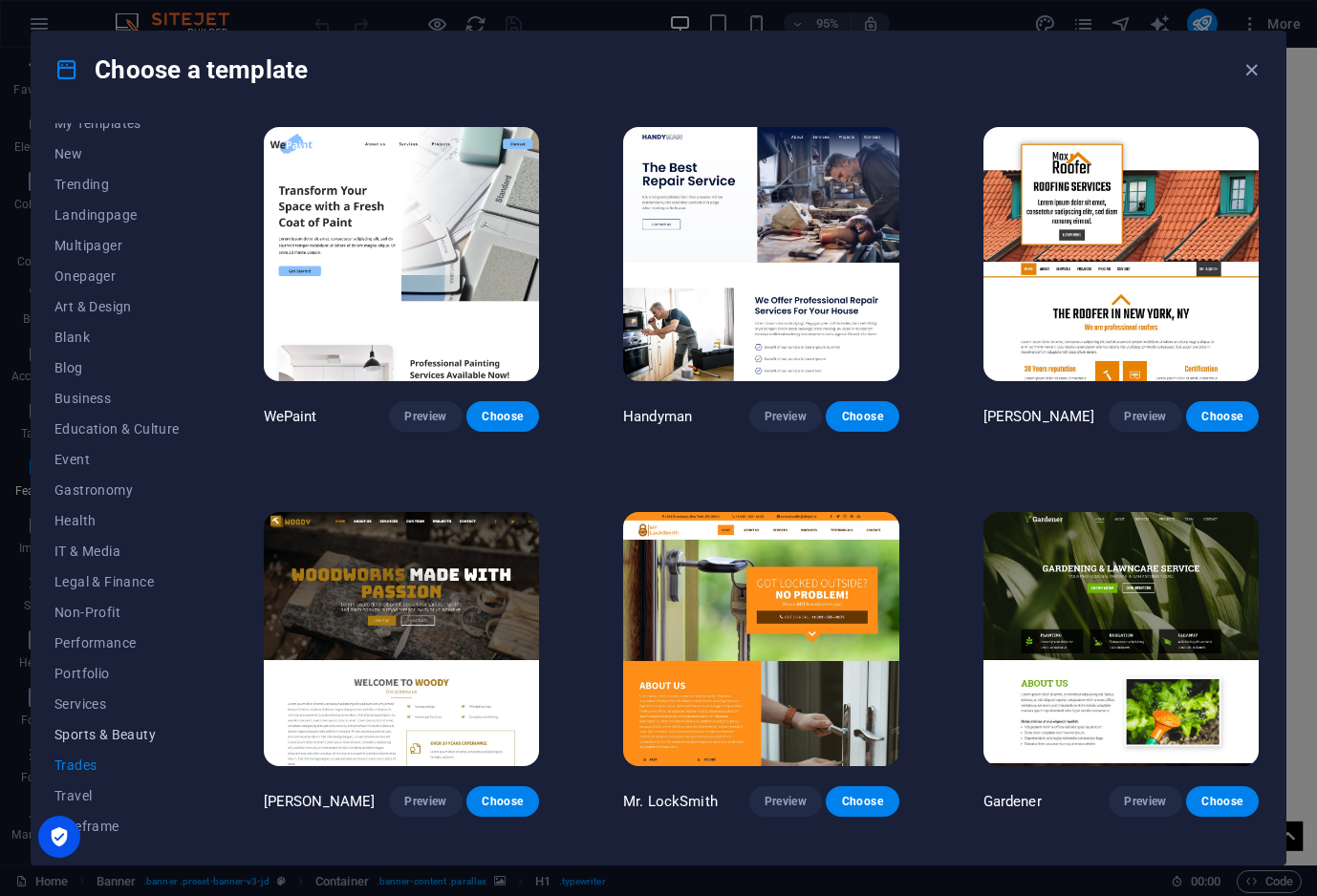 click on "Sports & Beauty" at bounding box center [117, 735] 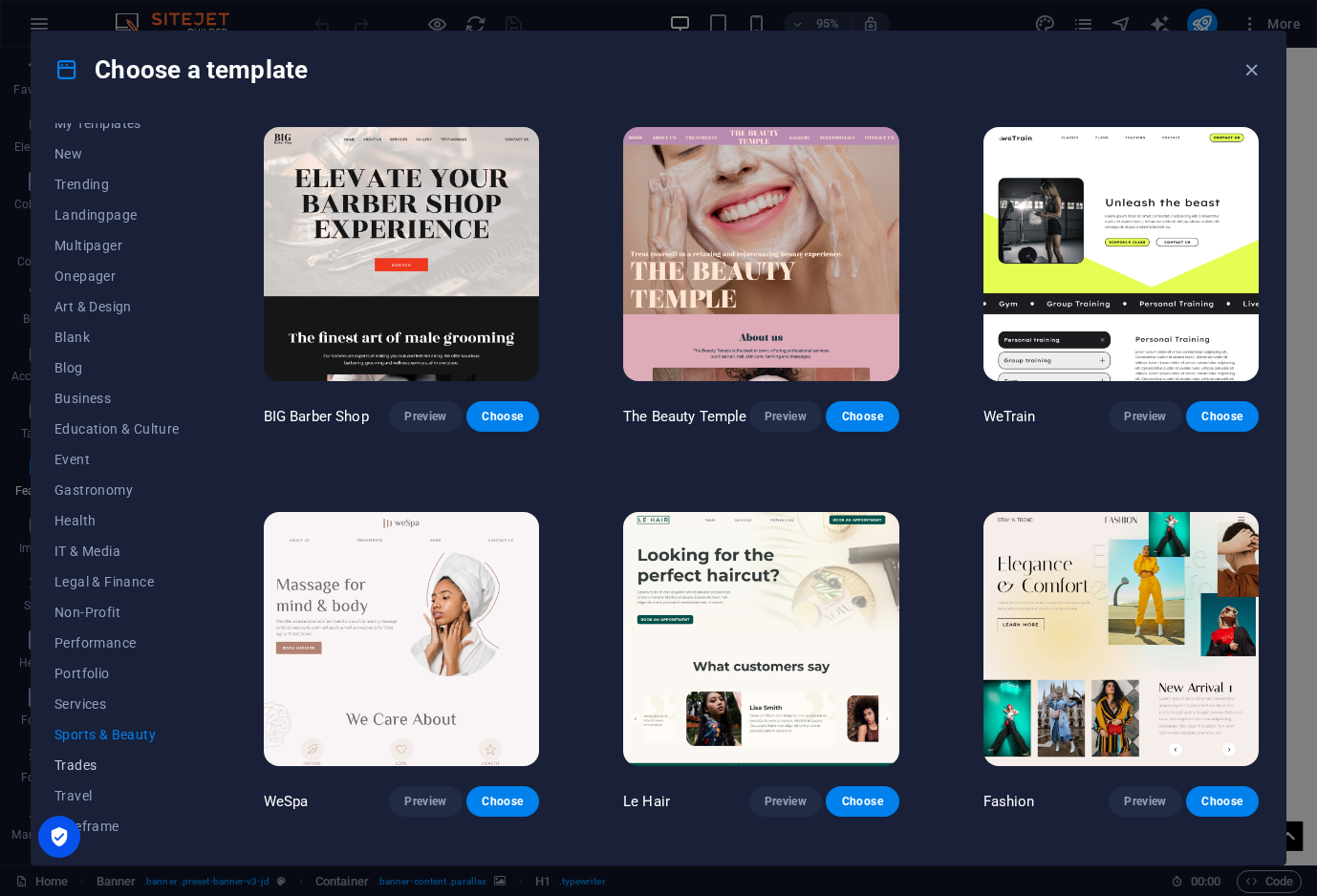click on "Trades" at bounding box center (117, 765) 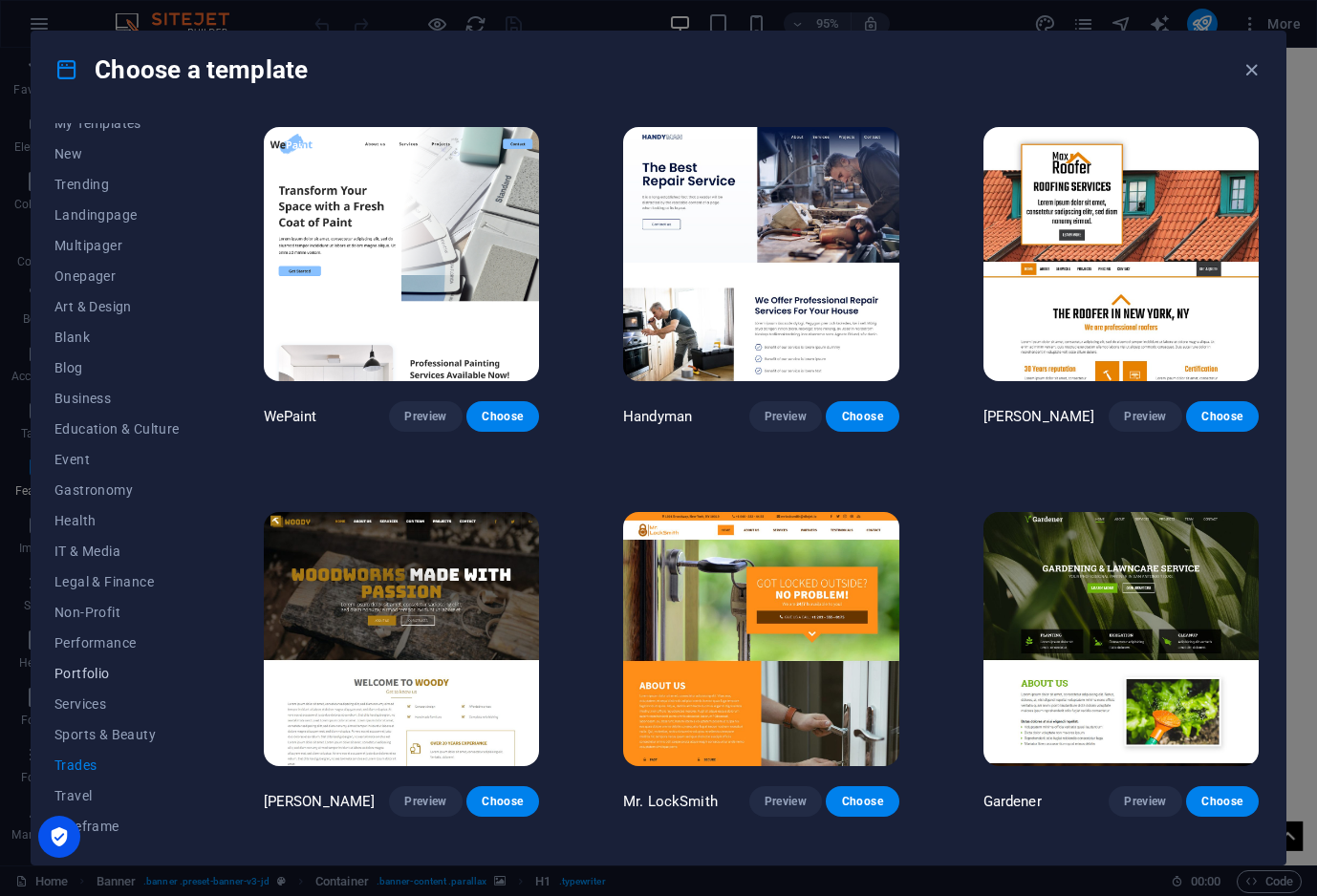 click on "Portfolio" at bounding box center (117, 673) 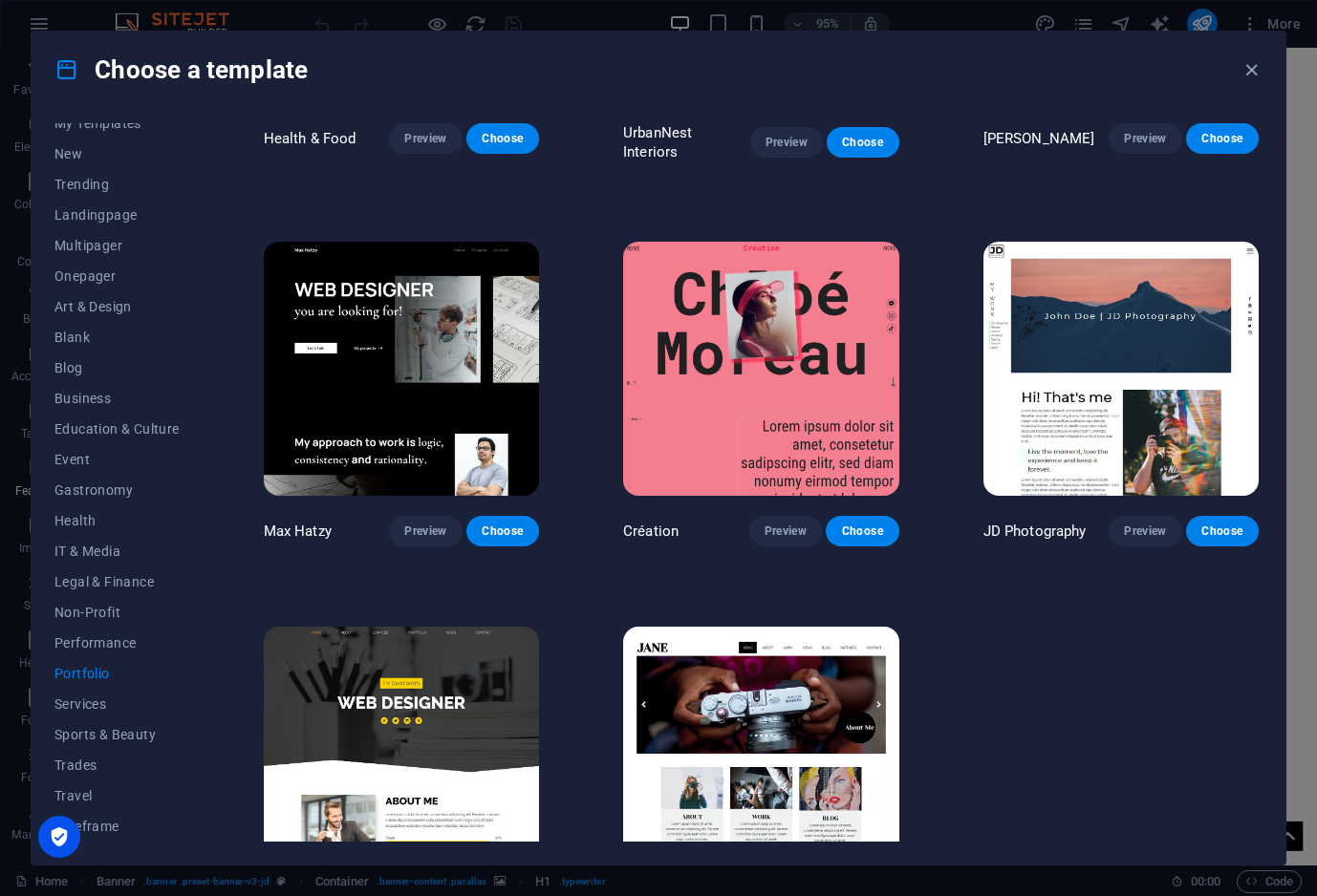 scroll, scrollTop: 359, scrollLeft: 0, axis: vertical 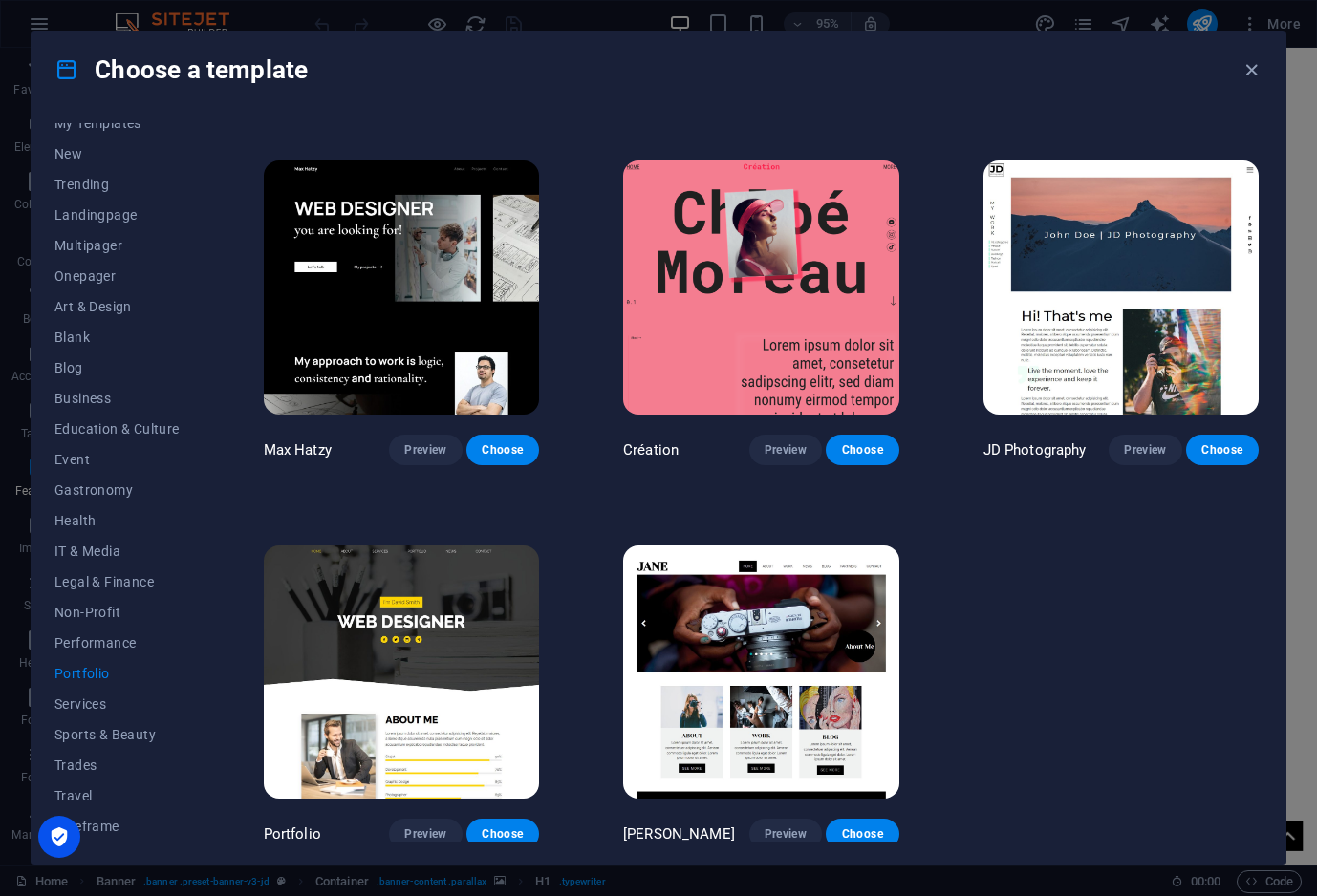 click at bounding box center (761, 672) 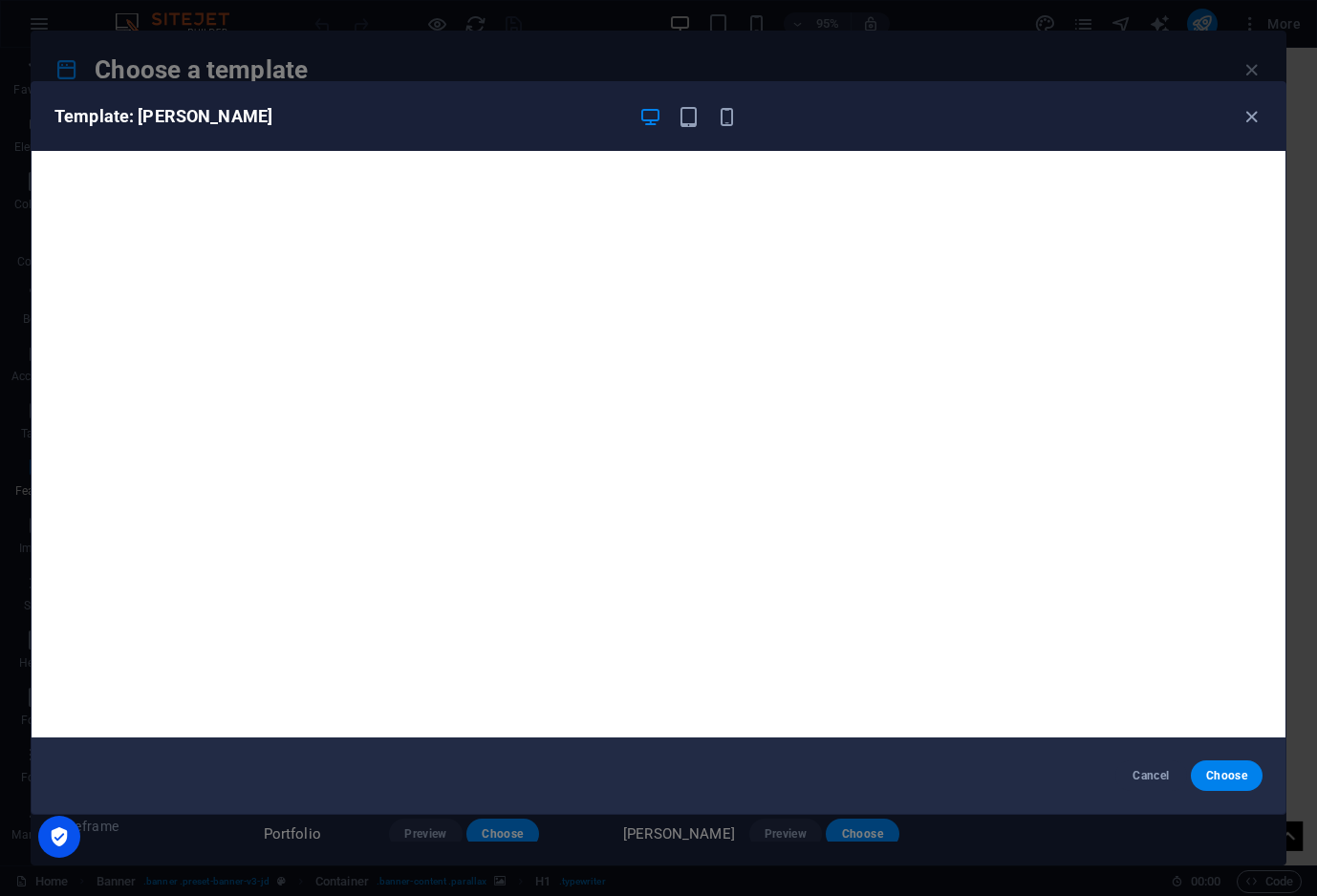 scroll, scrollTop: 4, scrollLeft: 0, axis: vertical 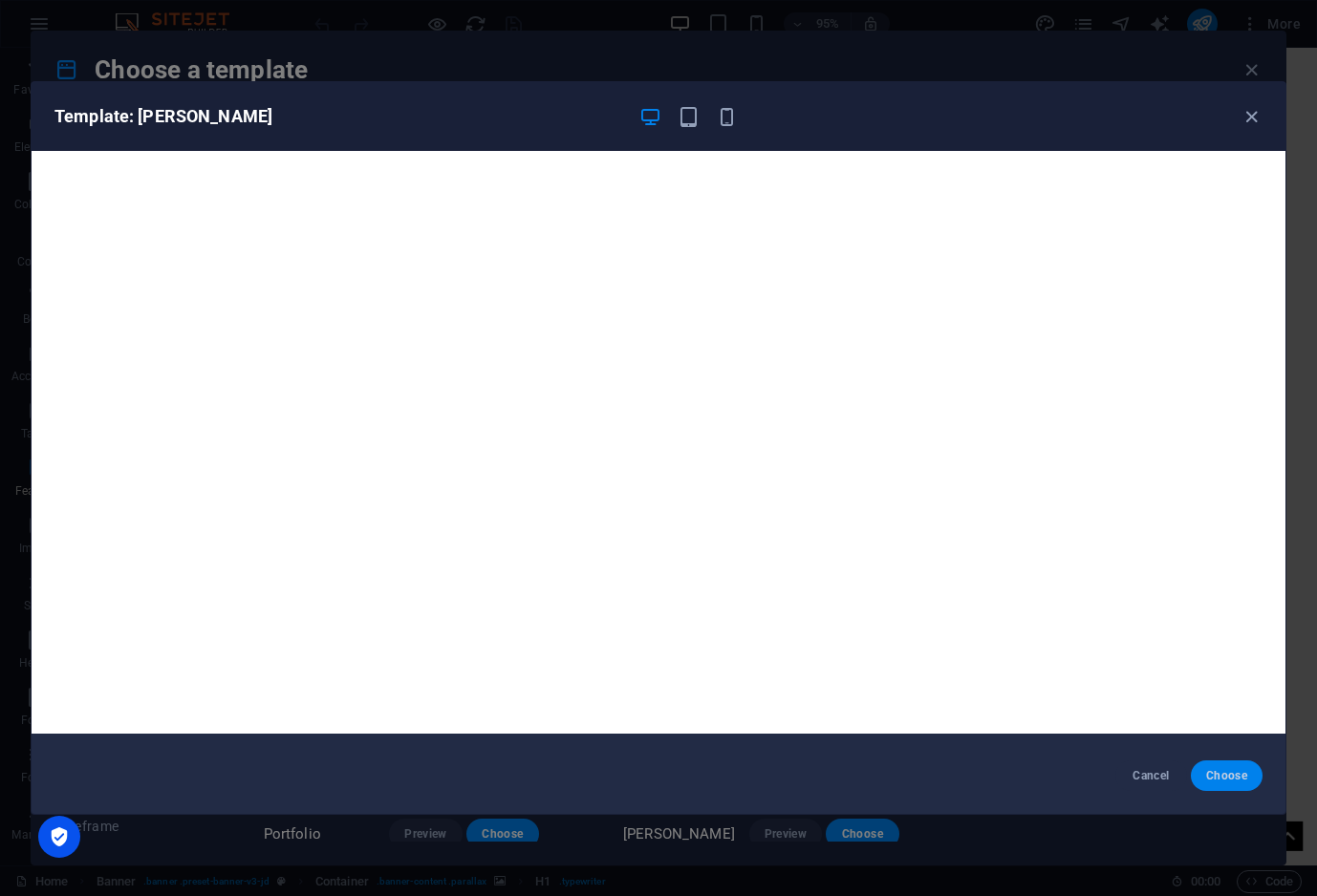 click on "Choose" at bounding box center (1226, 776) 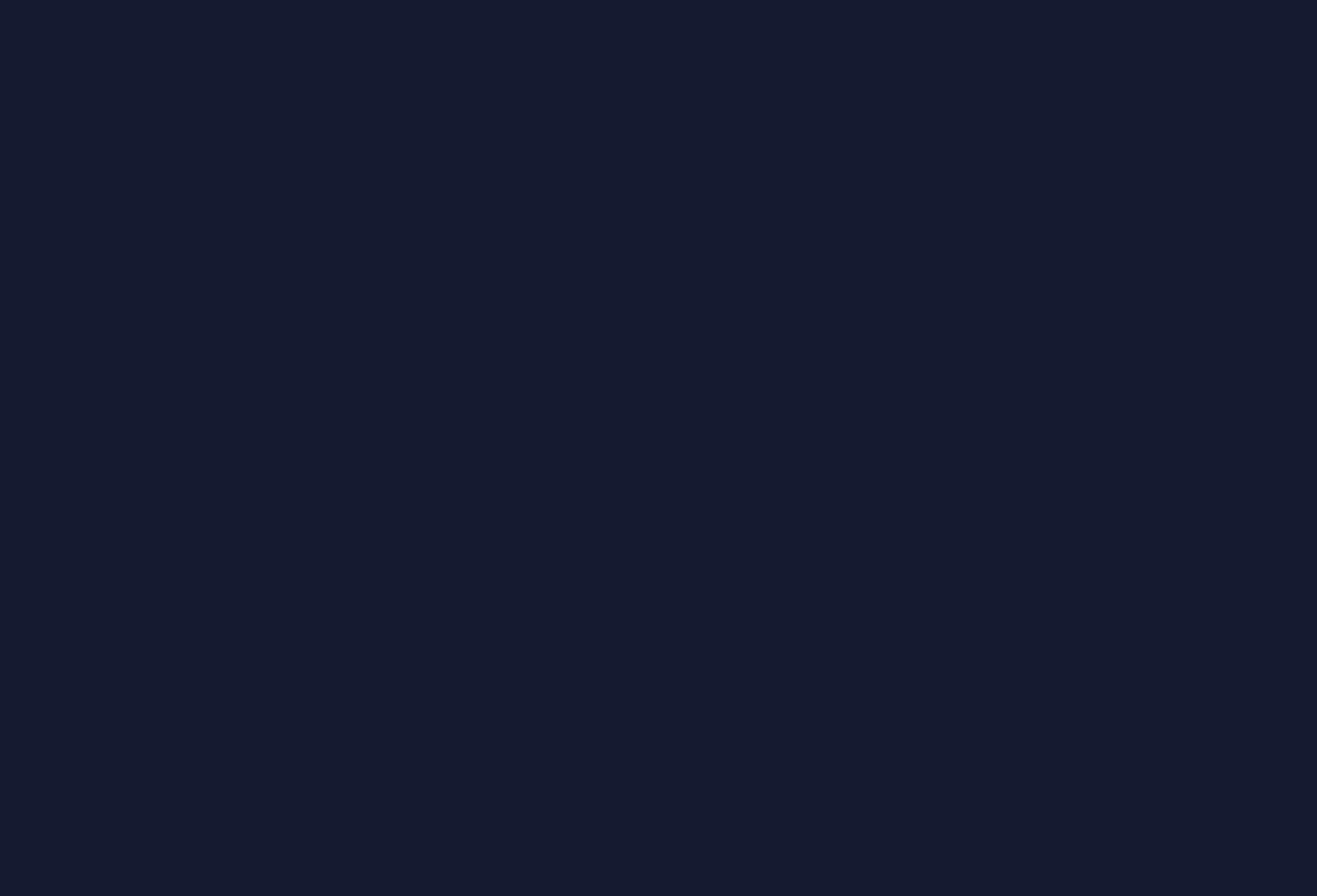 scroll, scrollTop: 0, scrollLeft: 0, axis: both 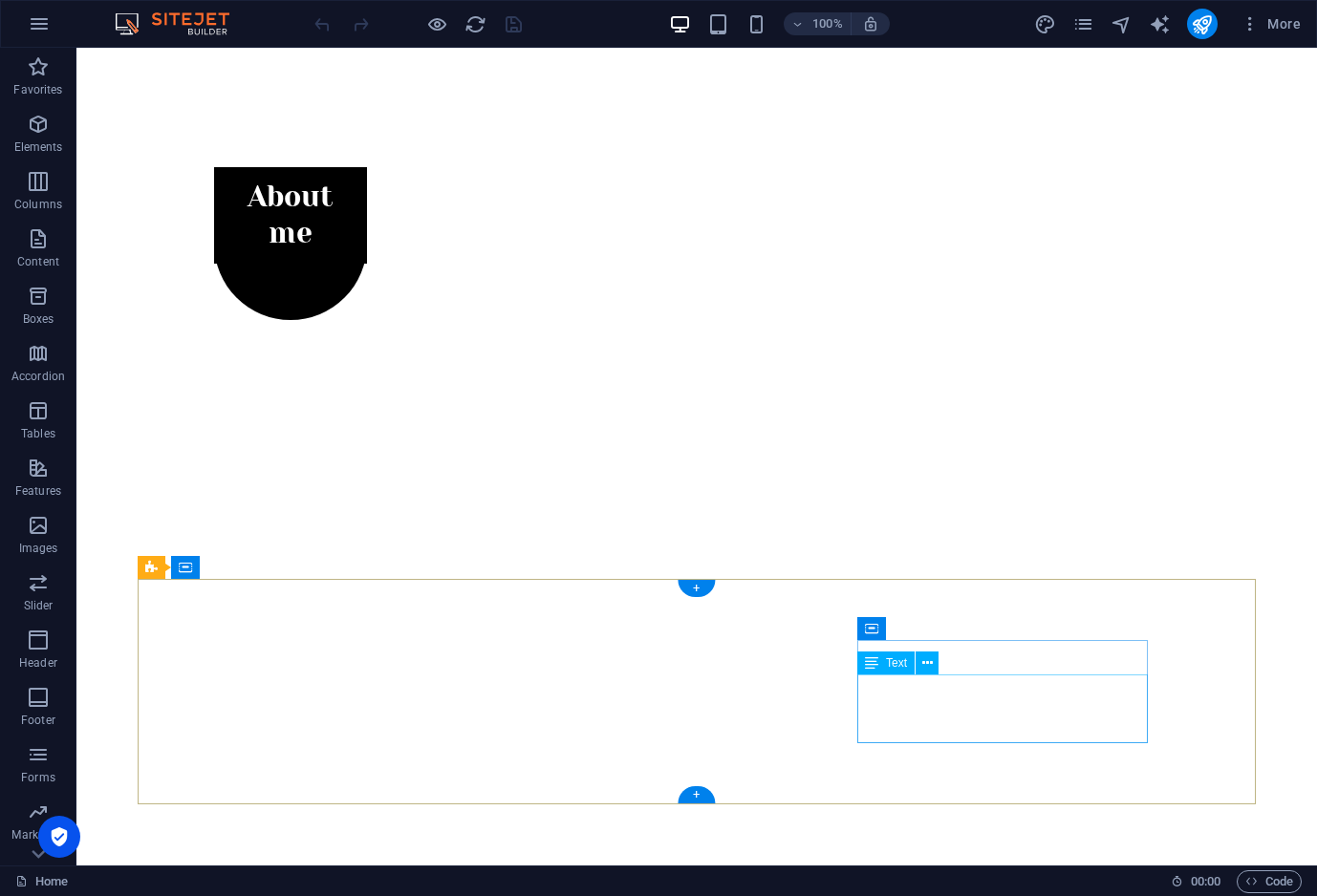 click on "[EMAIL_ADDRESS][DOMAIN_NAME] Legal Notice Privacy" at bounding box center [604, 3789] 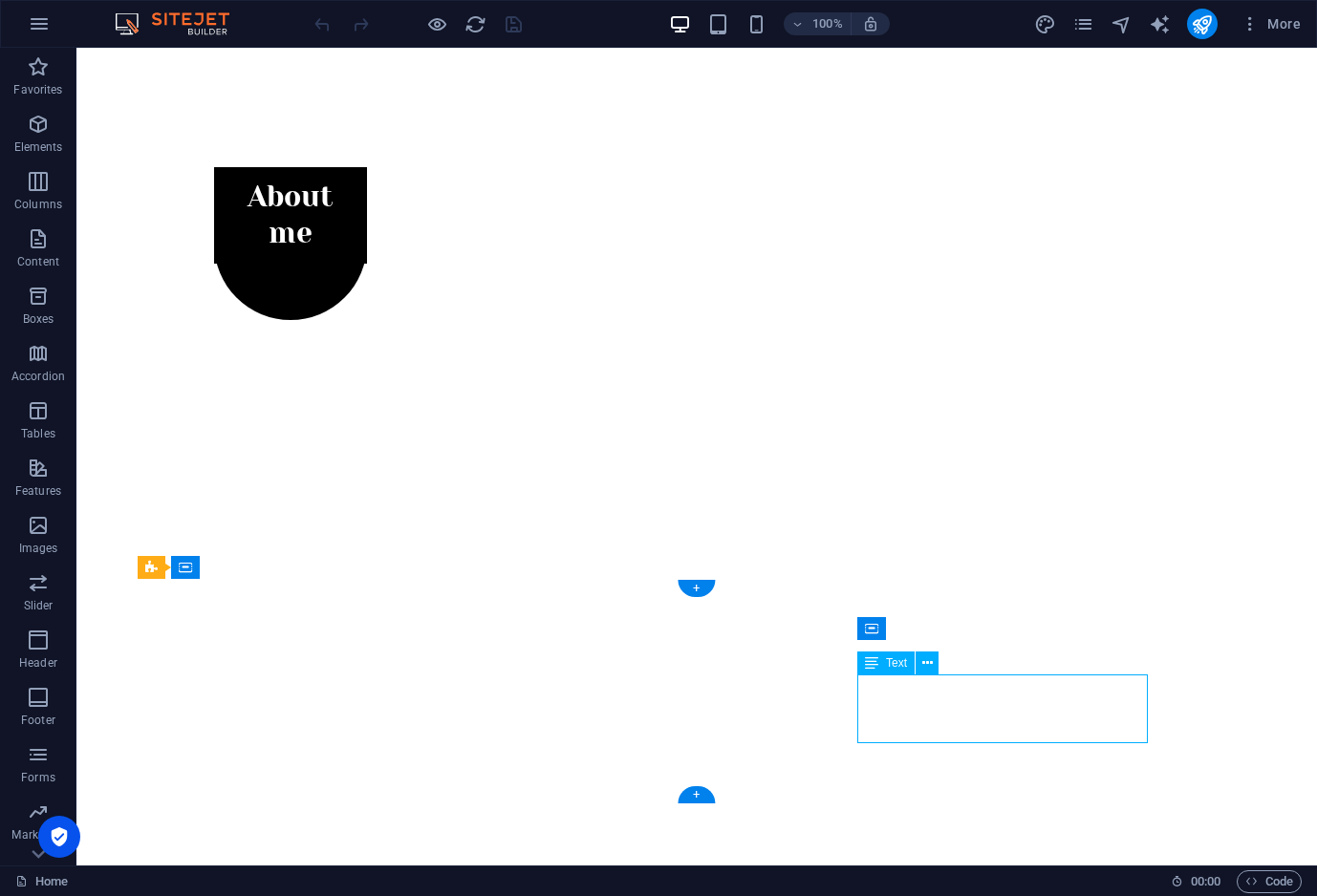 click on "[EMAIL_ADDRESS][DOMAIN_NAME] Legal Notice Privacy" at bounding box center [604, 3789] 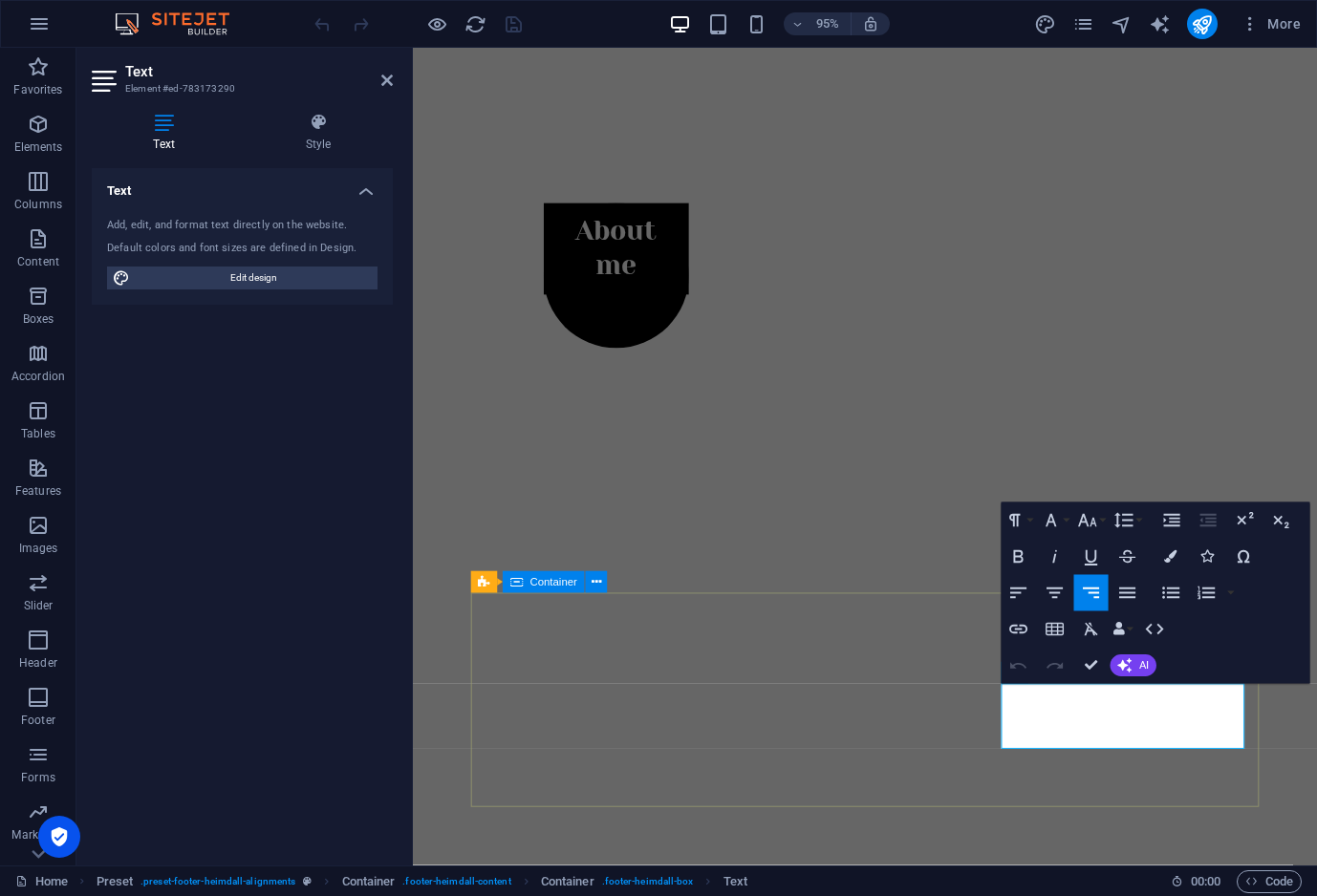 drag, startPoint x: 1207, startPoint y: 757, endPoint x: 1302, endPoint y: 752, distance: 95.13149 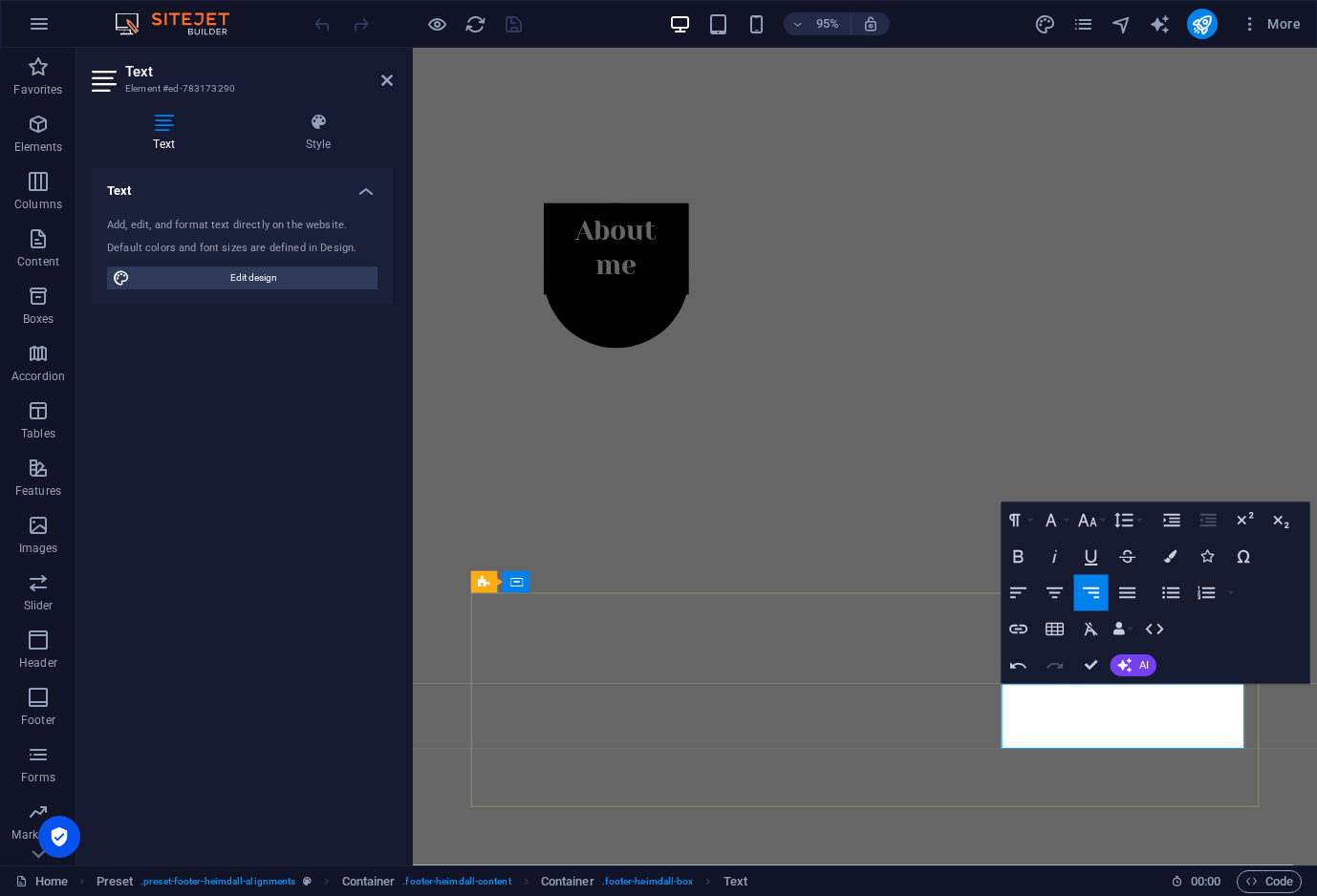 drag, startPoint x: 1236, startPoint y: 773, endPoint x: 1311, endPoint y: 773, distance: 75 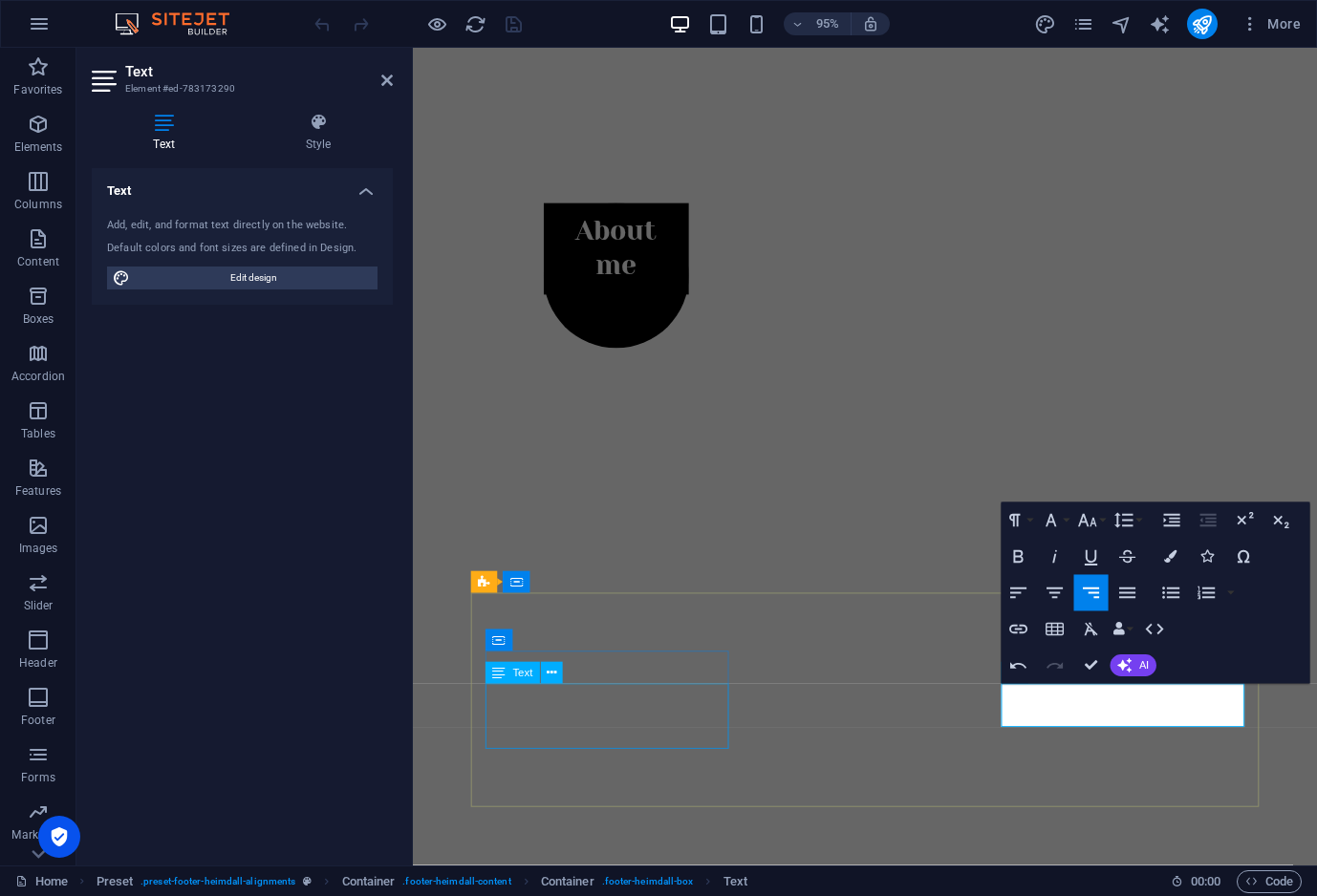 click on "Call me! [PHONE_NUMBER] 09652019335" at bounding box center [889, 3680] 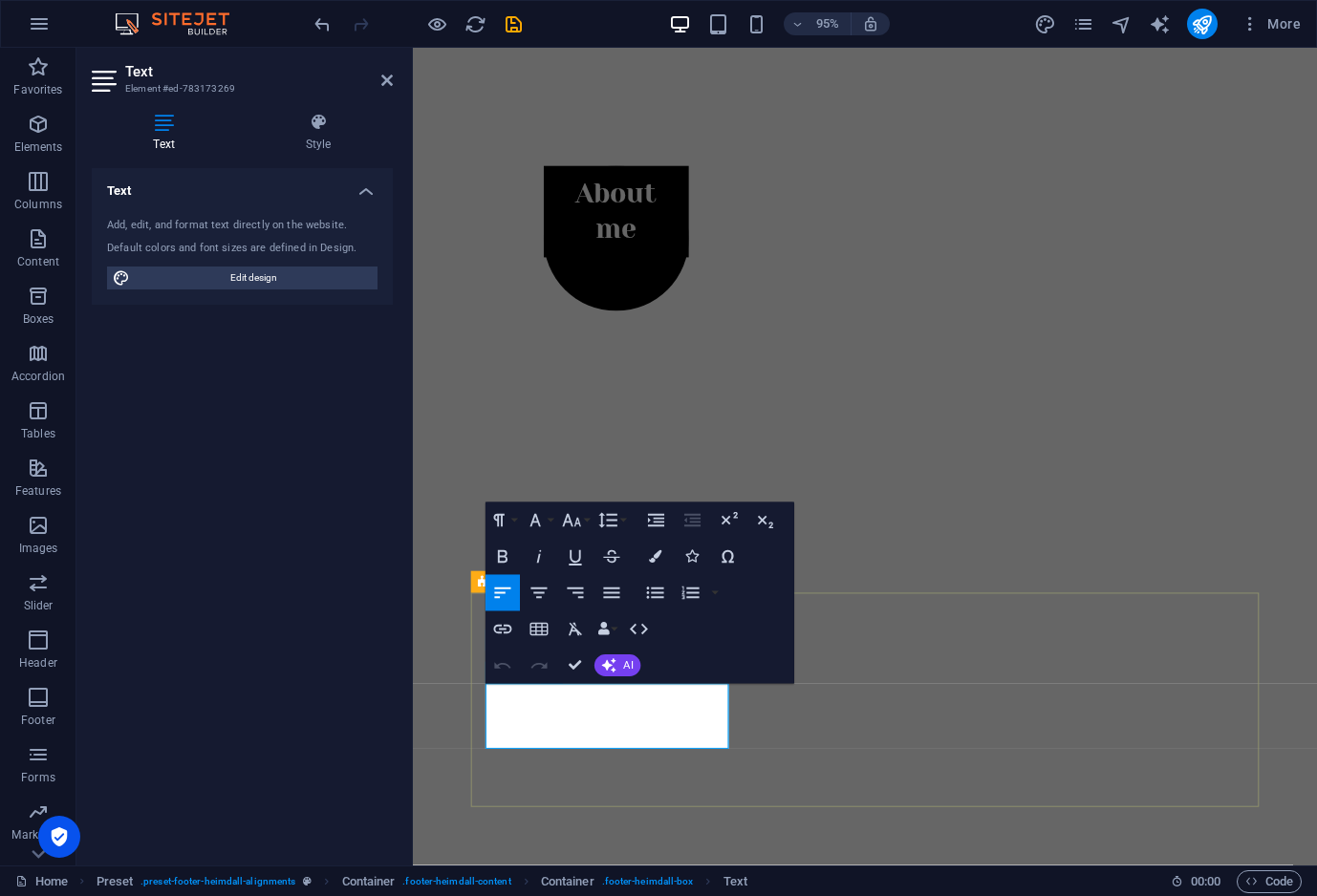 click on "[PHONE_NUMBER]" at bounding box center (889, 3641) 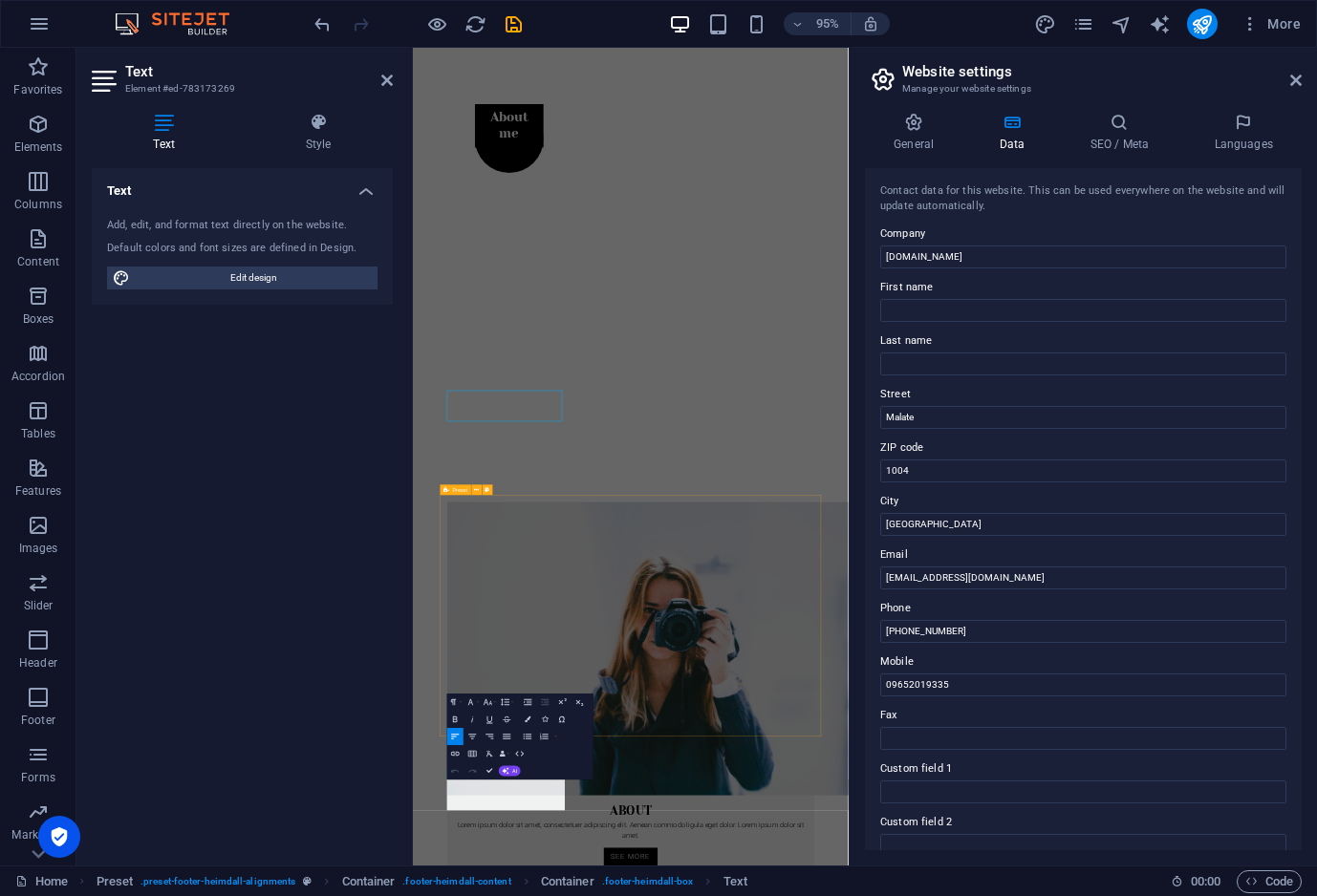 click on "About Lorem ipsum dolor sit amet, consectetuer adipiscing elit. Aenean commodo ligula eget dolor. Lorem ipsum dolor sit amet. see more Work Lorem ipsum dolor sit amet, consectetuer adipiscing elit. Aenean commodo ligula eget dolor. Lorem ipsum dolor sit amet. see more Blog Lorem ipsum dolor sit amet, consectetuer adipiscing elit. Aenean commodo ligula eget dolor. Lorem ipsum dolor sit amet. see more" at bounding box center [896, 2321] 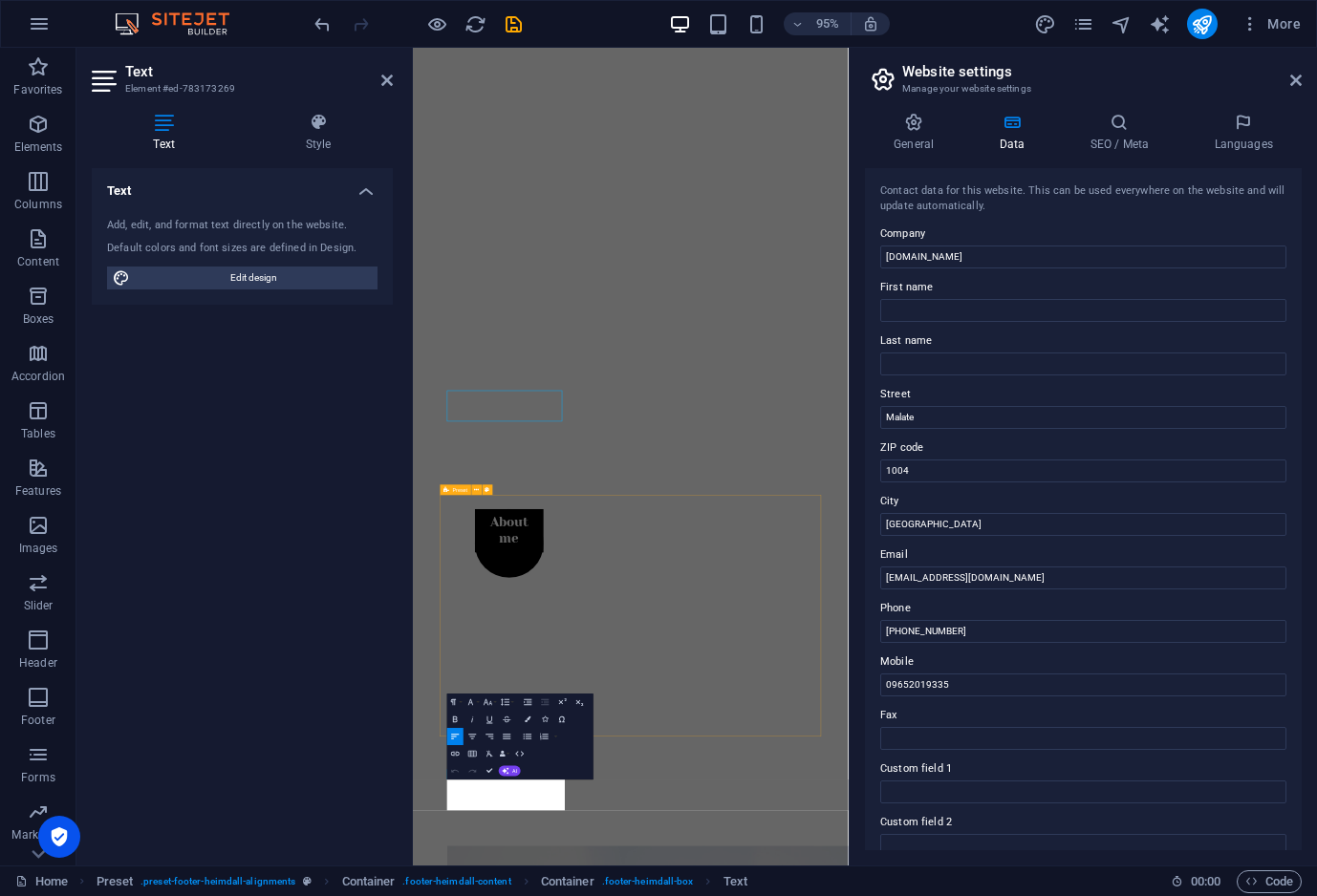 scroll, scrollTop: 788, scrollLeft: 0, axis: vertical 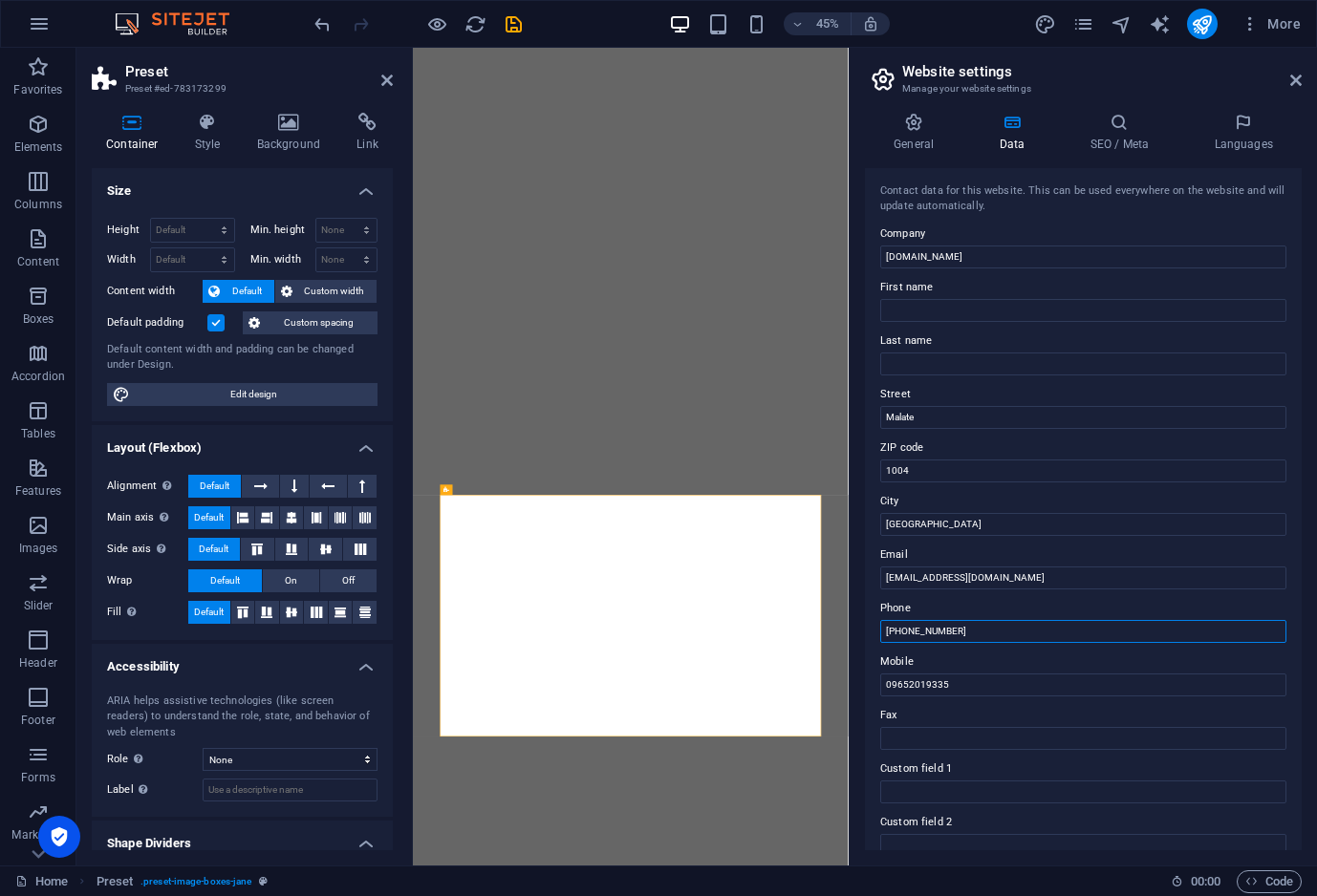 drag, startPoint x: 1377, startPoint y: 681, endPoint x: 1206, endPoint y: 1394, distance: 733.2189 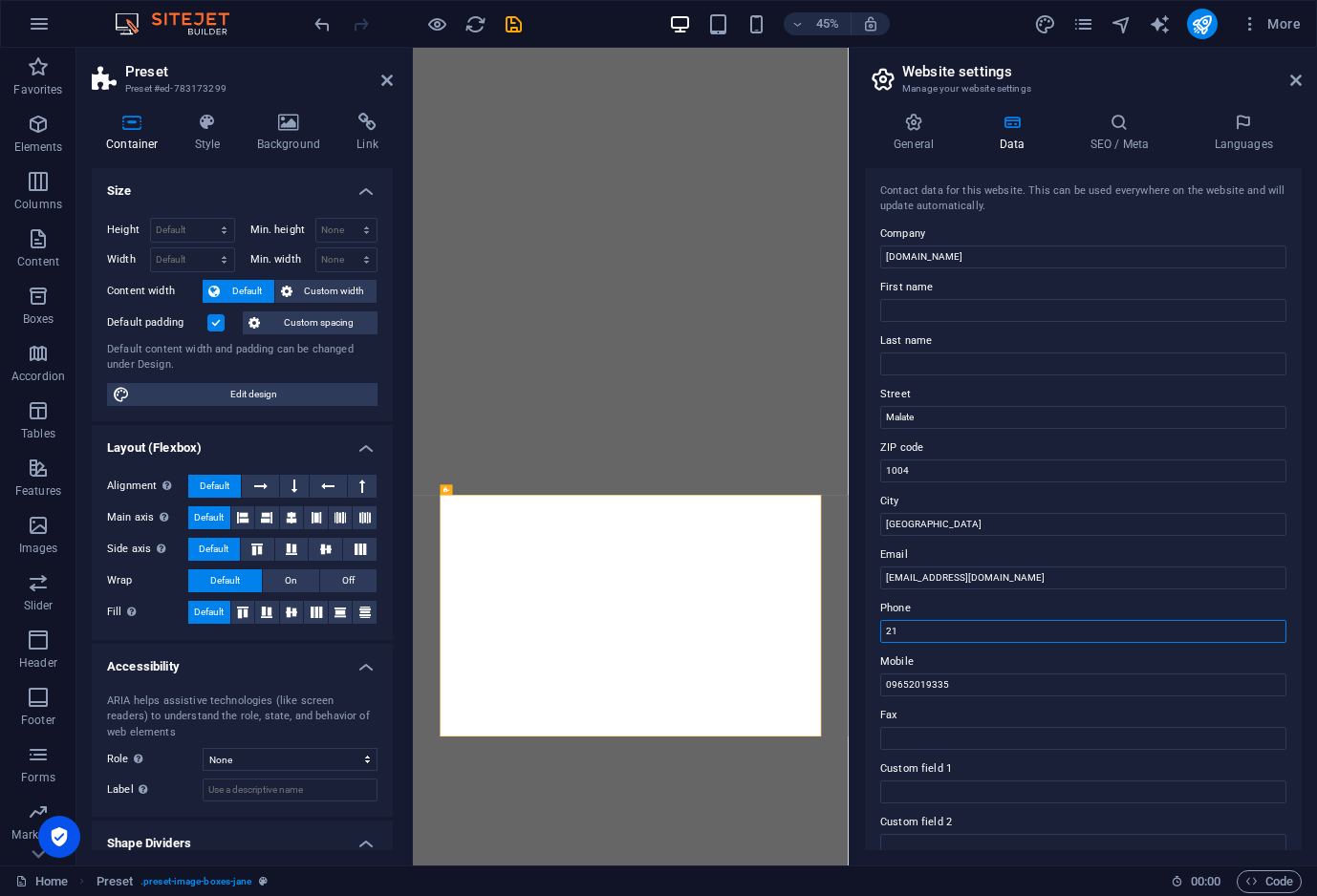 type on "2" 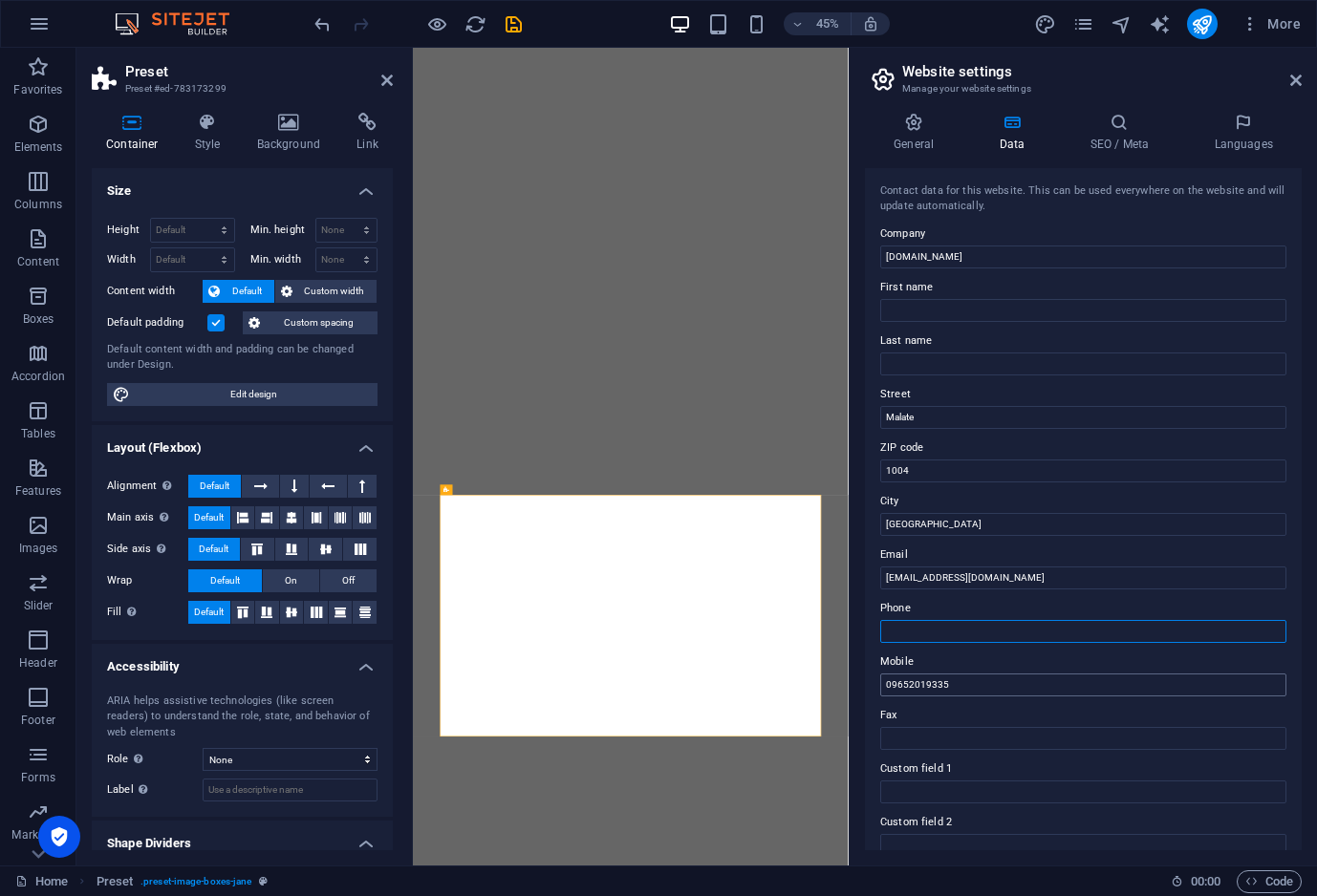 type 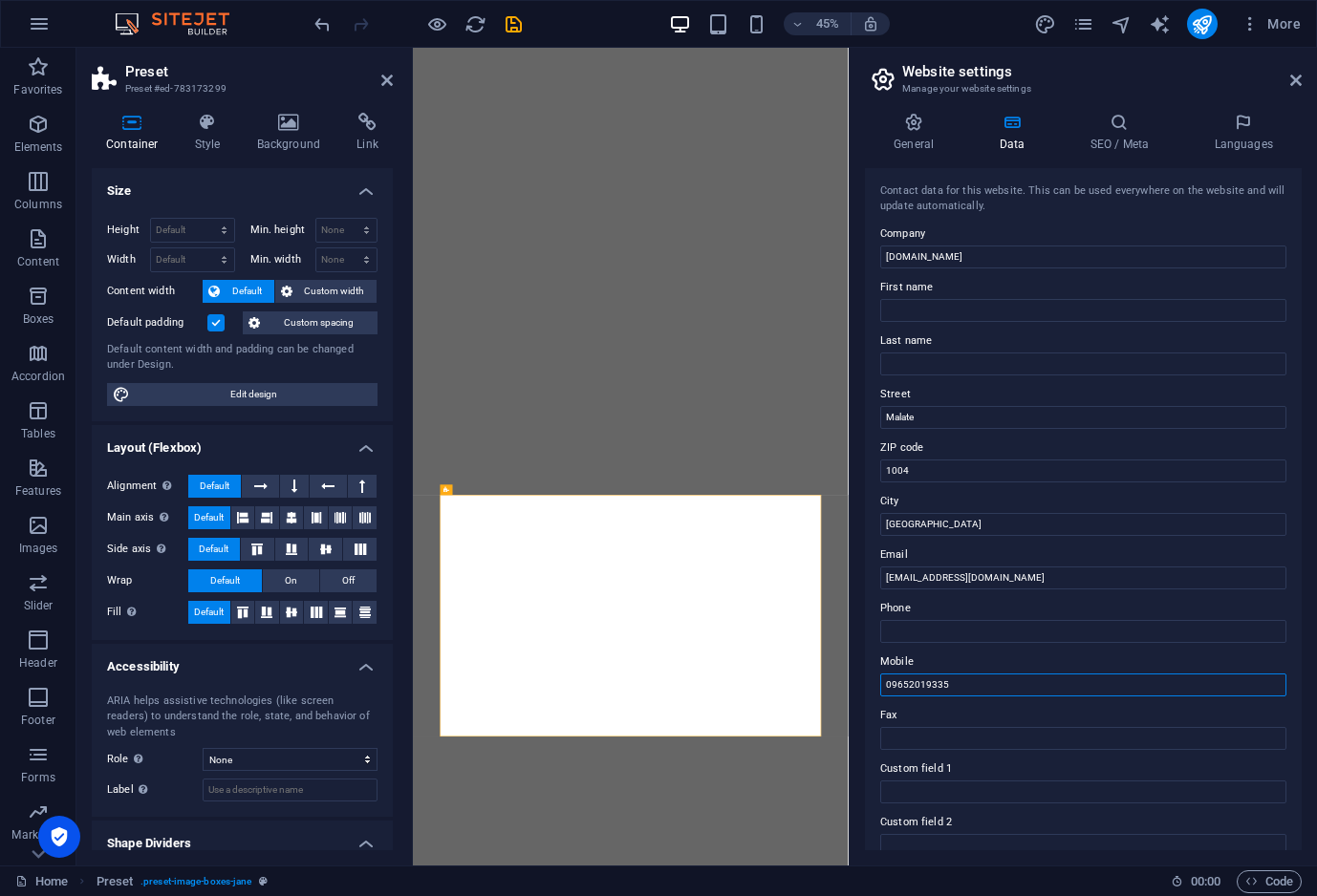click on "09652019335" at bounding box center [1083, 685] 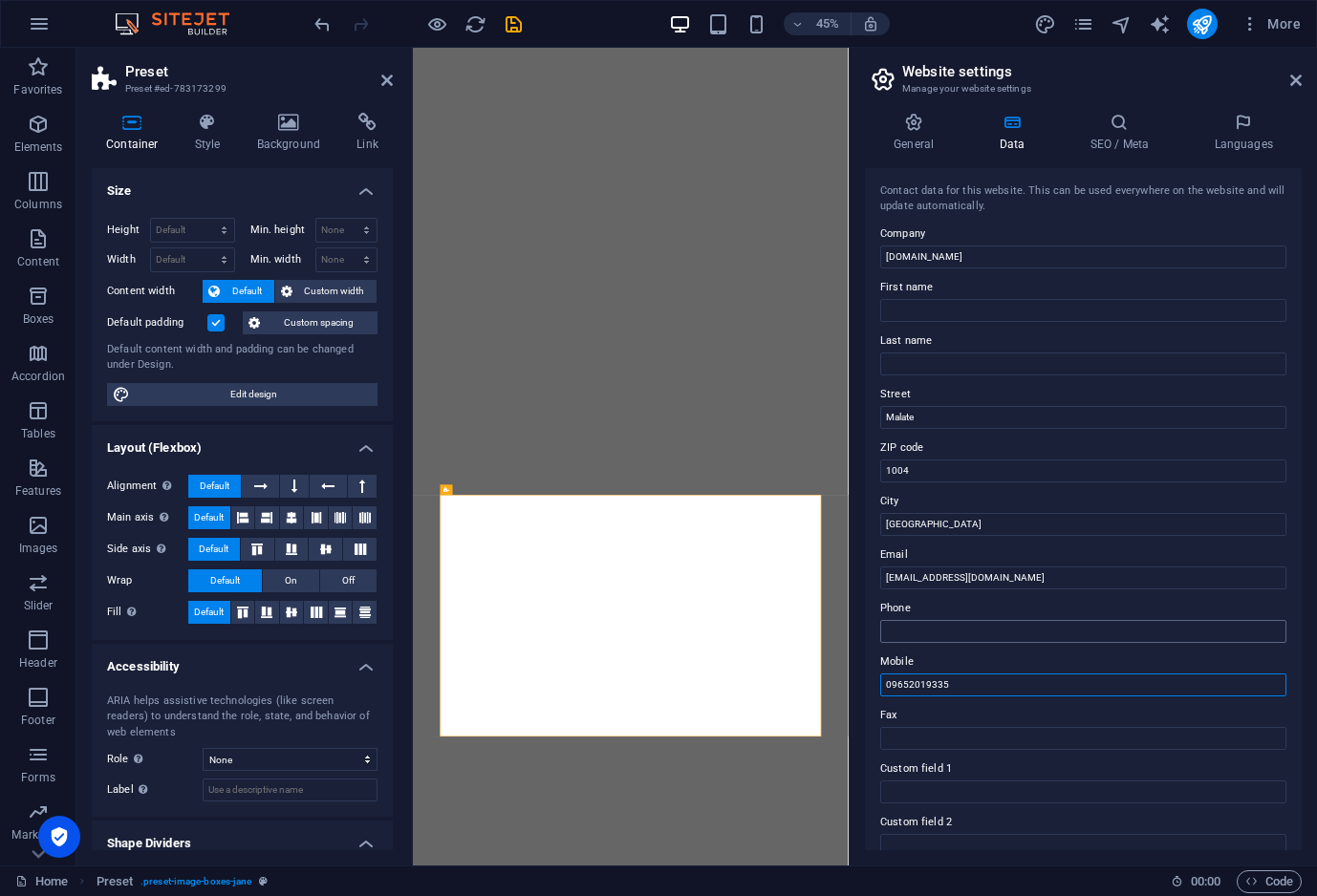 scroll, scrollTop: 235, scrollLeft: 0, axis: vertical 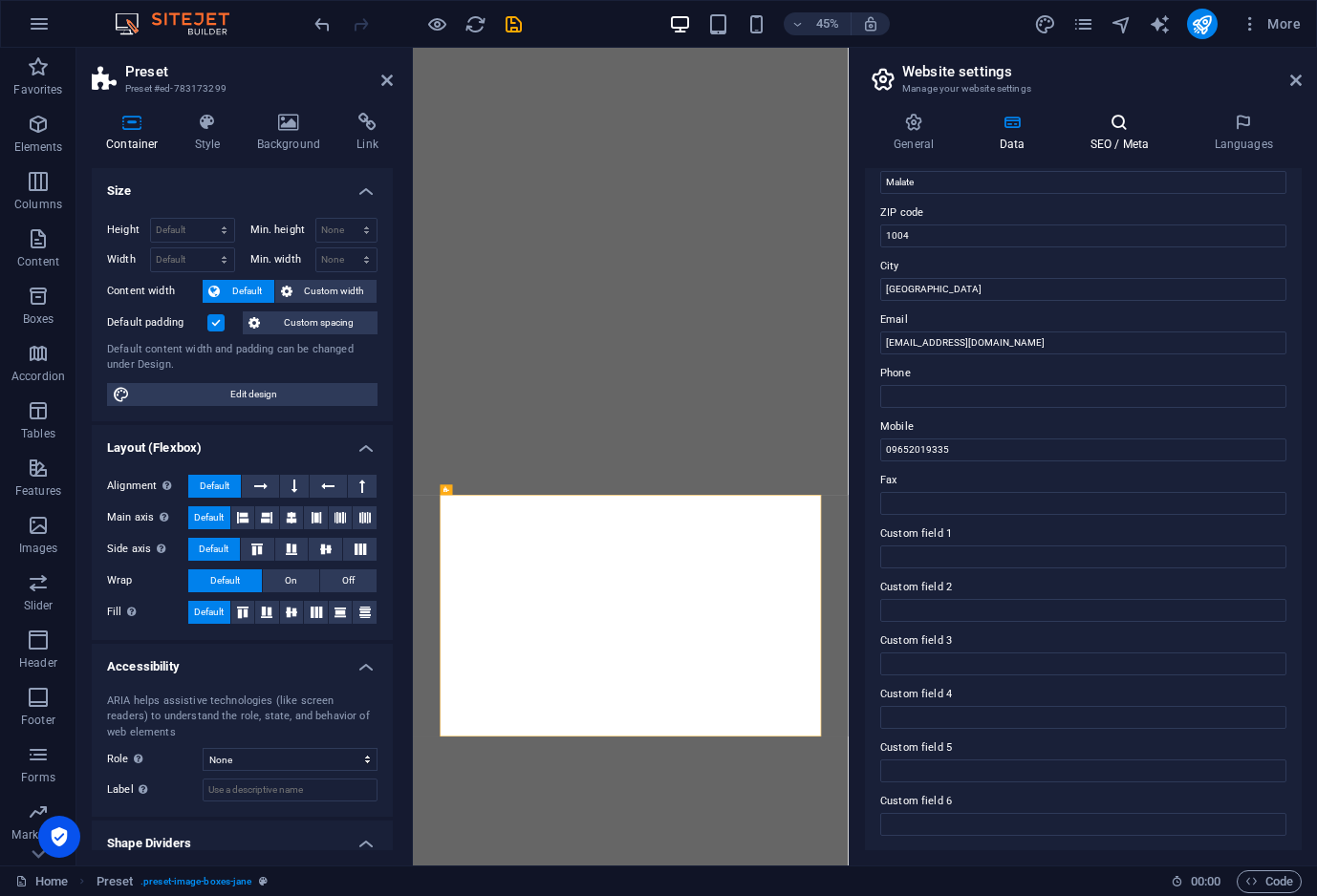 click on "SEO / Meta" at bounding box center [1123, 133] 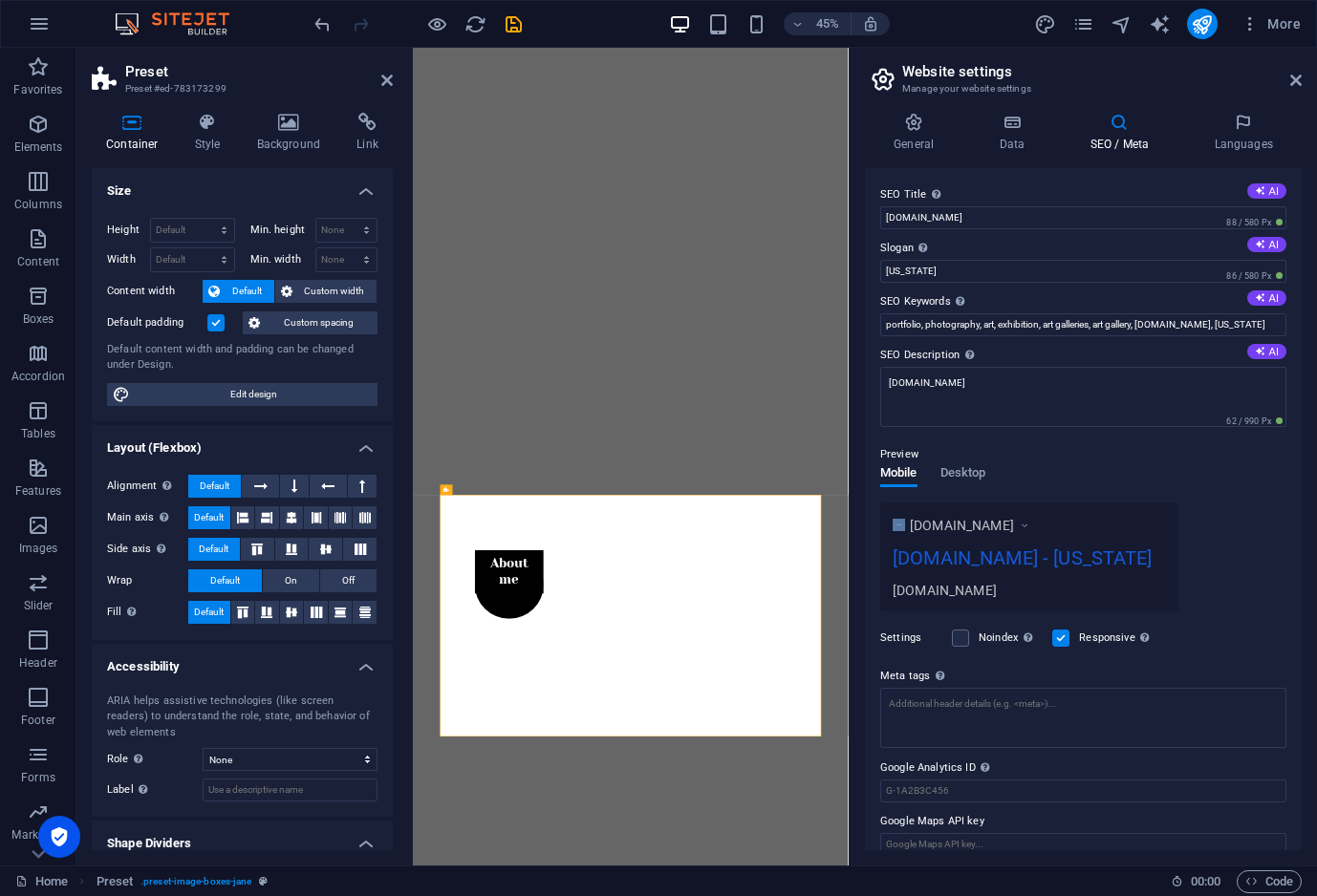 scroll, scrollTop: 20, scrollLeft: 0, axis: vertical 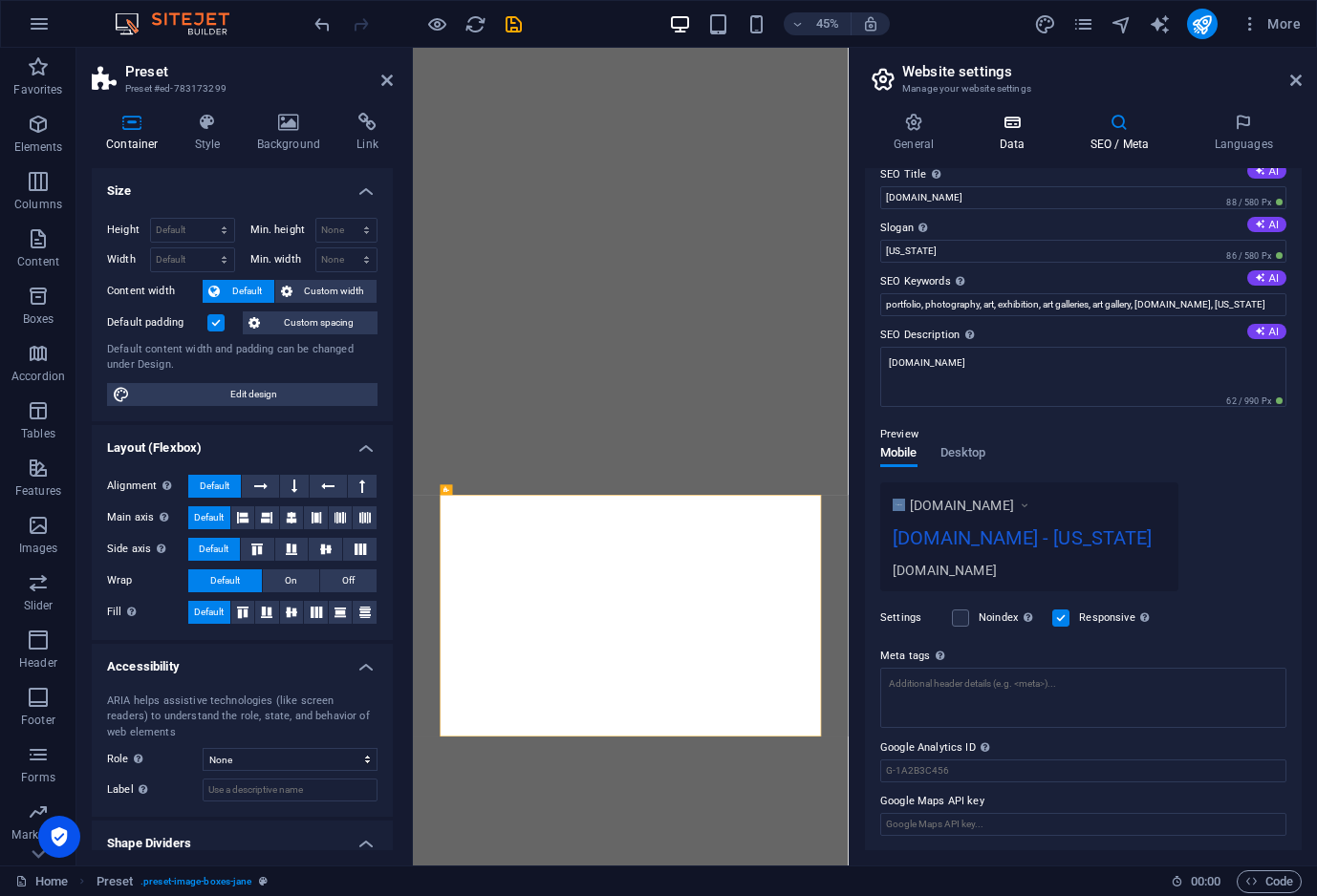 click on "Data" at bounding box center [1015, 133] 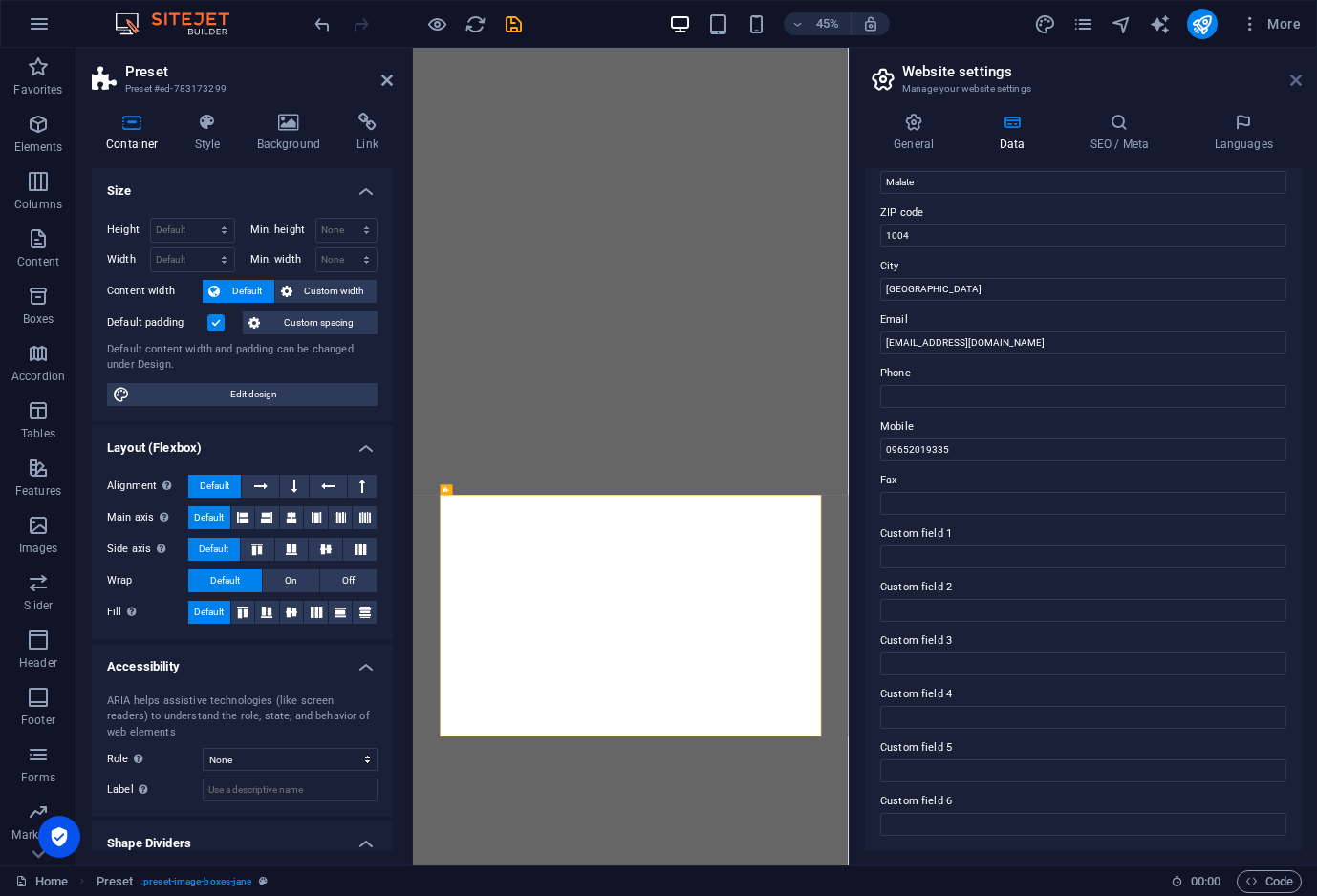 click at bounding box center (1296, 80) 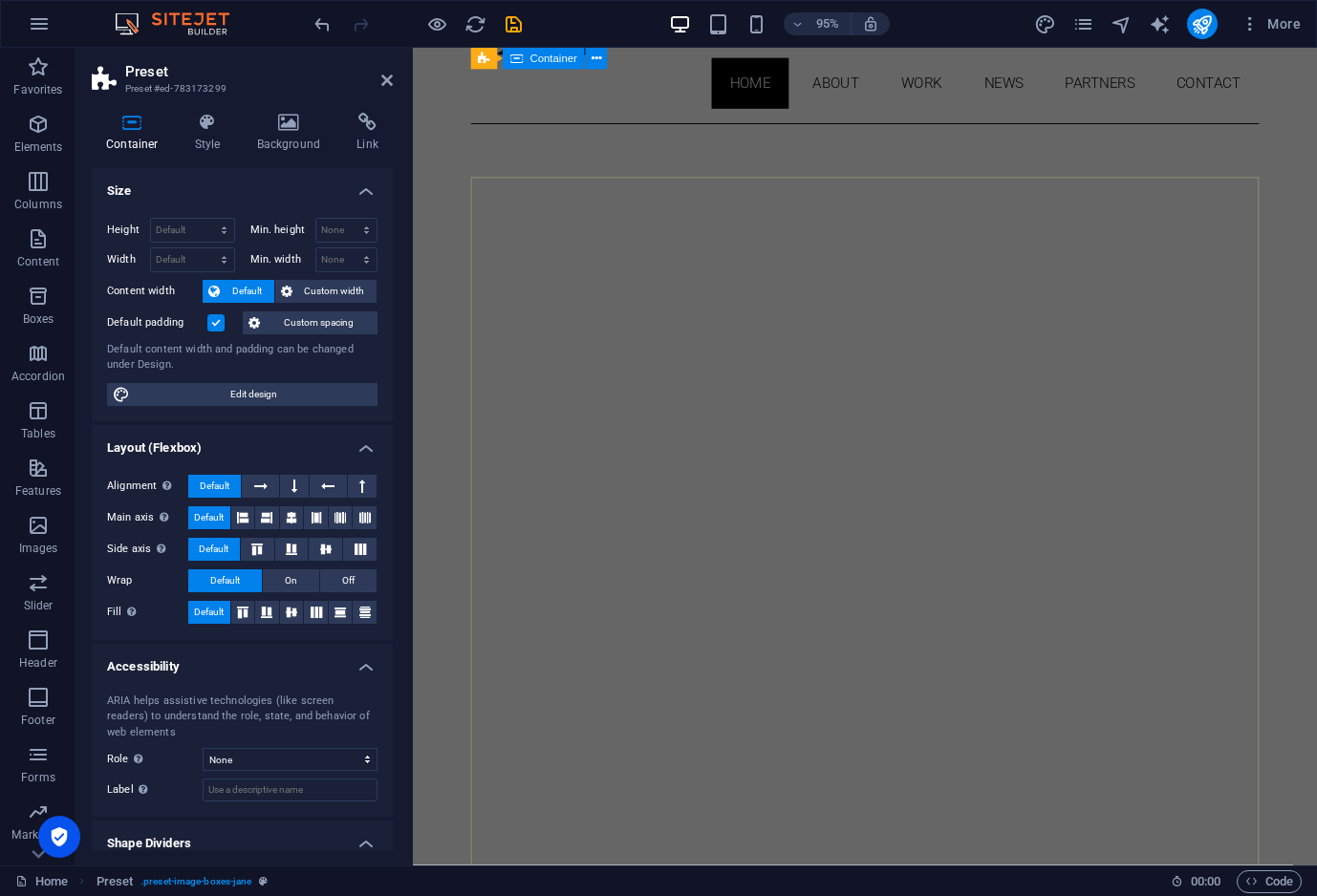 scroll, scrollTop: 0, scrollLeft: 0, axis: both 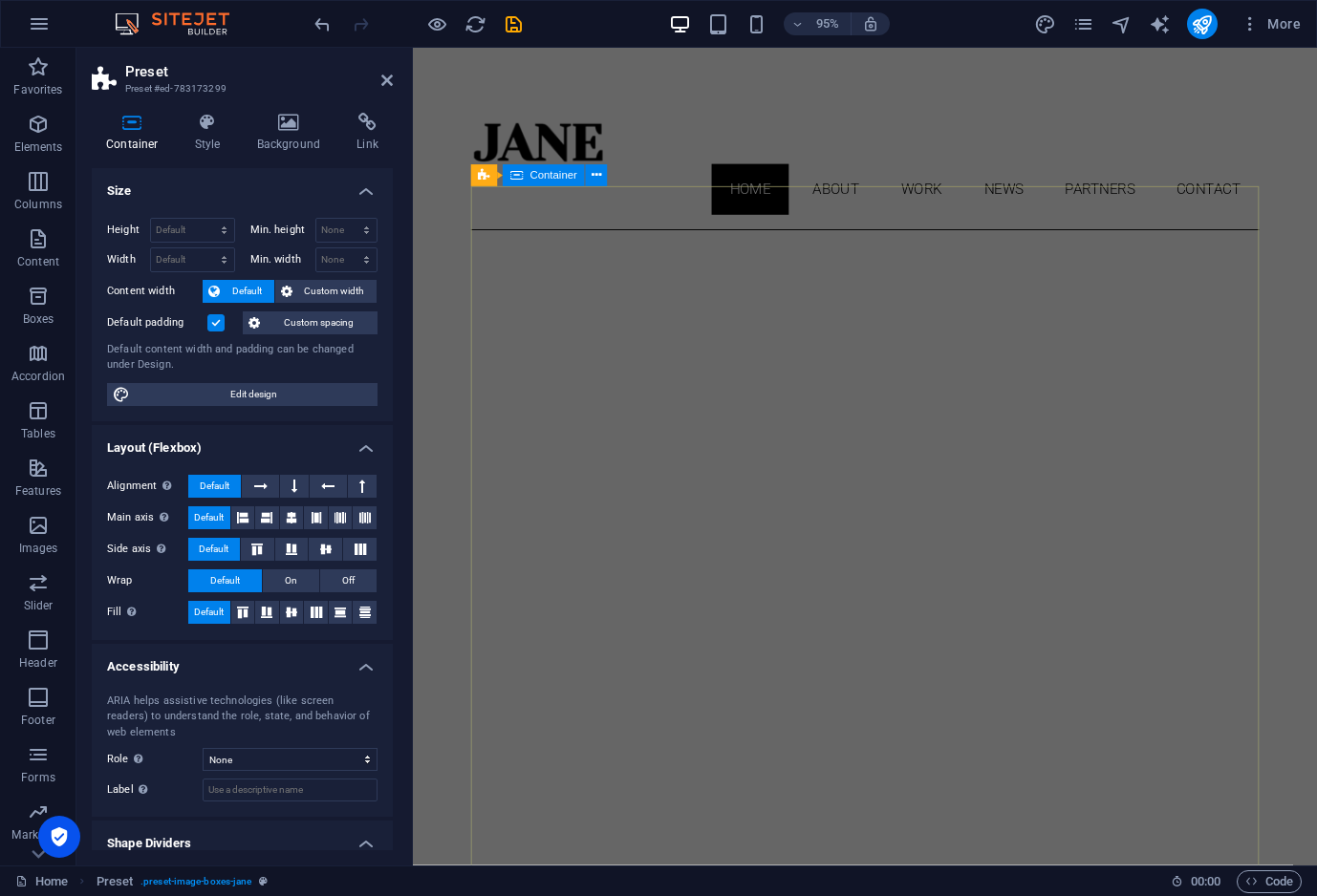 click on "About me My work Partners Contact" at bounding box center (889, 1397) 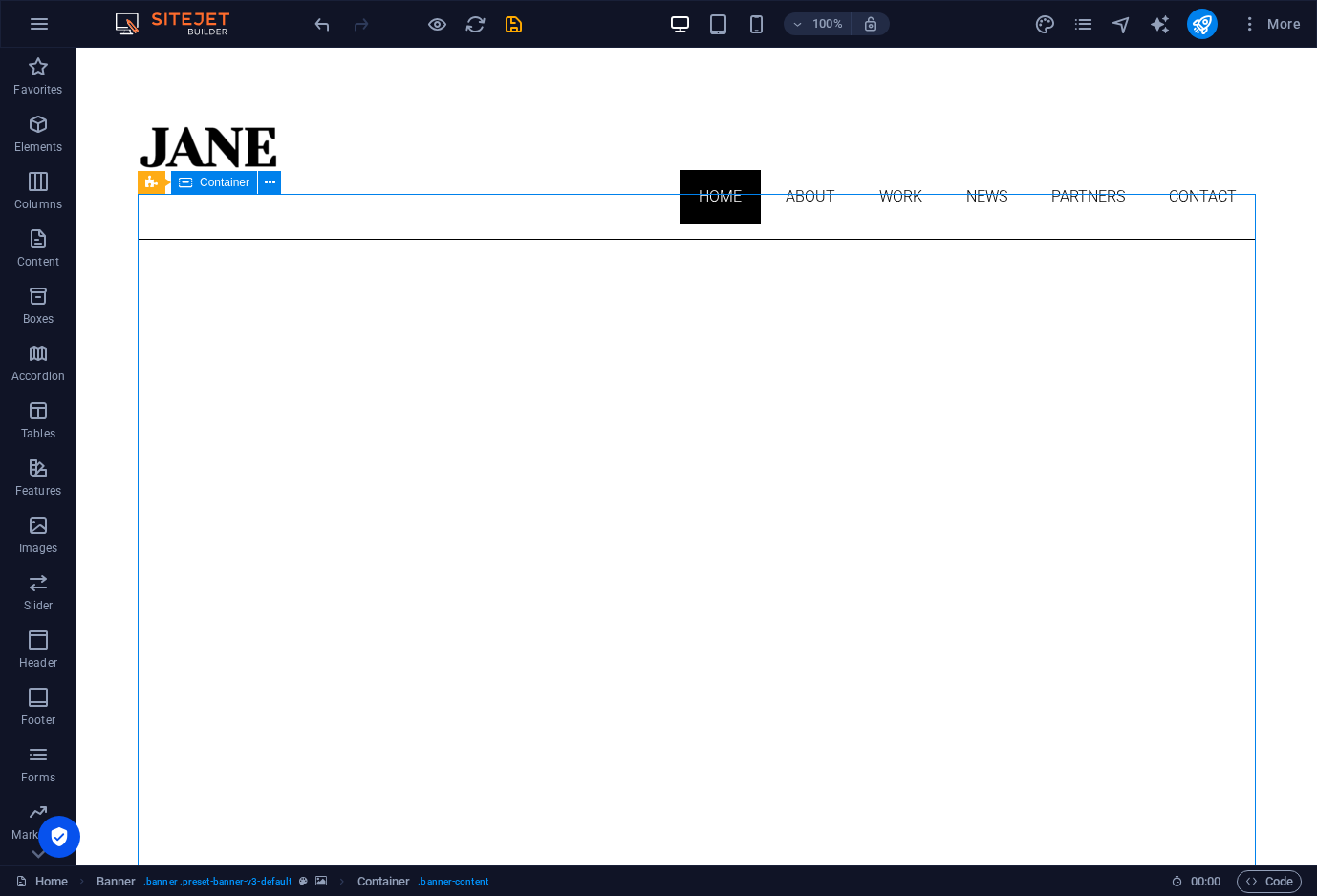 click on "About me My work Partners Contact" at bounding box center [697, 1397] 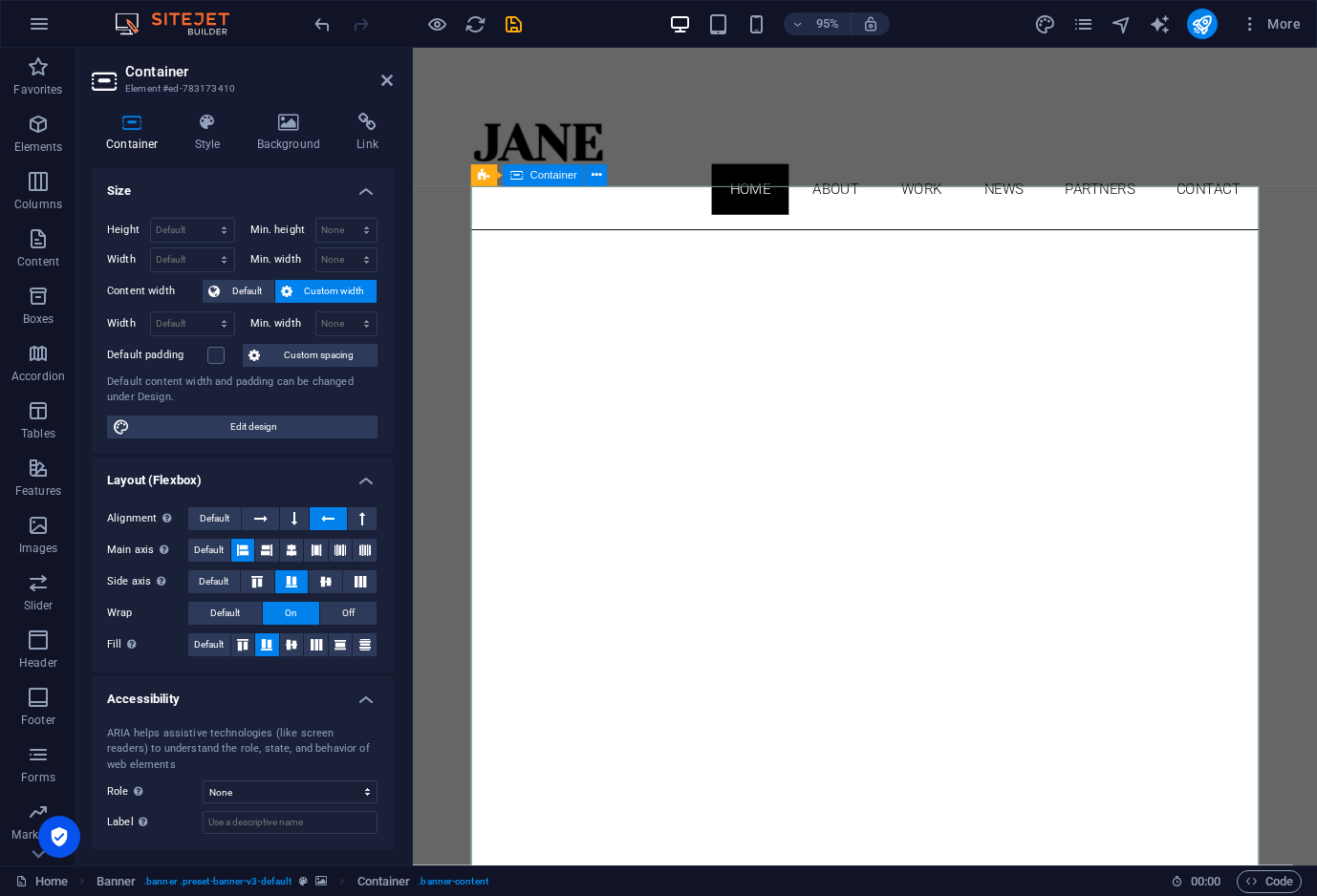 click on "About me My work Partners Contact" at bounding box center (889, 1397) 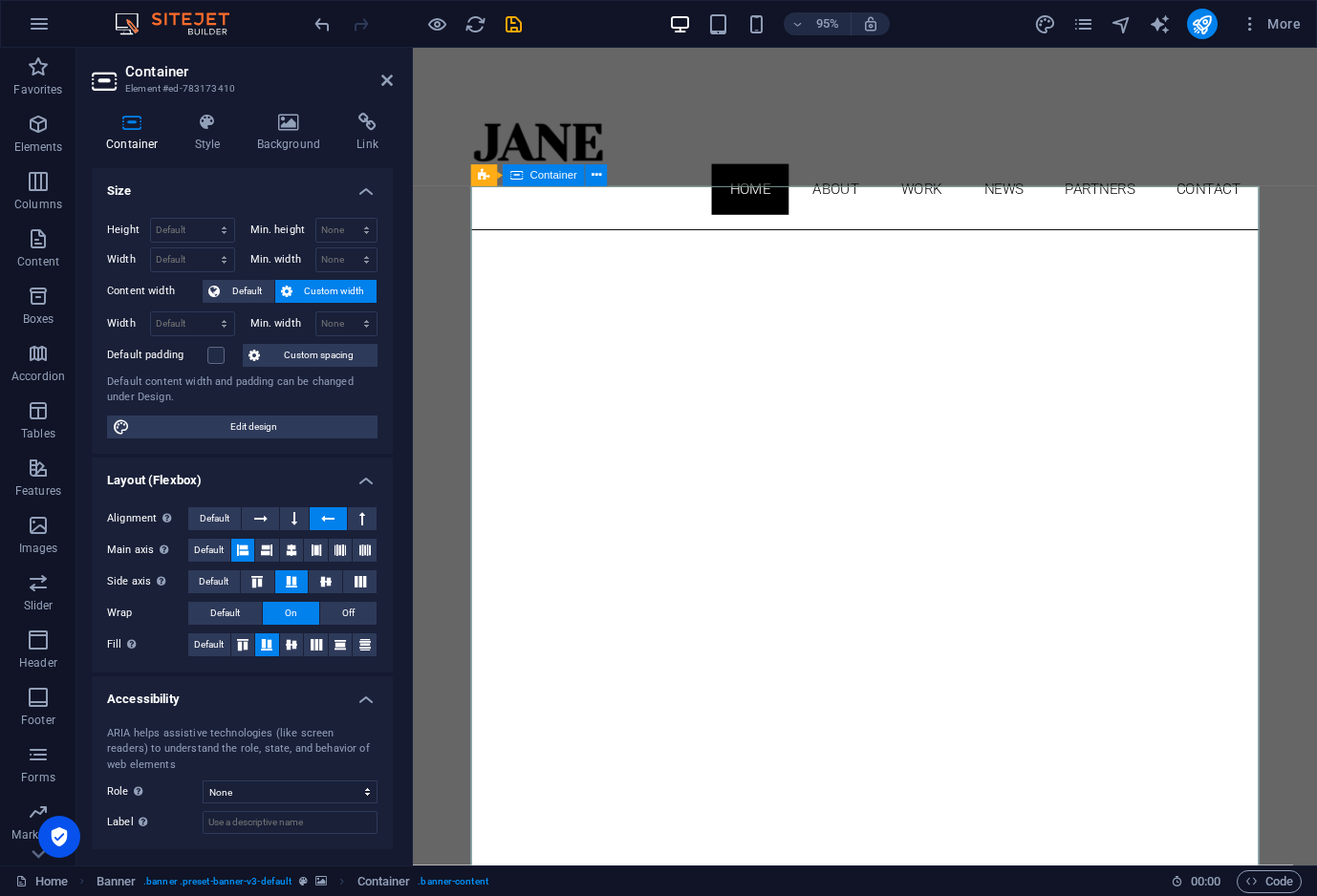 click on "About me My work Partners Contact" at bounding box center (889, 1397) 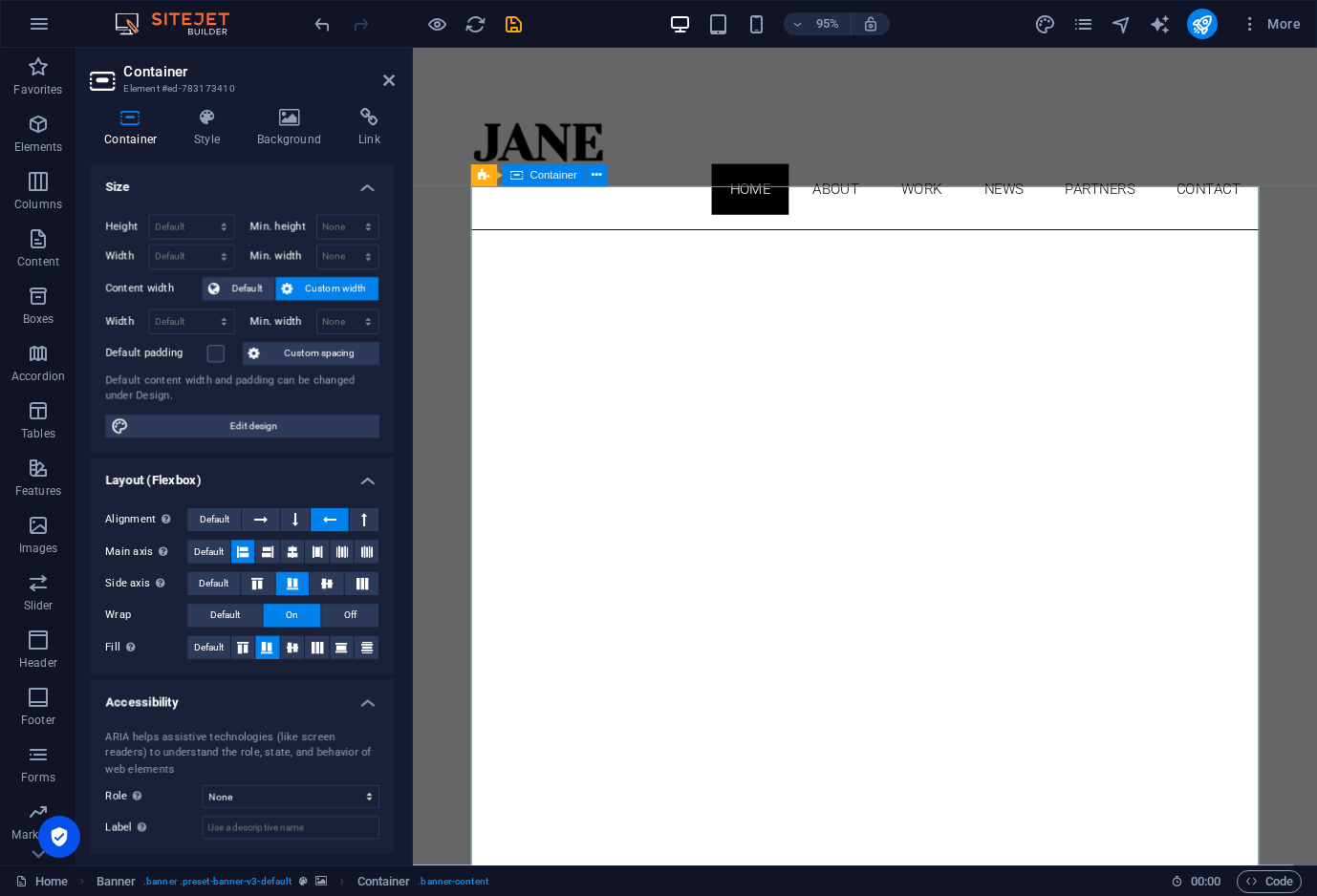click on "About me My work Partners Contact" at bounding box center (889, 1397) 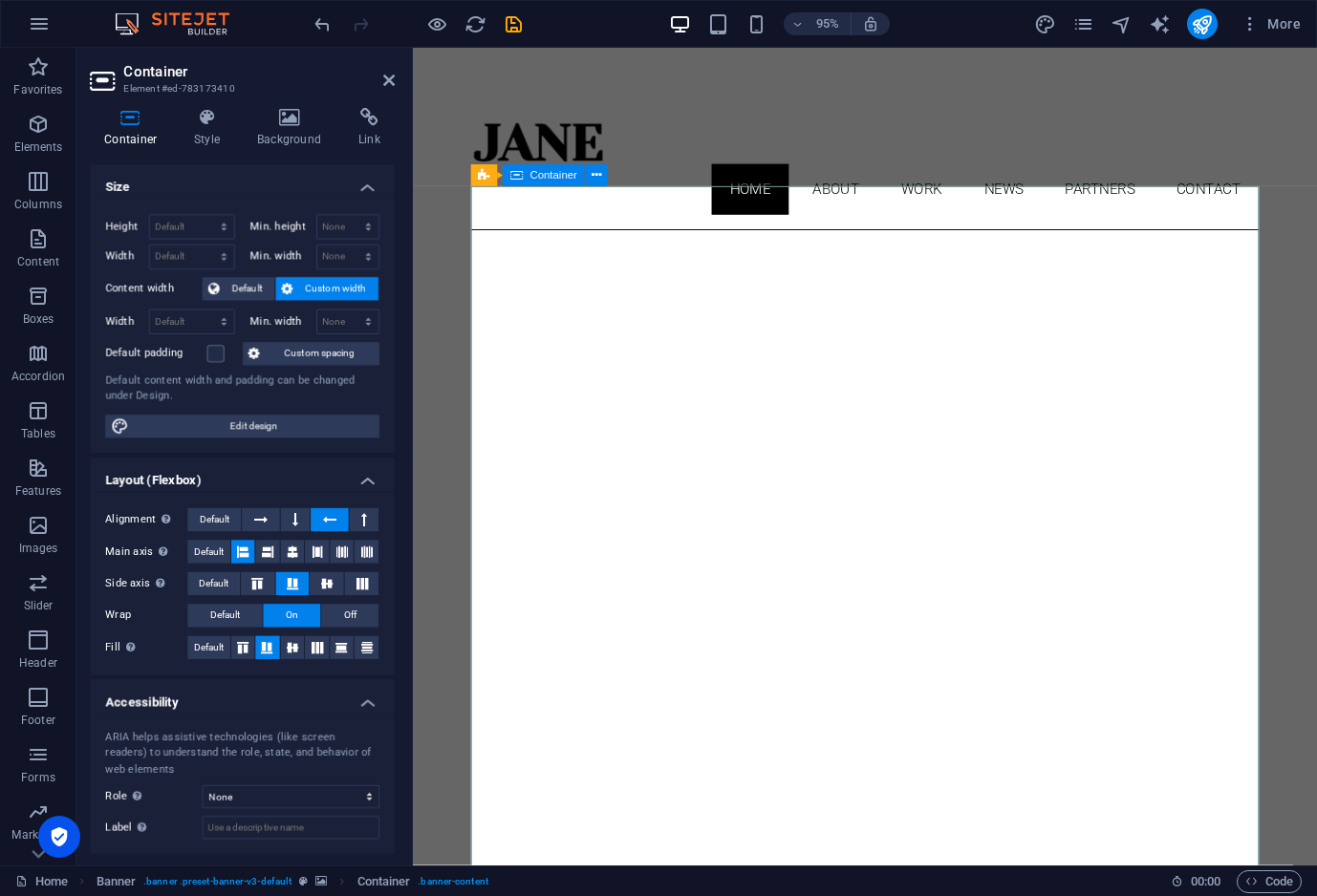 click on "About me My work Partners Contact" at bounding box center [889, 1397] 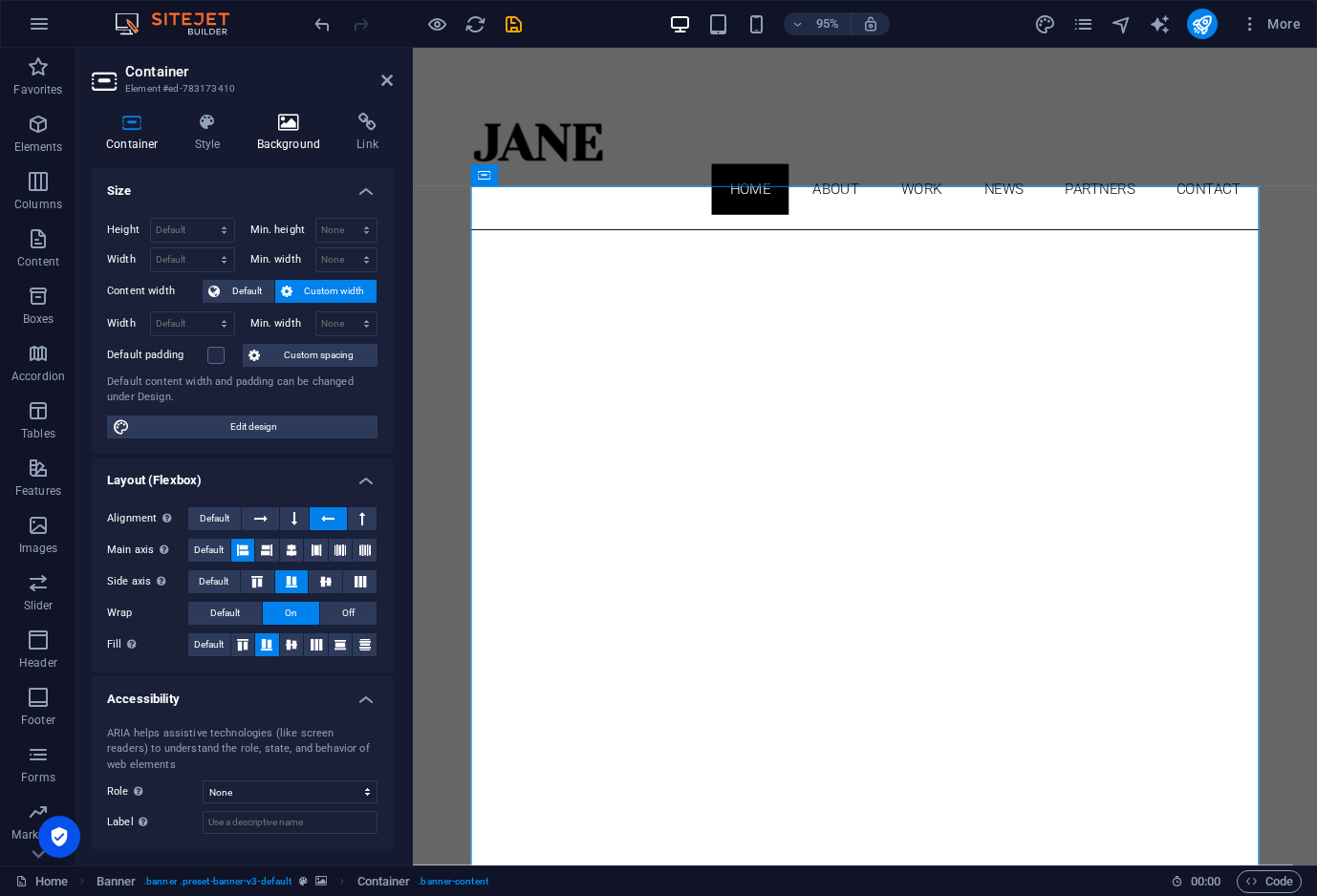 click on "Background" at bounding box center (292, 133) 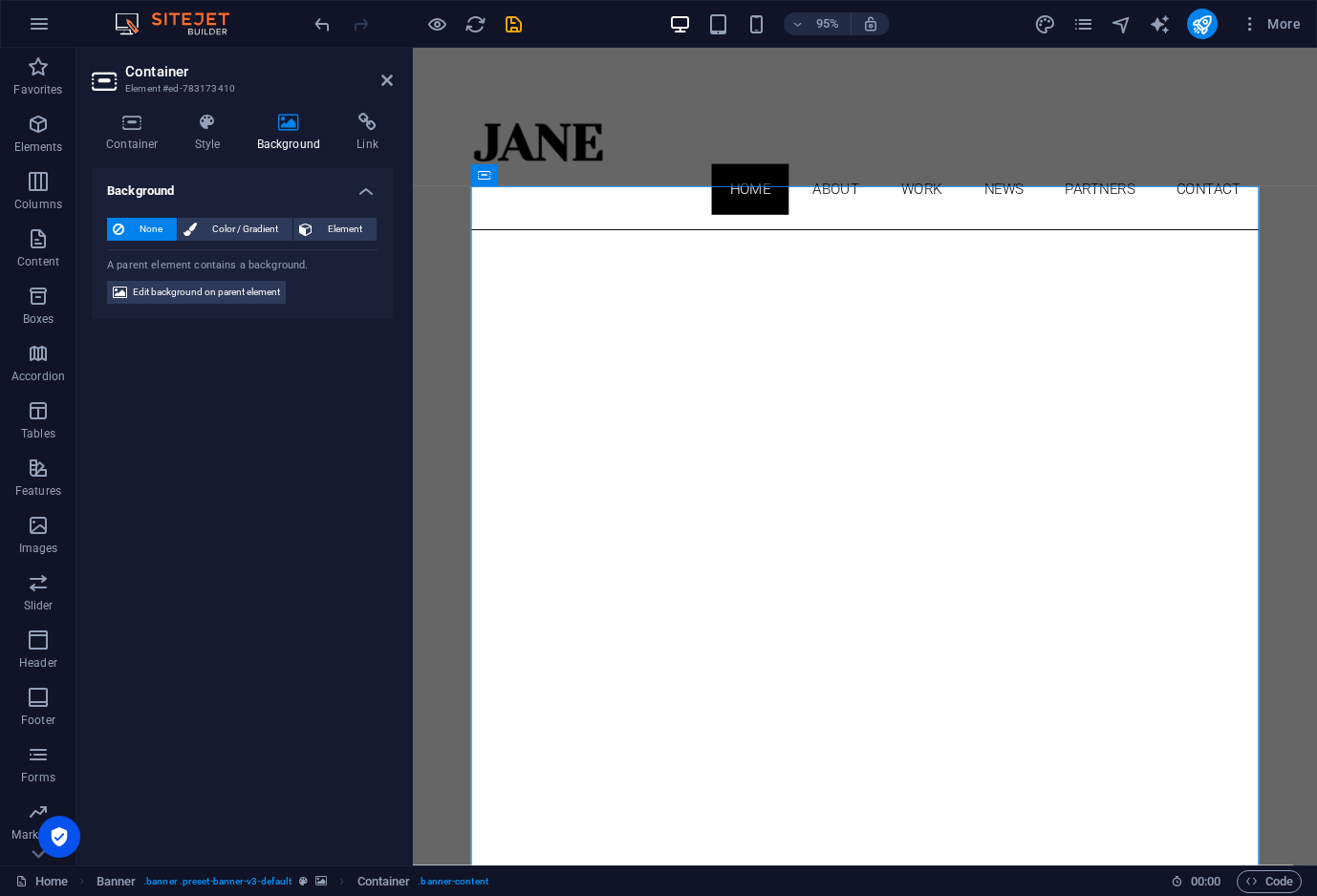 click on "Skip to main content
Home About Work News Partners Contact About me My work Partners Contact About Lorem ipsum dolor sit amet, consectetuer adipiscing elit. Aenean commodo ligula eget dolor. Lorem ipsum dolor sit amet. see more Work Lorem ipsum dolor sit amet, consectetuer adipiscing elit. Aenean commodo ligula eget dolor. Lorem ipsum dolor sit amet. see more Blog Lorem ipsum dolor sit amet, consectetuer adipiscing elit. Aenean commodo ligula eget dolor. Lorem ipsum dolor sit amet. see more Phone Call me! 09652019335 Social Facebook Instagram Twitter Contact marivntorres657@gmail.com" at bounding box center (889, 2470) 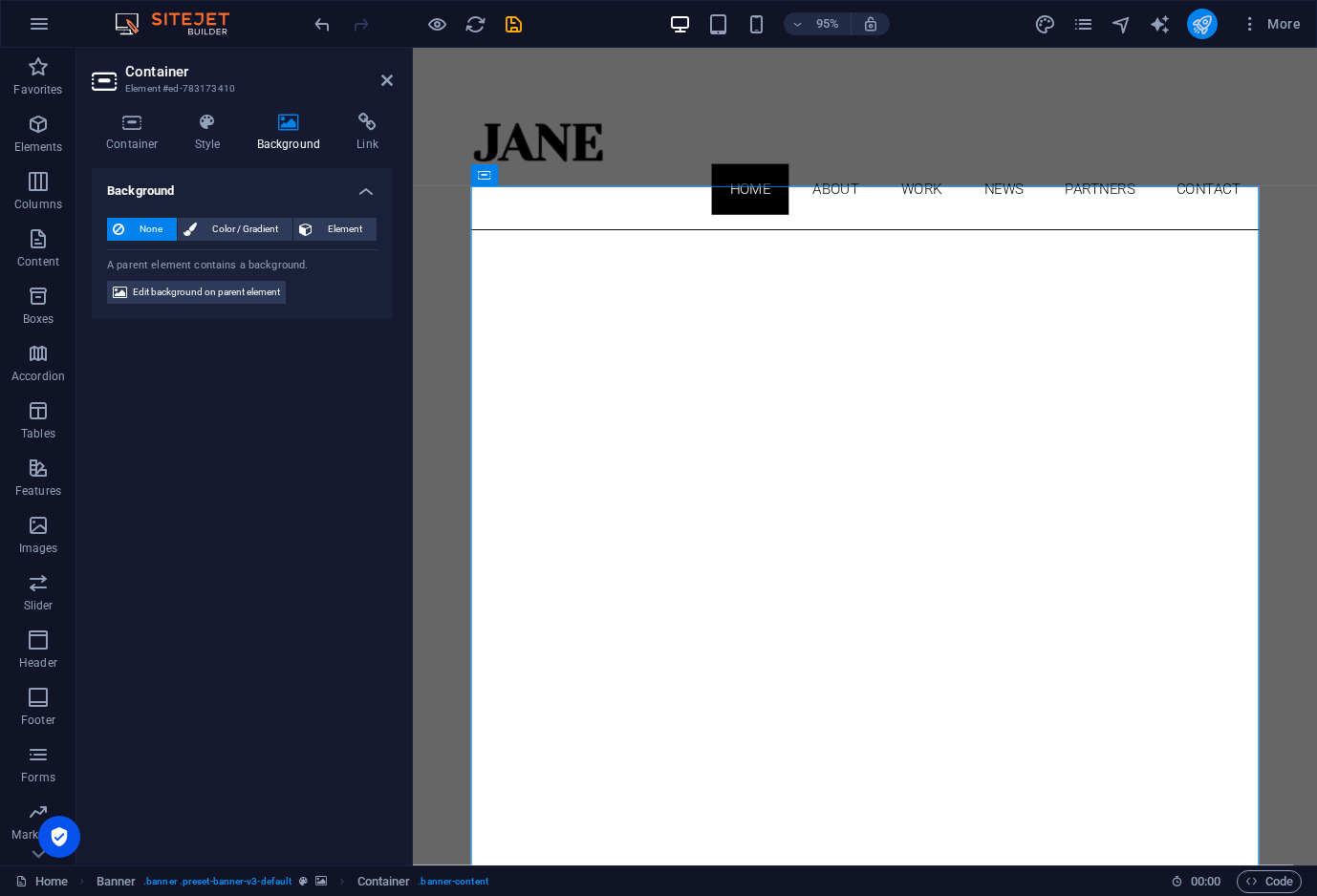 click at bounding box center (1201, 24) 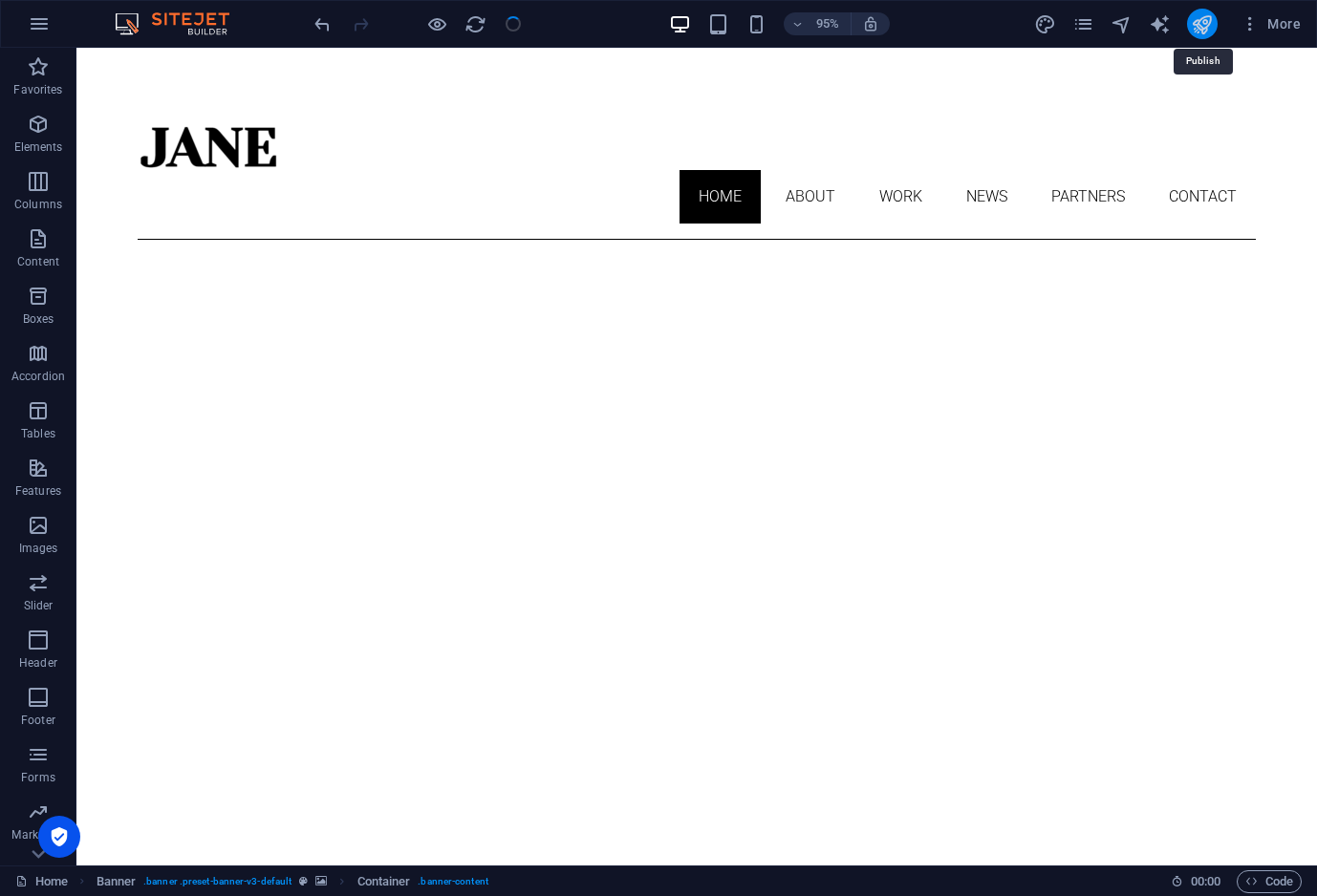 click at bounding box center [1201, 24] 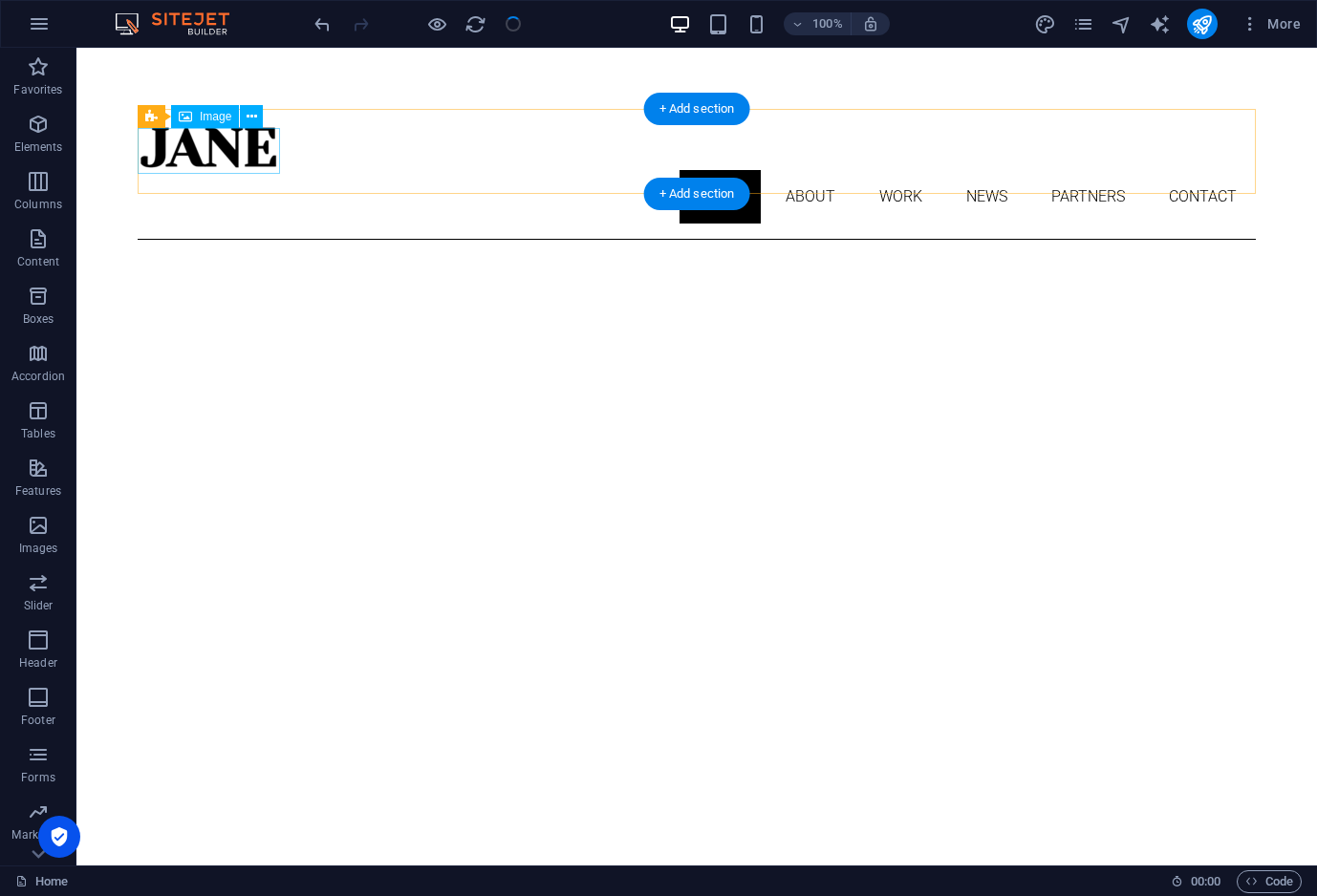 click at bounding box center (697, 147) 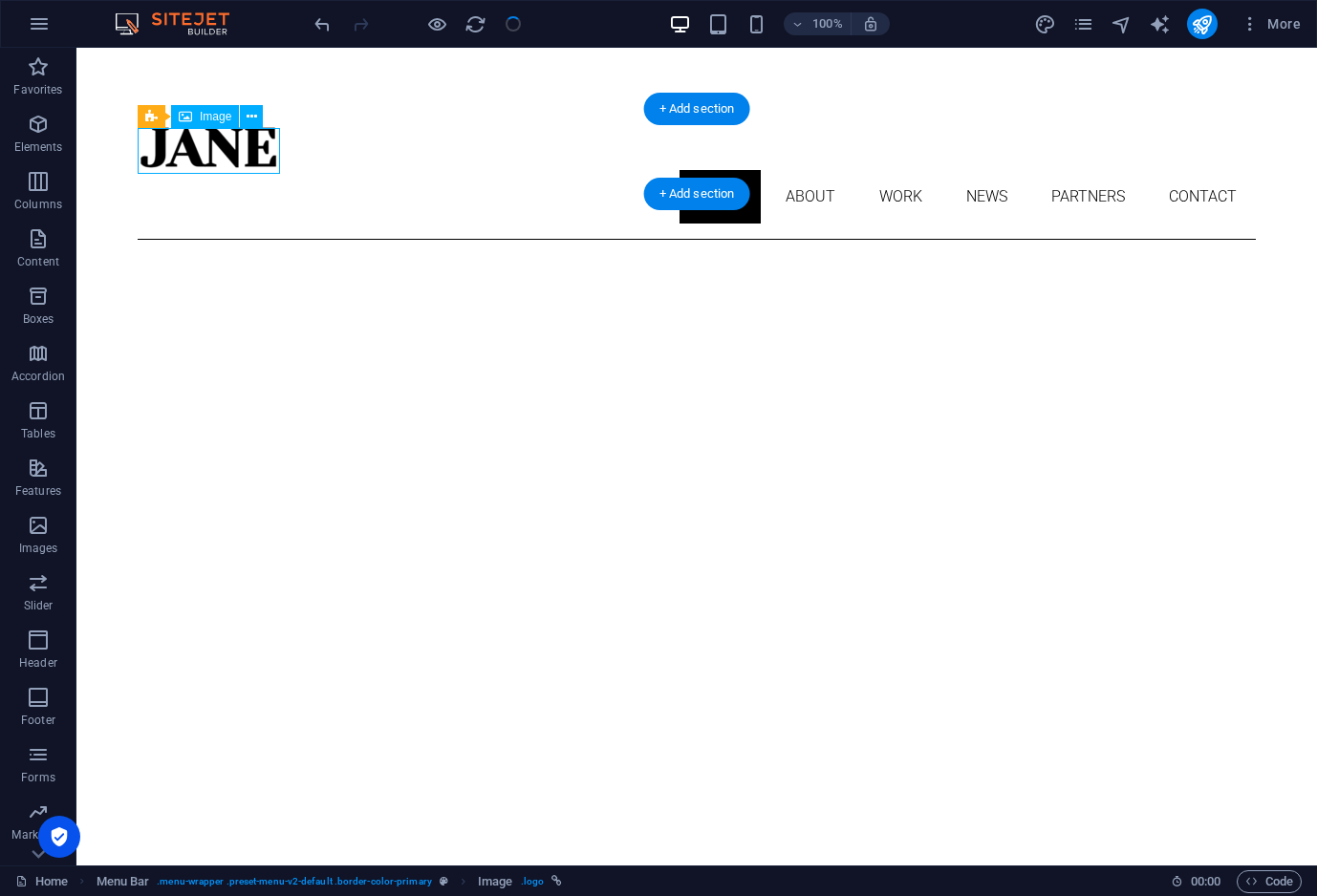 click at bounding box center [697, 147] 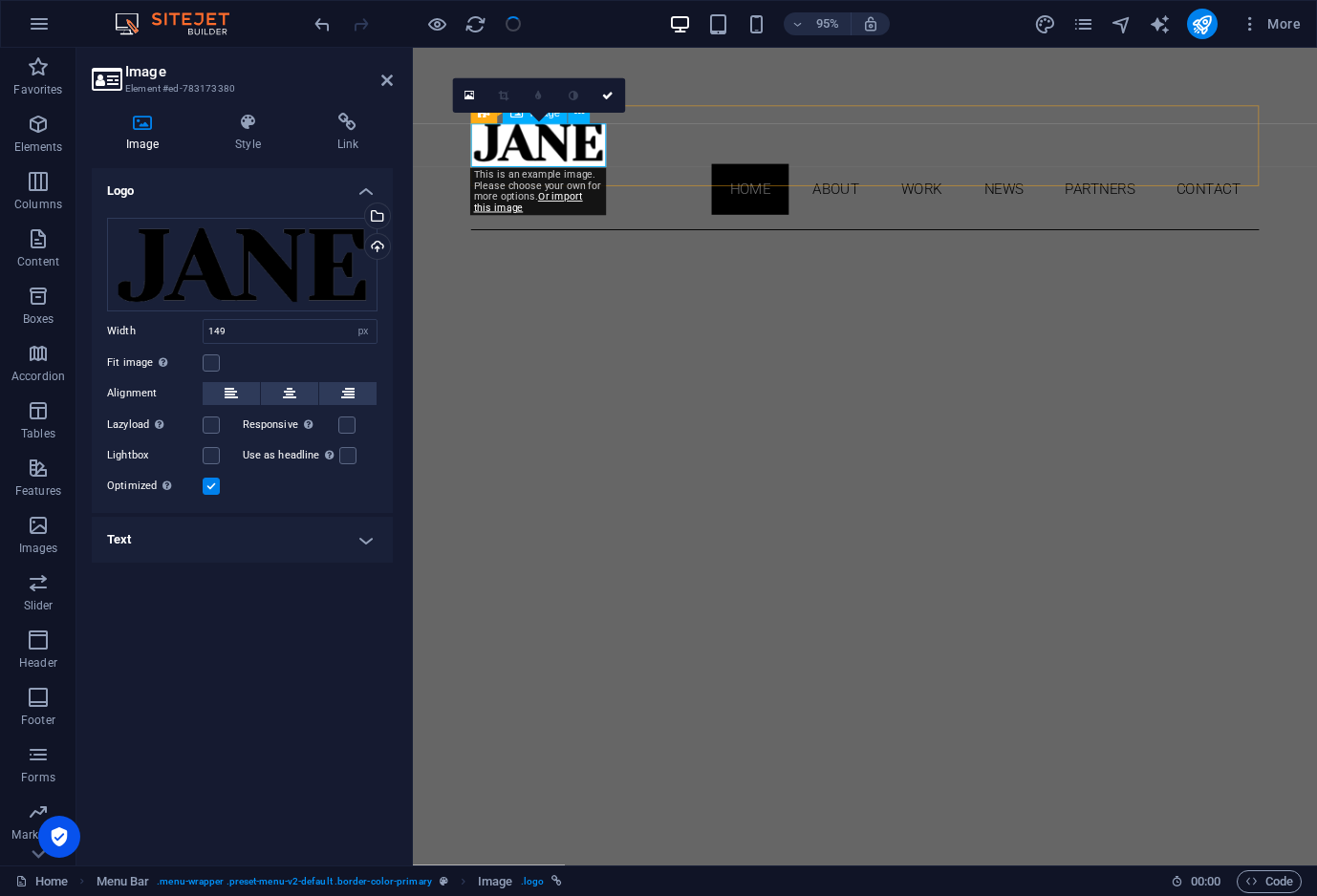 click at bounding box center [889, 147] 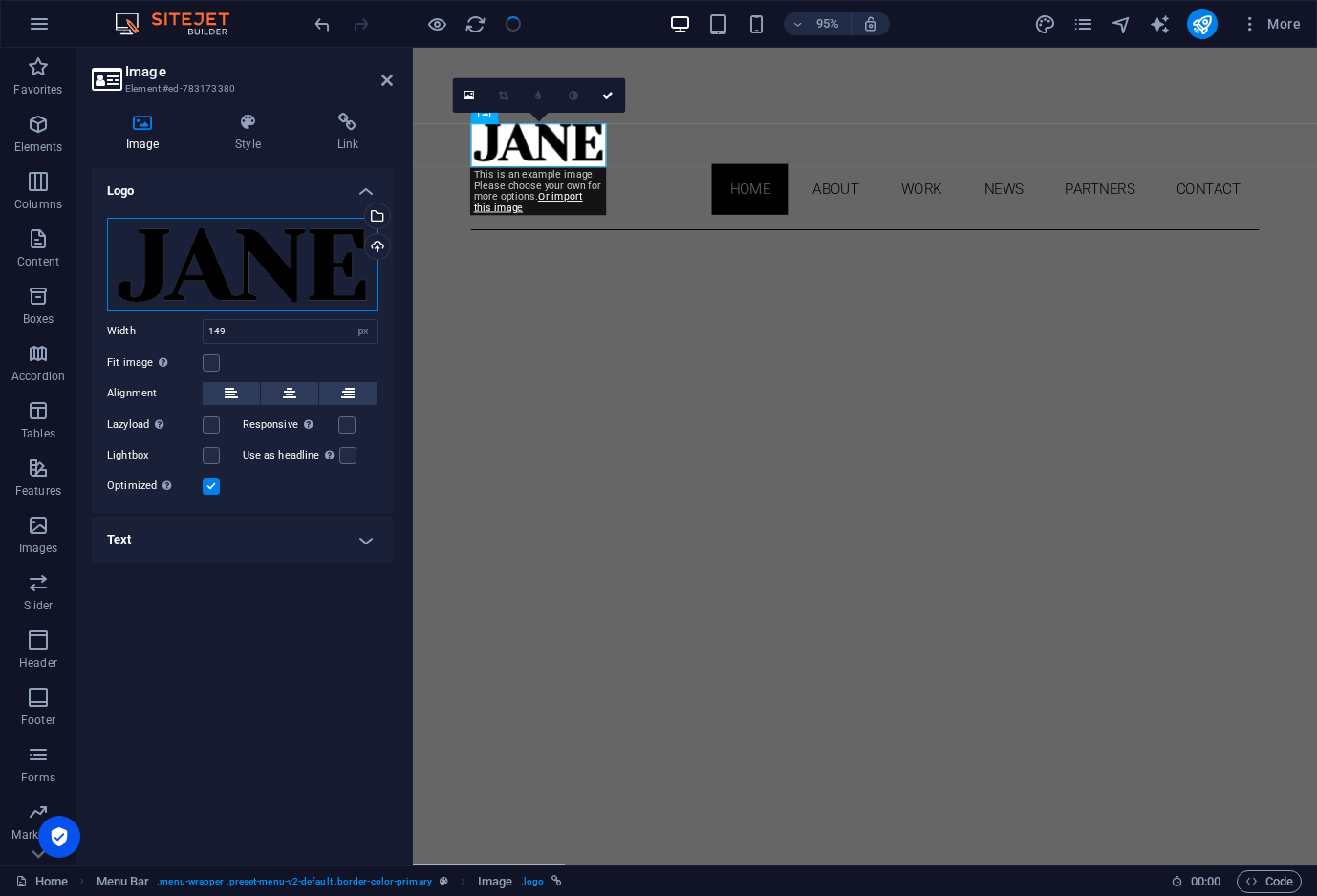 click on "Drag files here, click to choose files or select files from Files or our free stock photos & videos" at bounding box center (242, 265) 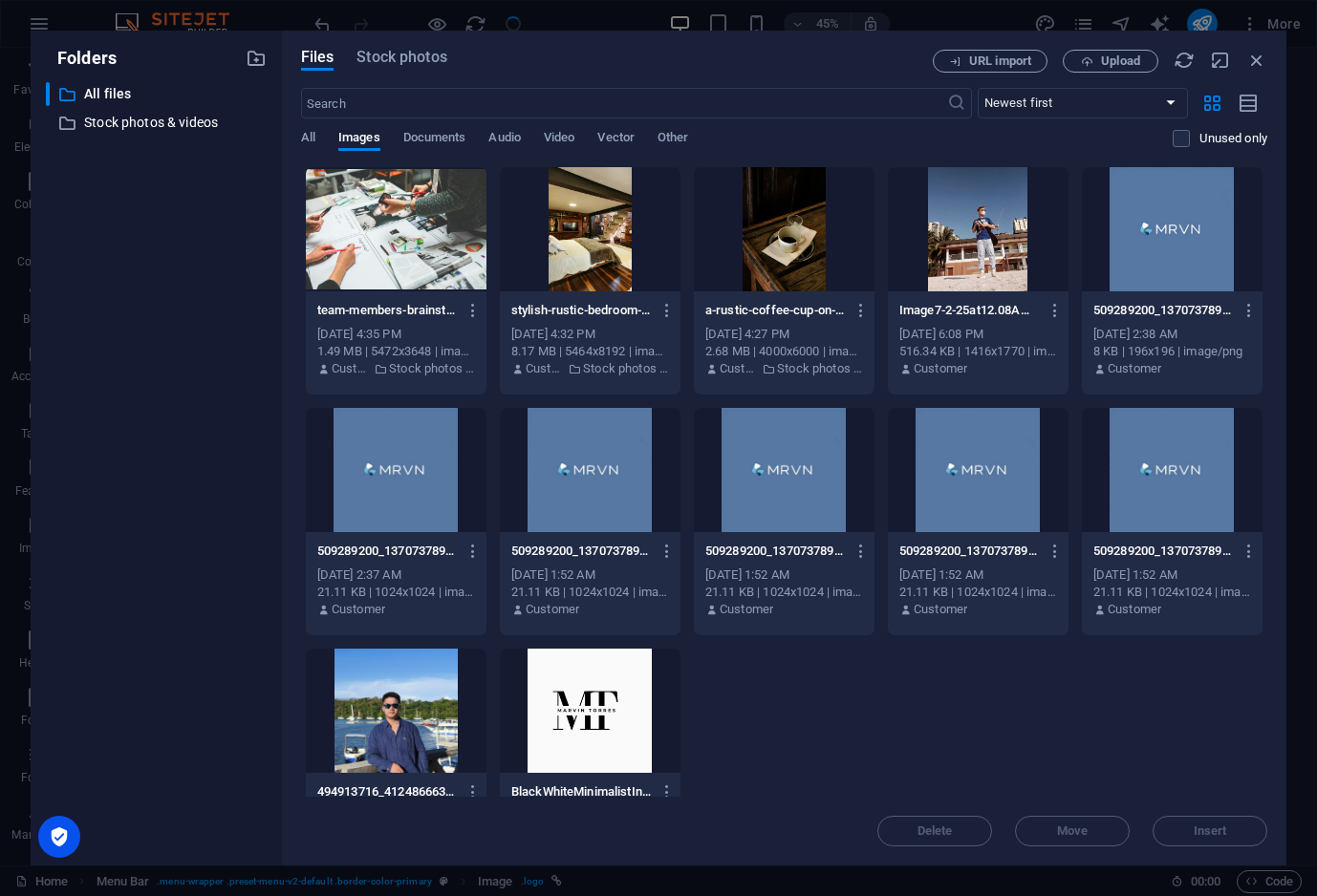 click at bounding box center (396, 229) 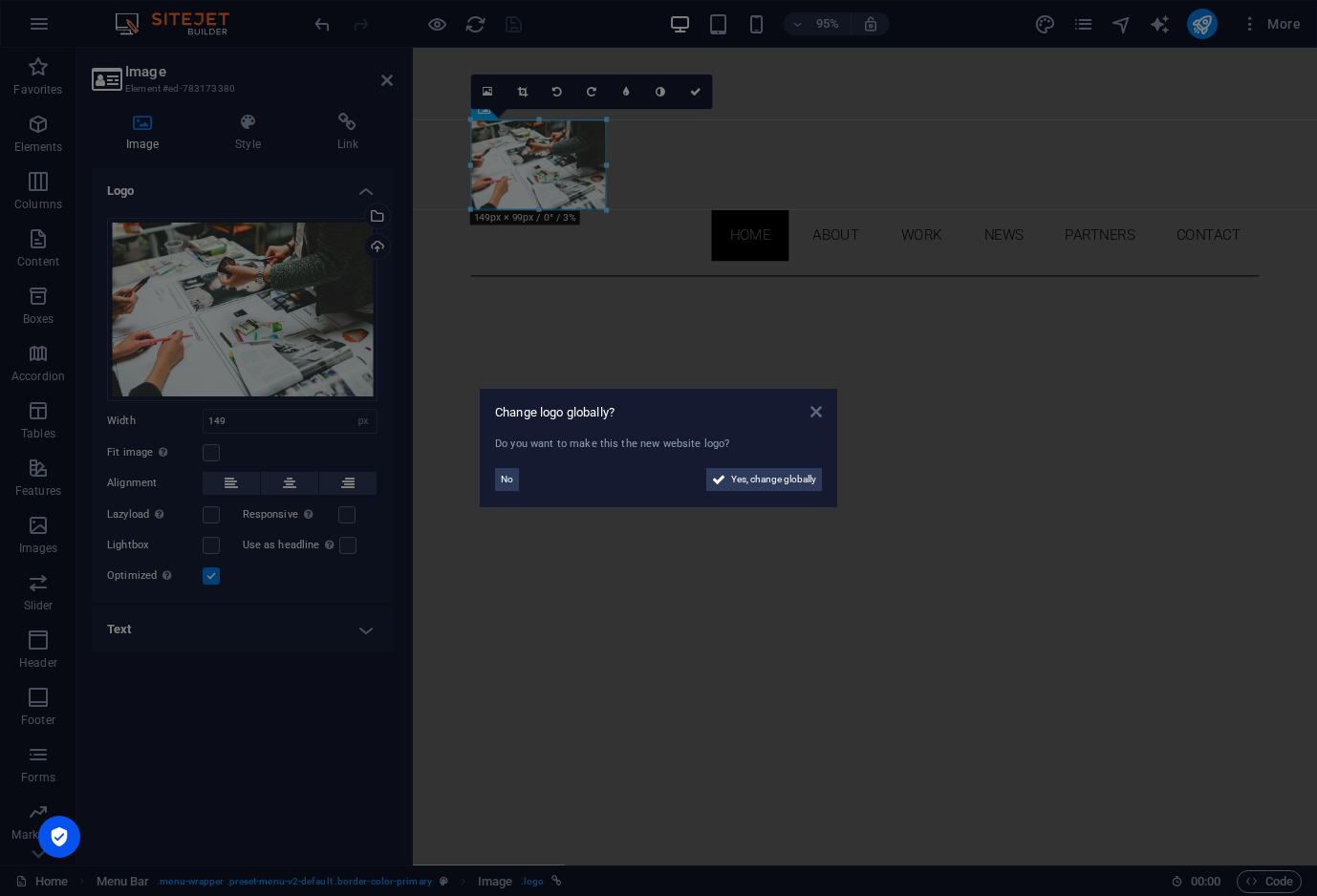 click at bounding box center [816, 412] 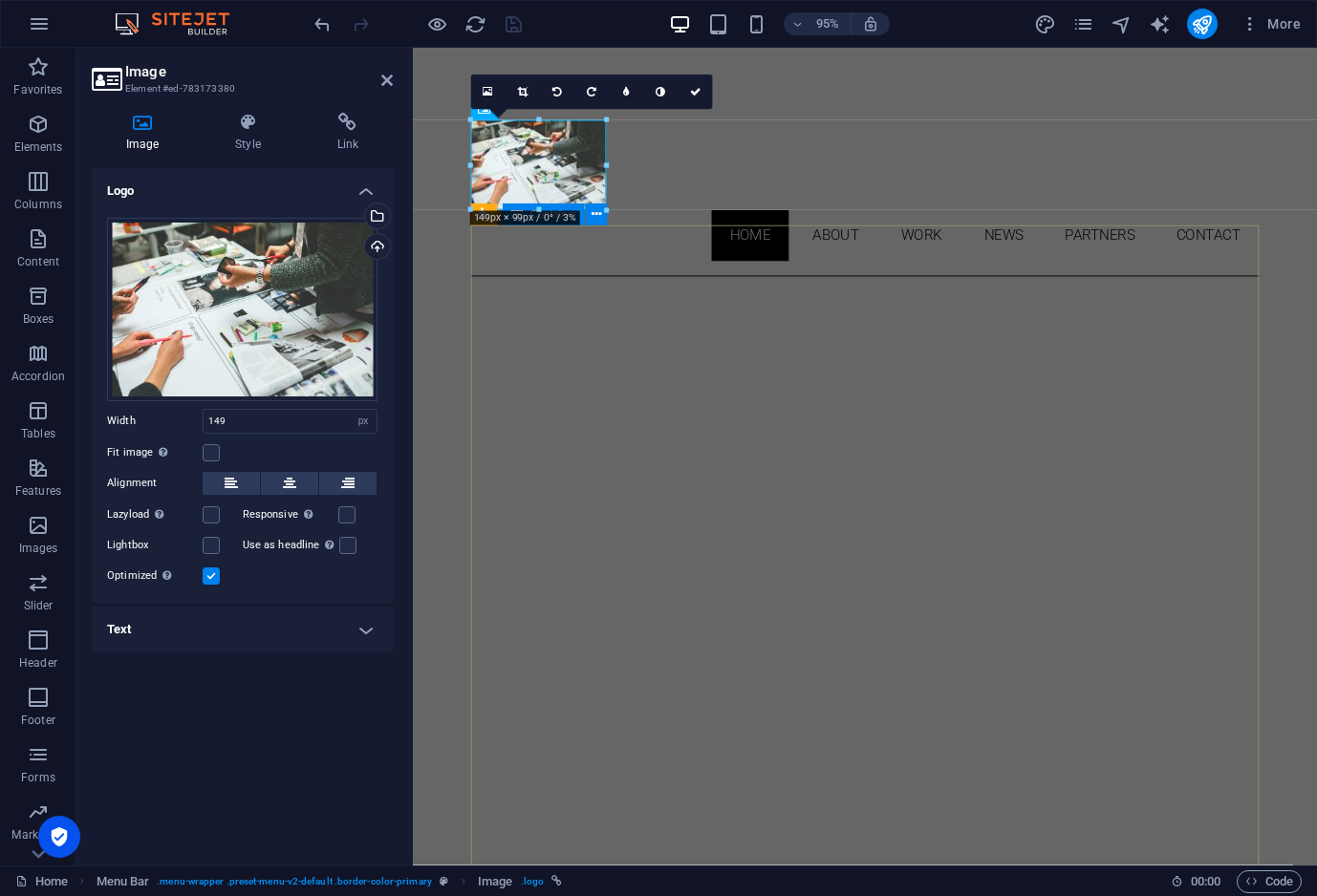 click on "About me My work Partners Contact" at bounding box center [889, 1445] 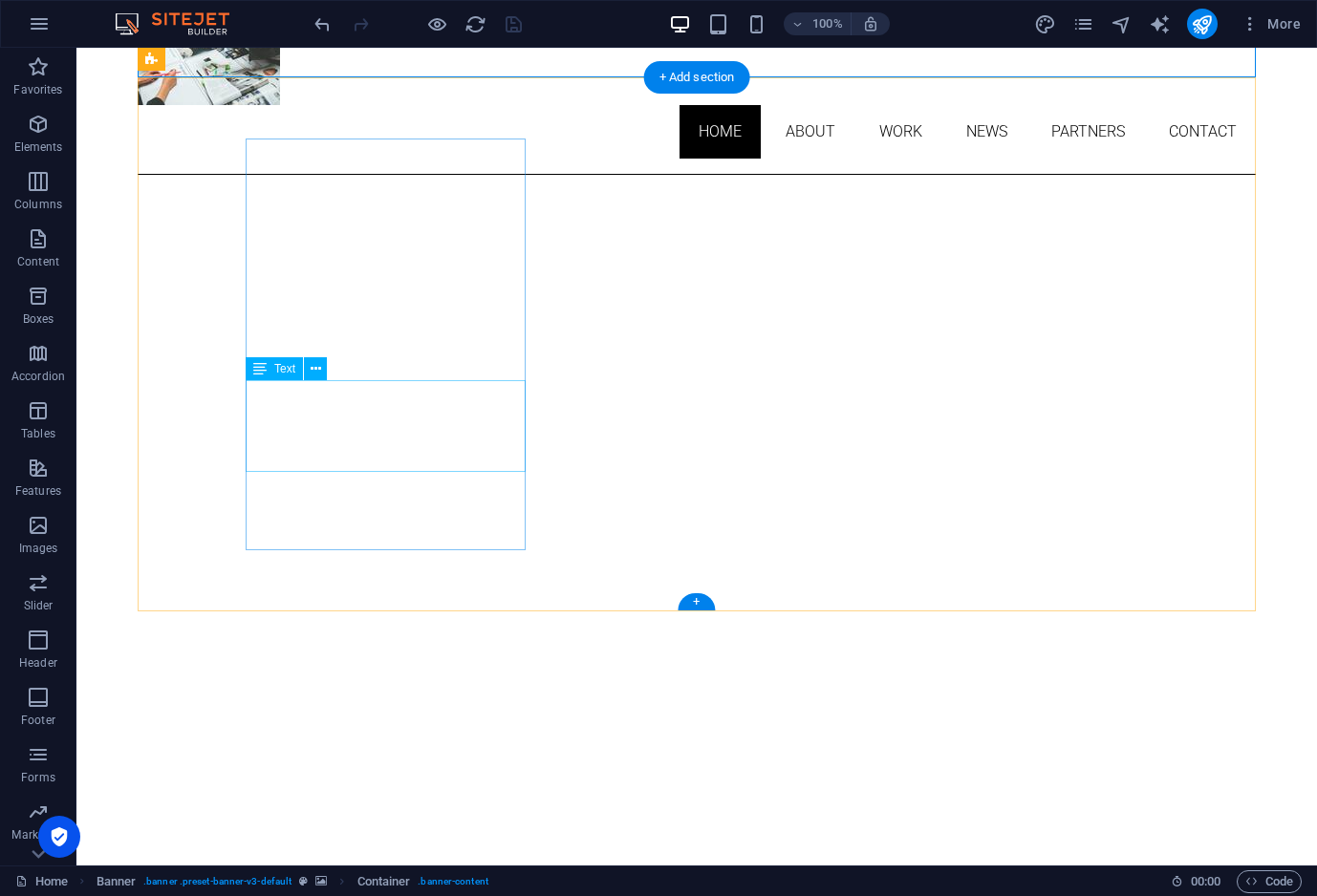 scroll, scrollTop: 0, scrollLeft: 0, axis: both 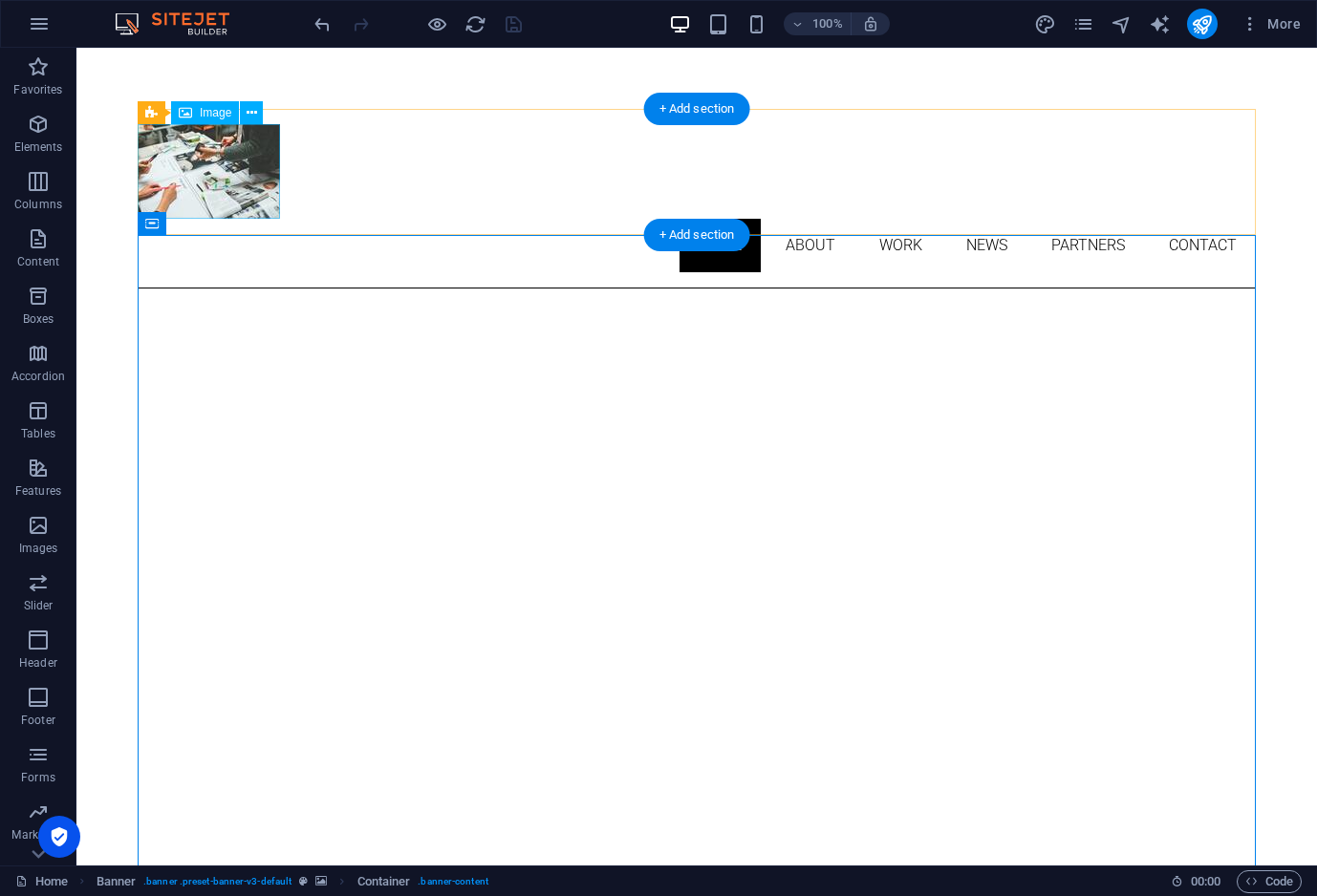 click at bounding box center [697, 171] 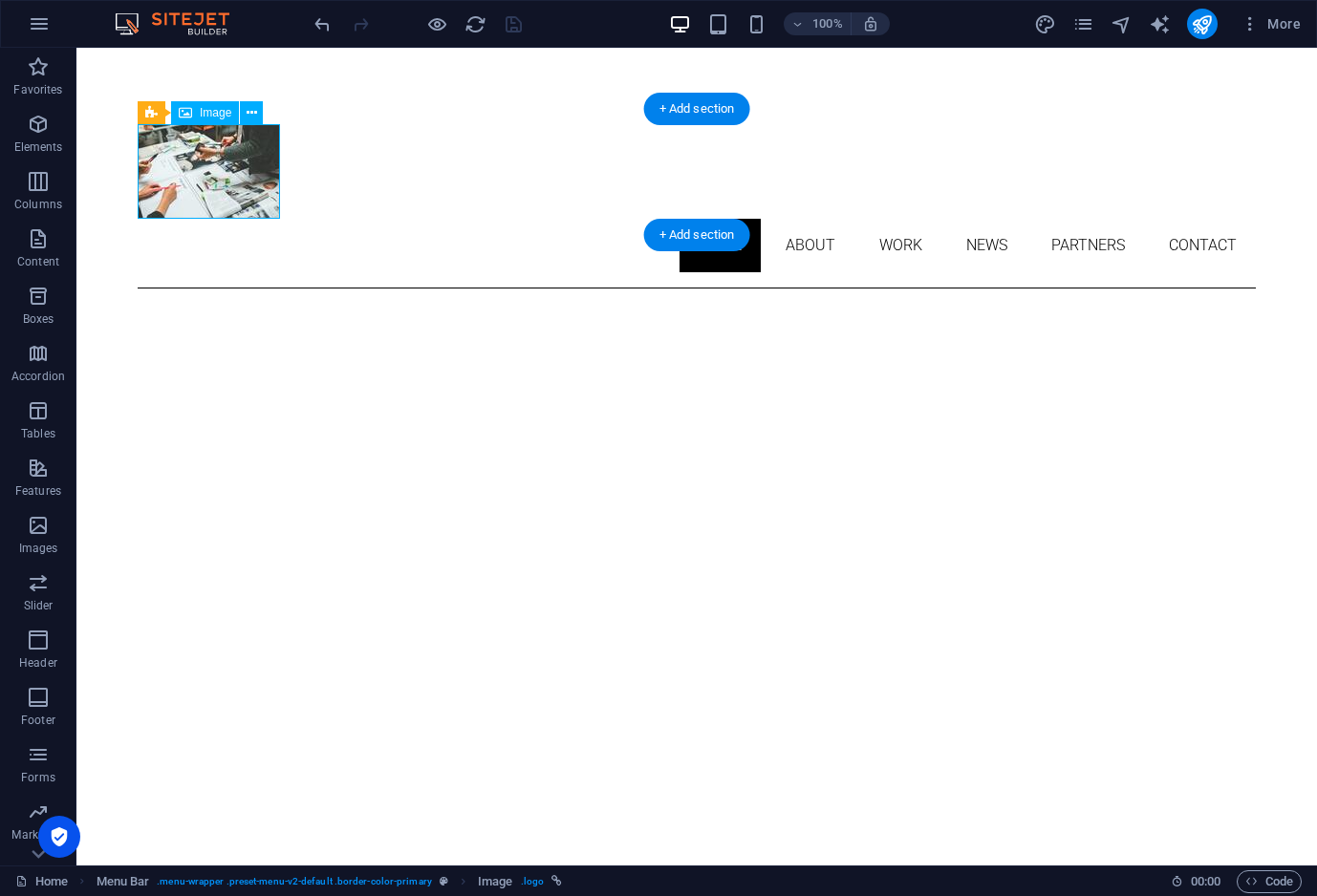 click at bounding box center [697, 171] 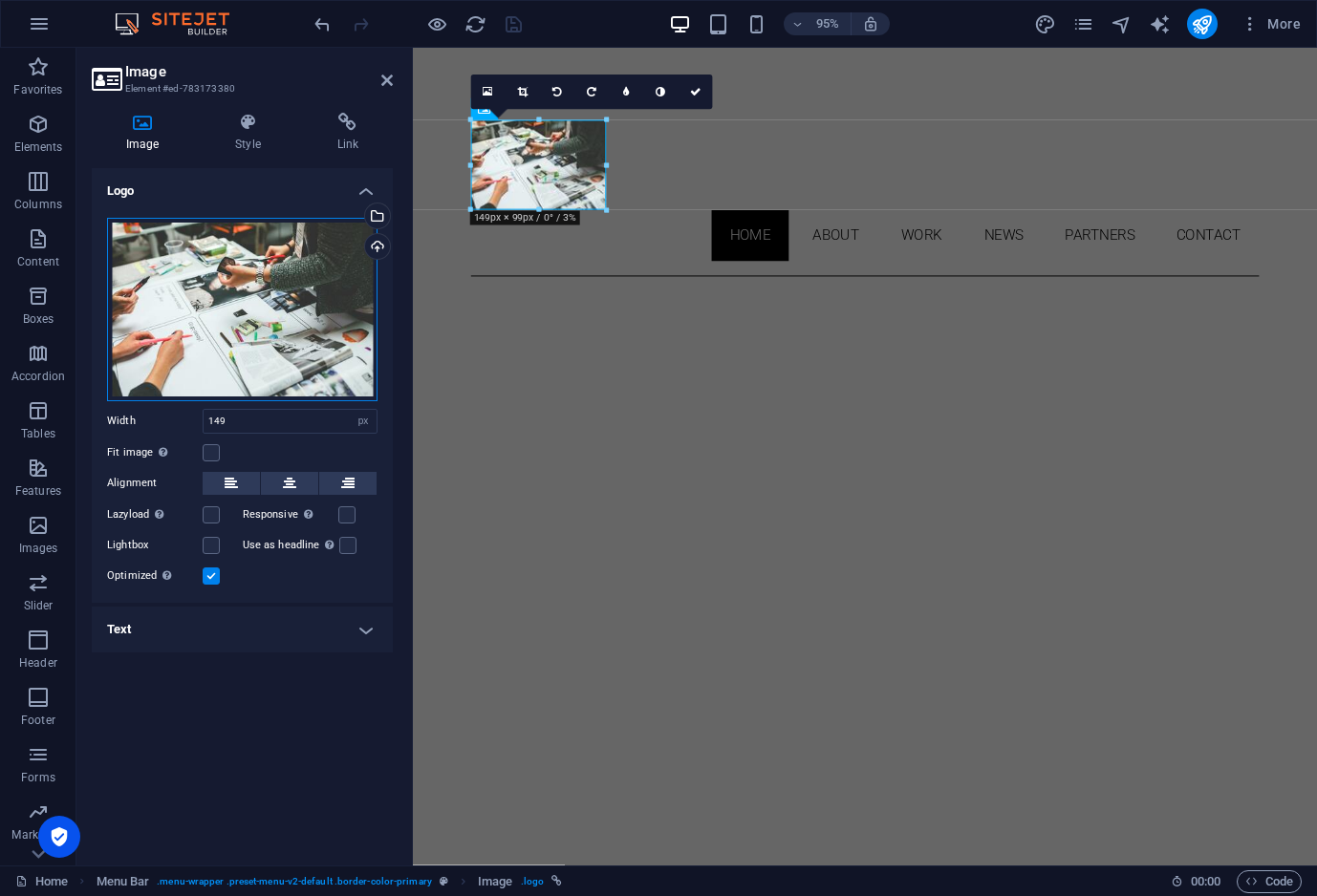 click on "Drag files here, click to choose files or select files from Files or our free stock photos & videos" at bounding box center (242, 309) 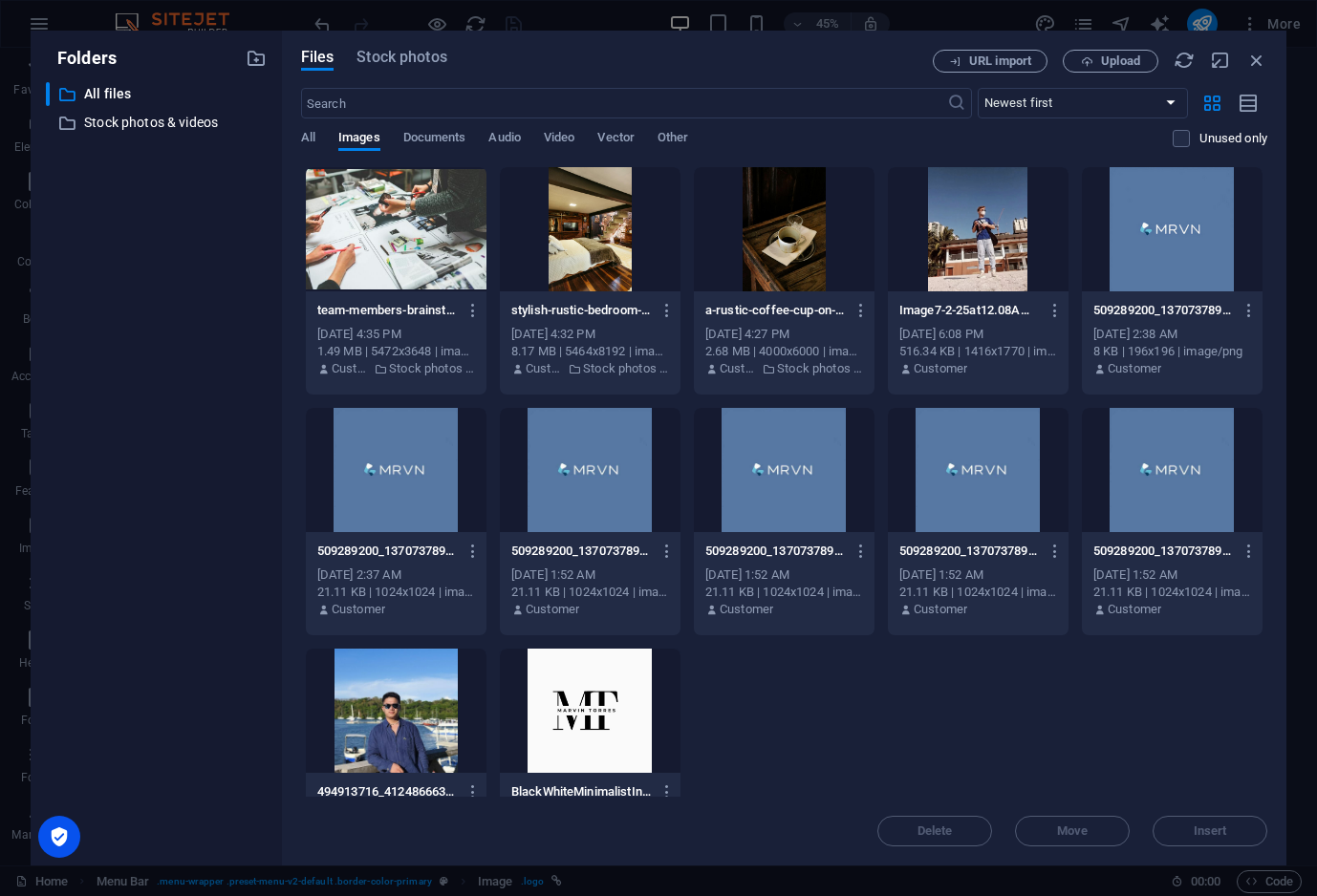 click on "Folders ​ All files All files ​ Stock photos & videos Stock photos & videos" at bounding box center (156, 448) 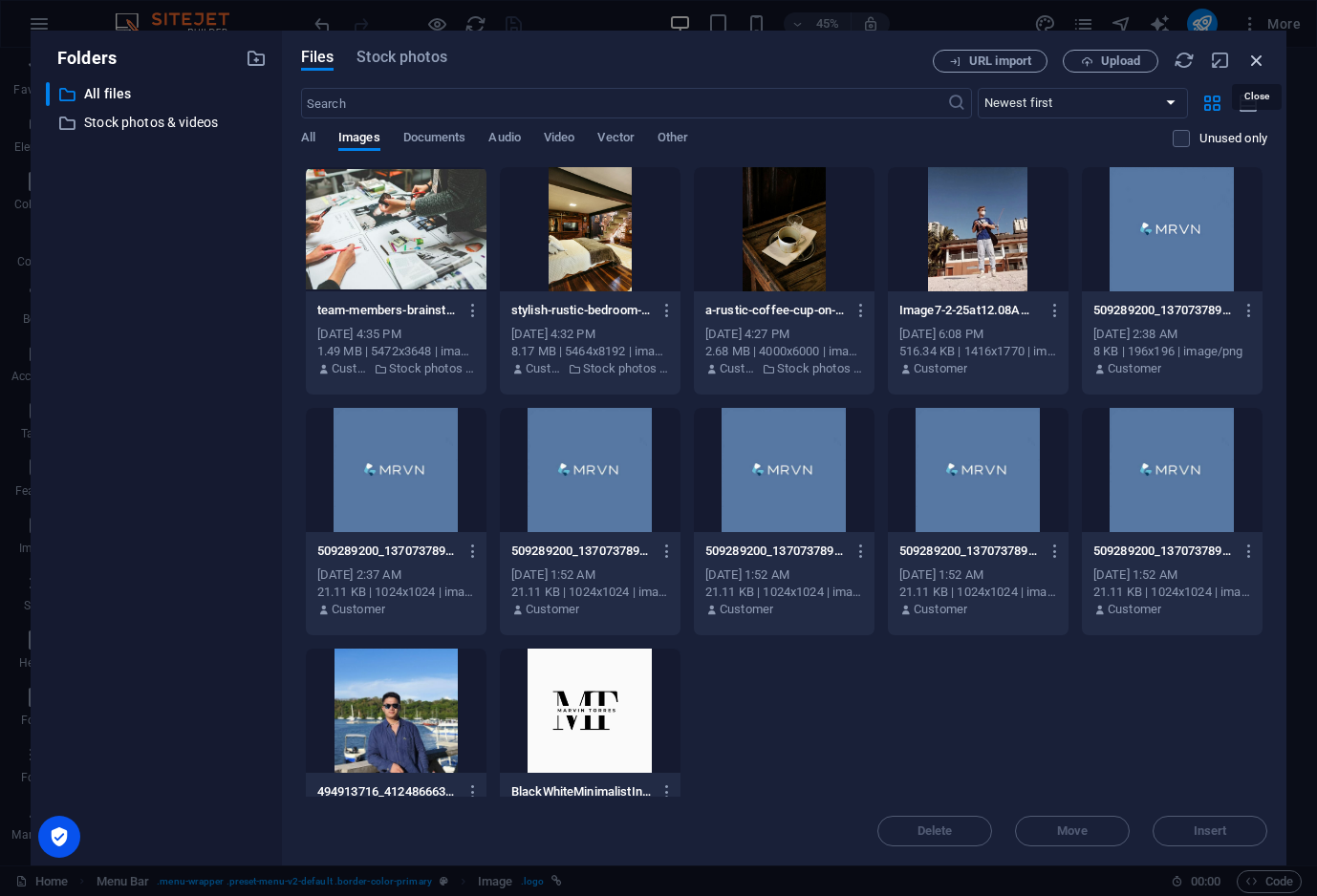 click at bounding box center (1257, 60) 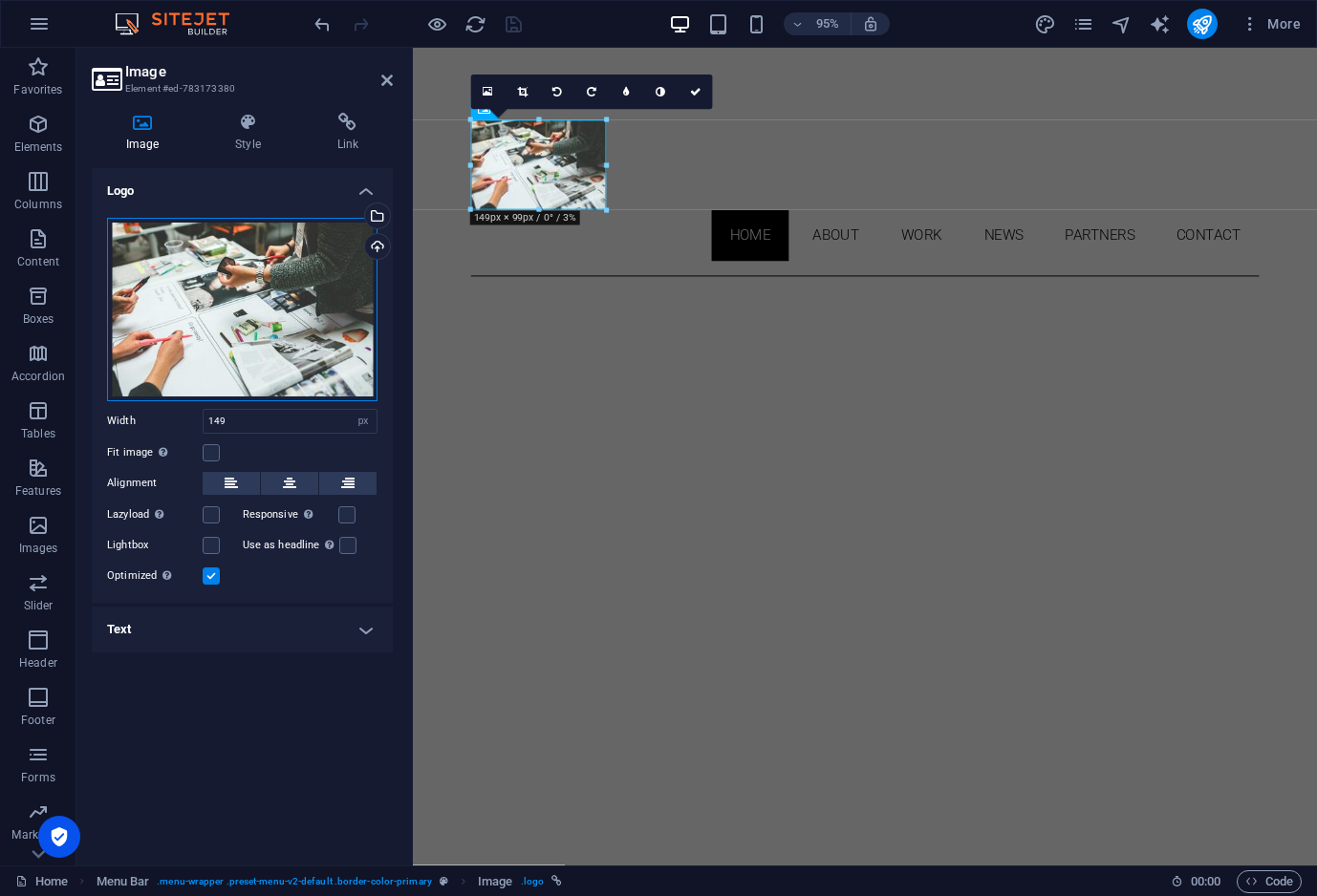 click on "Drag files here, click to choose files or select files from Files or our free stock photos & videos" at bounding box center [242, 309] 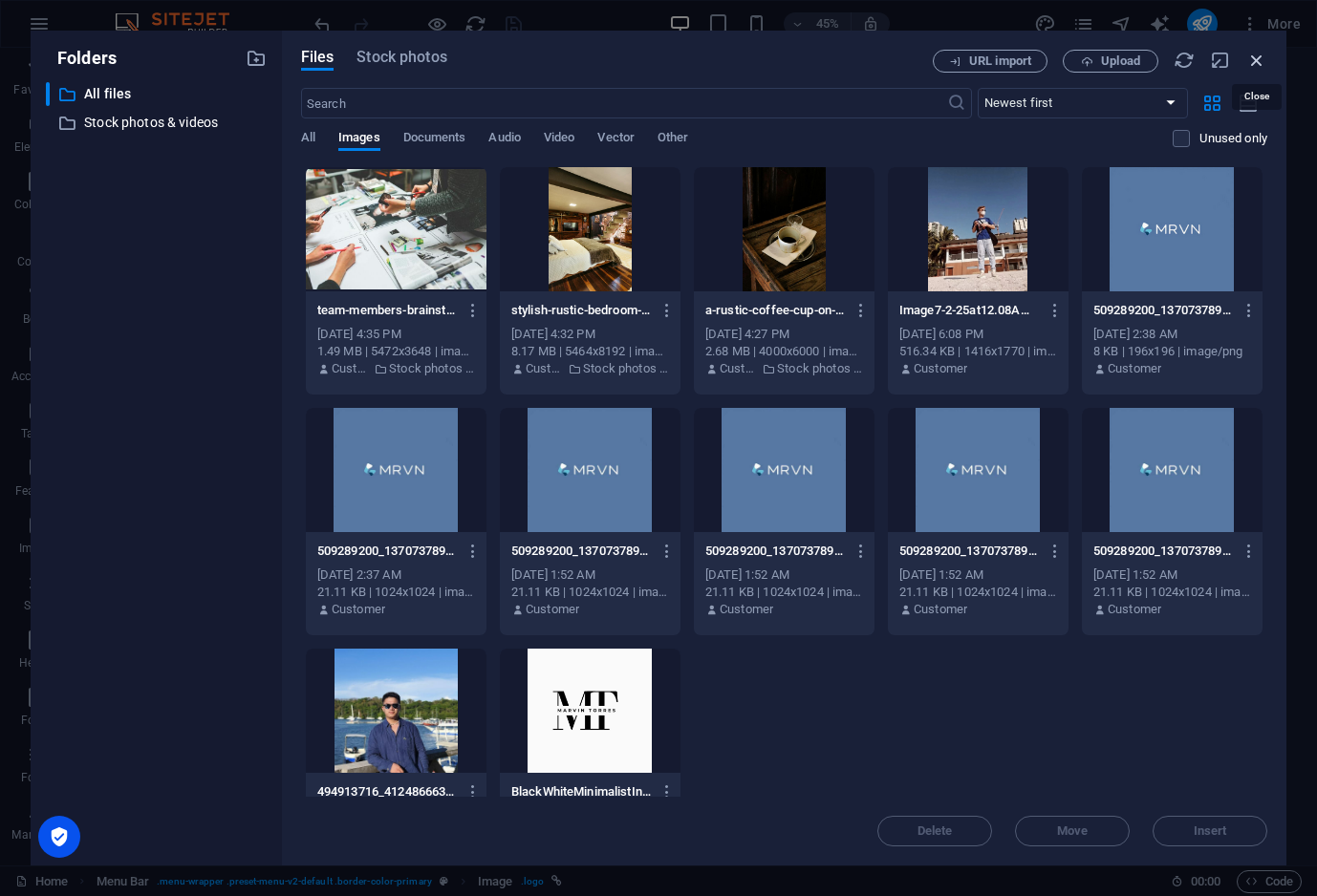 click at bounding box center (1257, 60) 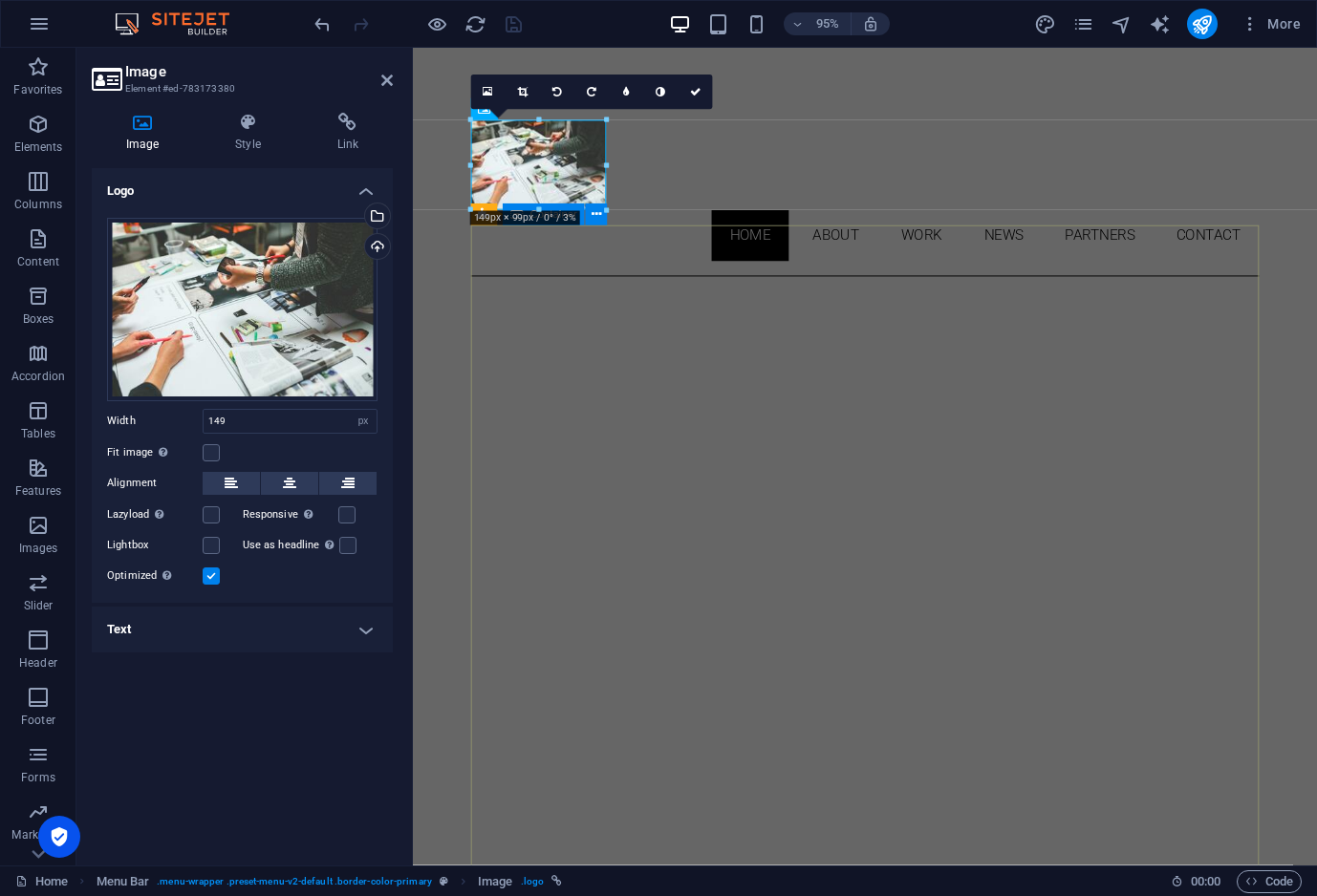 click on "About me My work Partners Contact" at bounding box center (889, 1406) 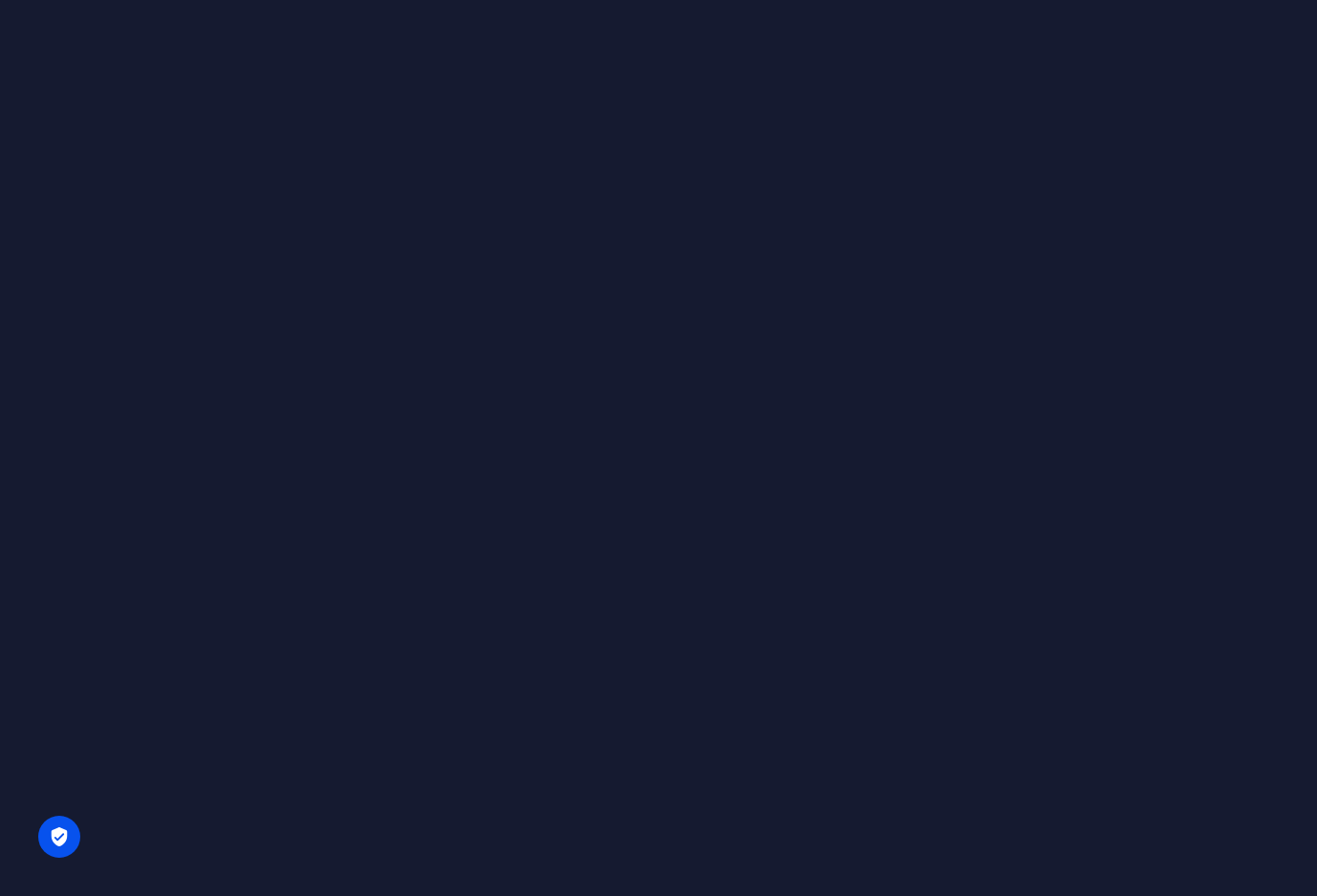 scroll, scrollTop: 0, scrollLeft: 0, axis: both 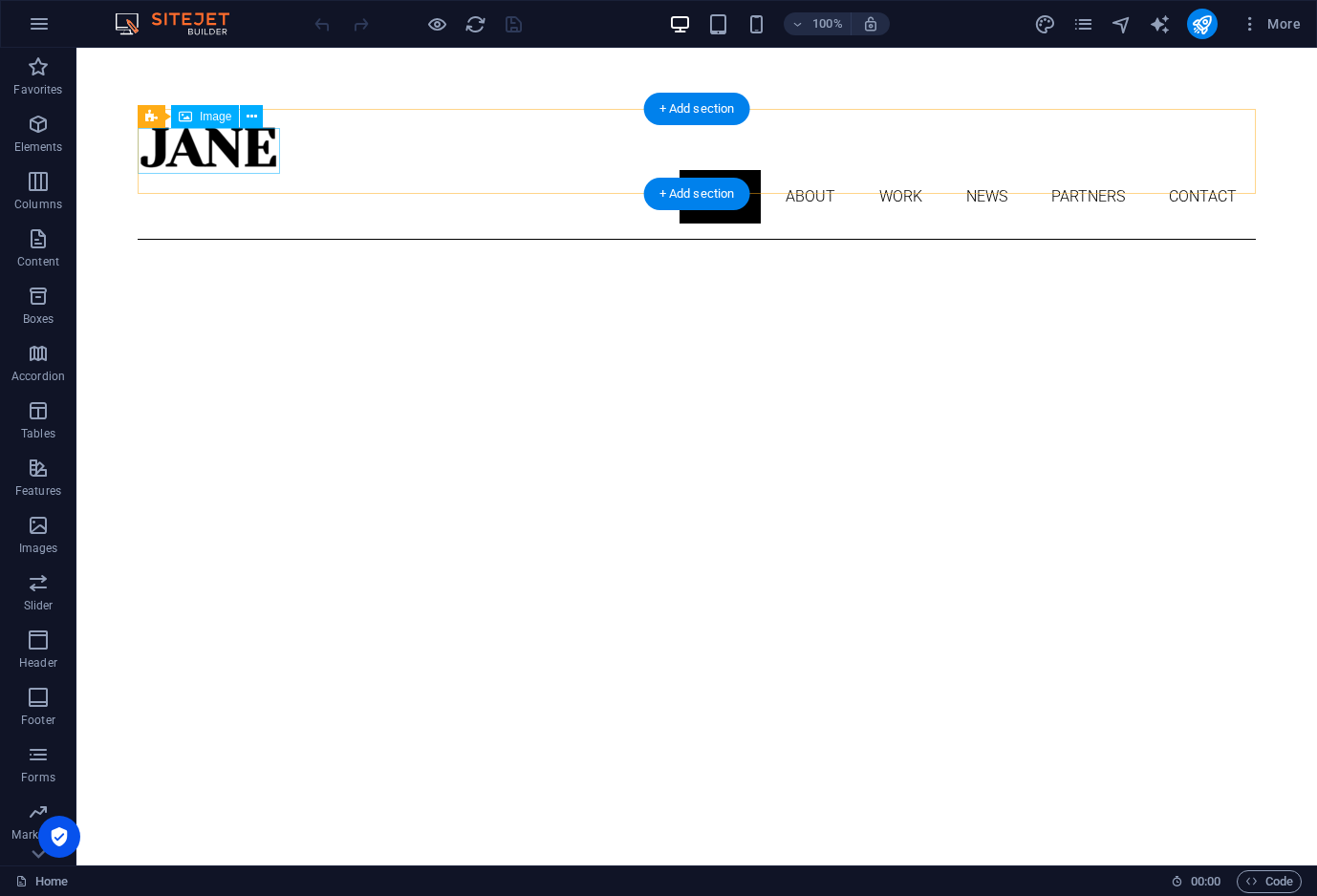 click at bounding box center (697, 147) 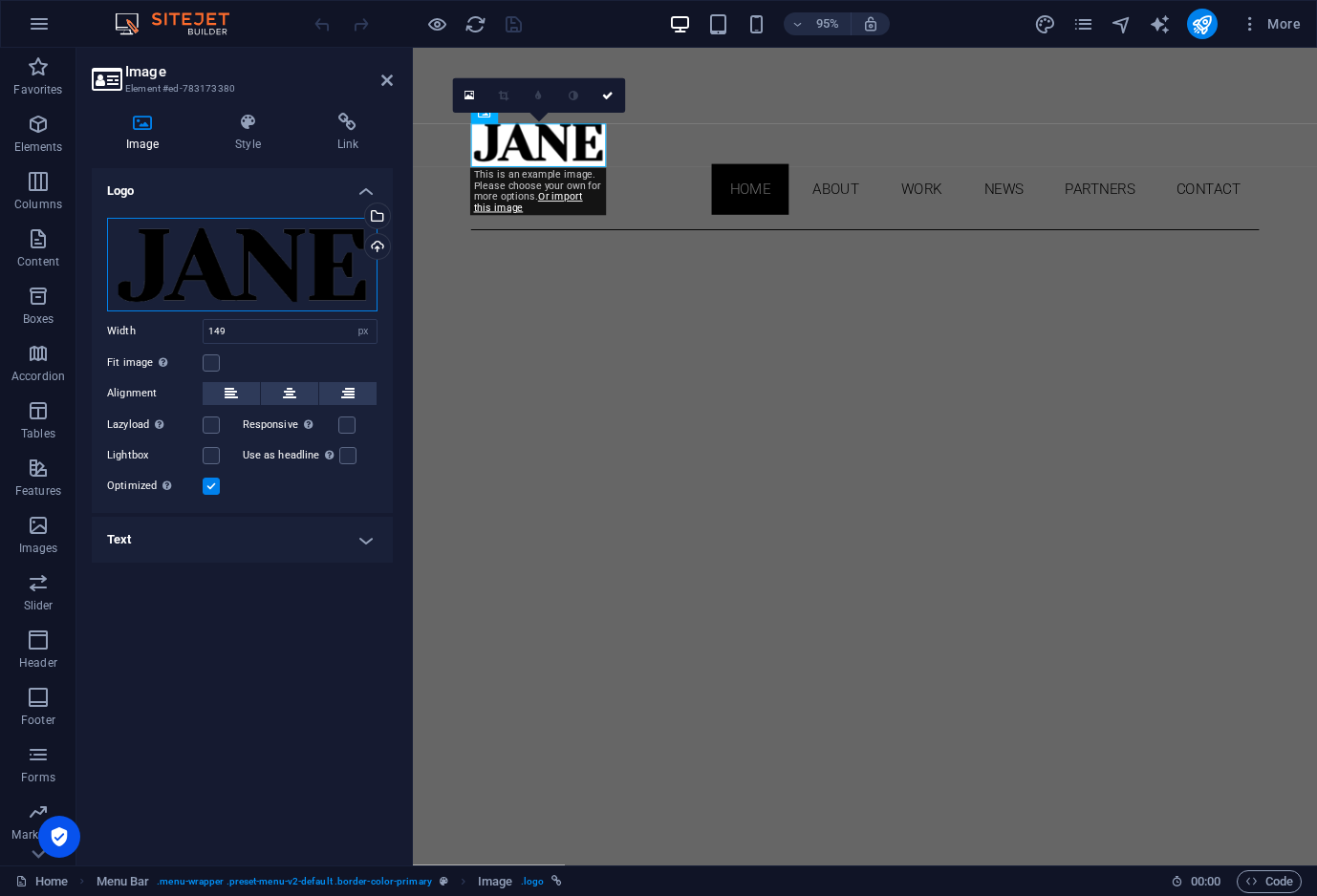 click on "Drag files here, click to choose files or select files from Files or our free stock photos & videos" at bounding box center (242, 265) 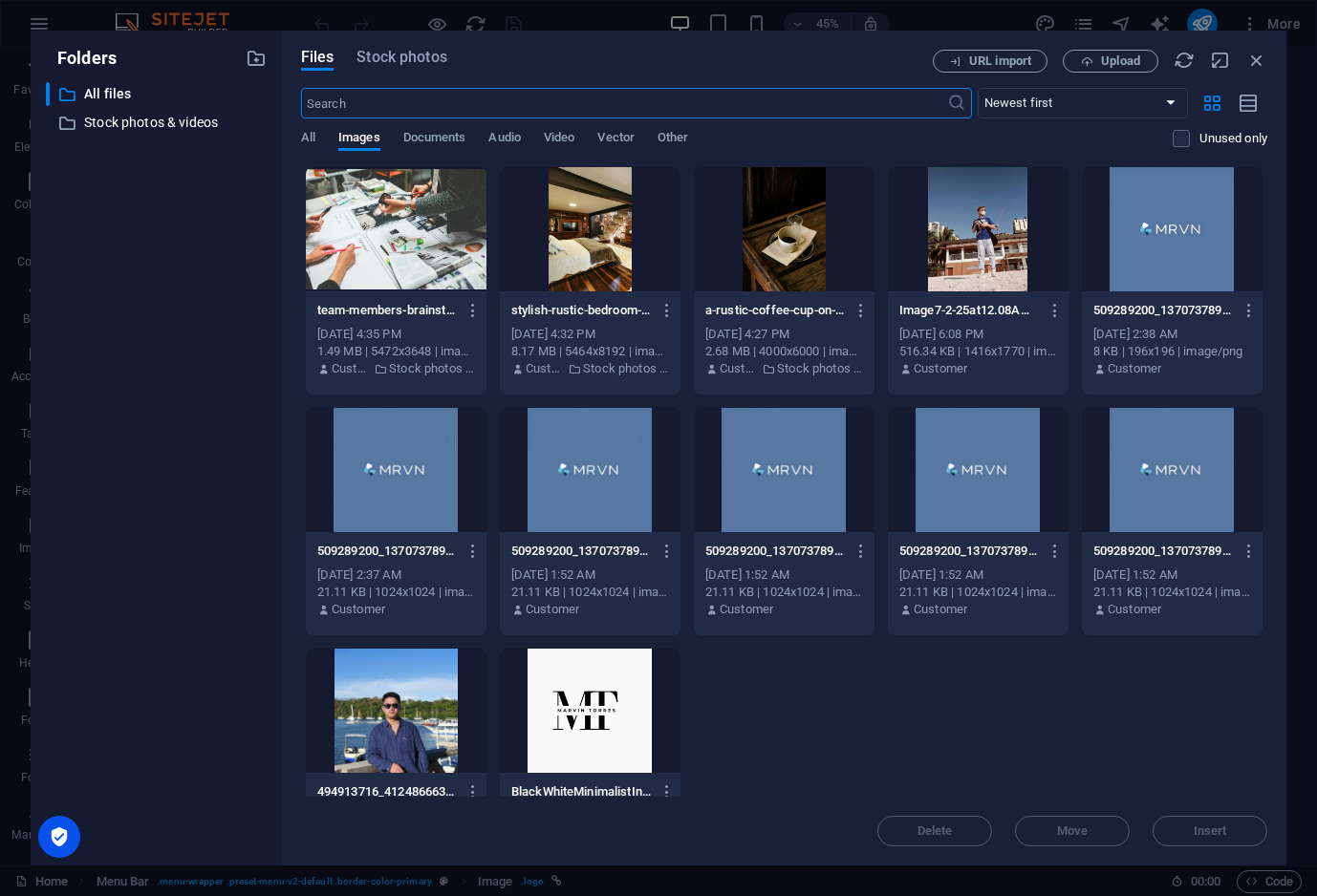 click at bounding box center [1172, 470] 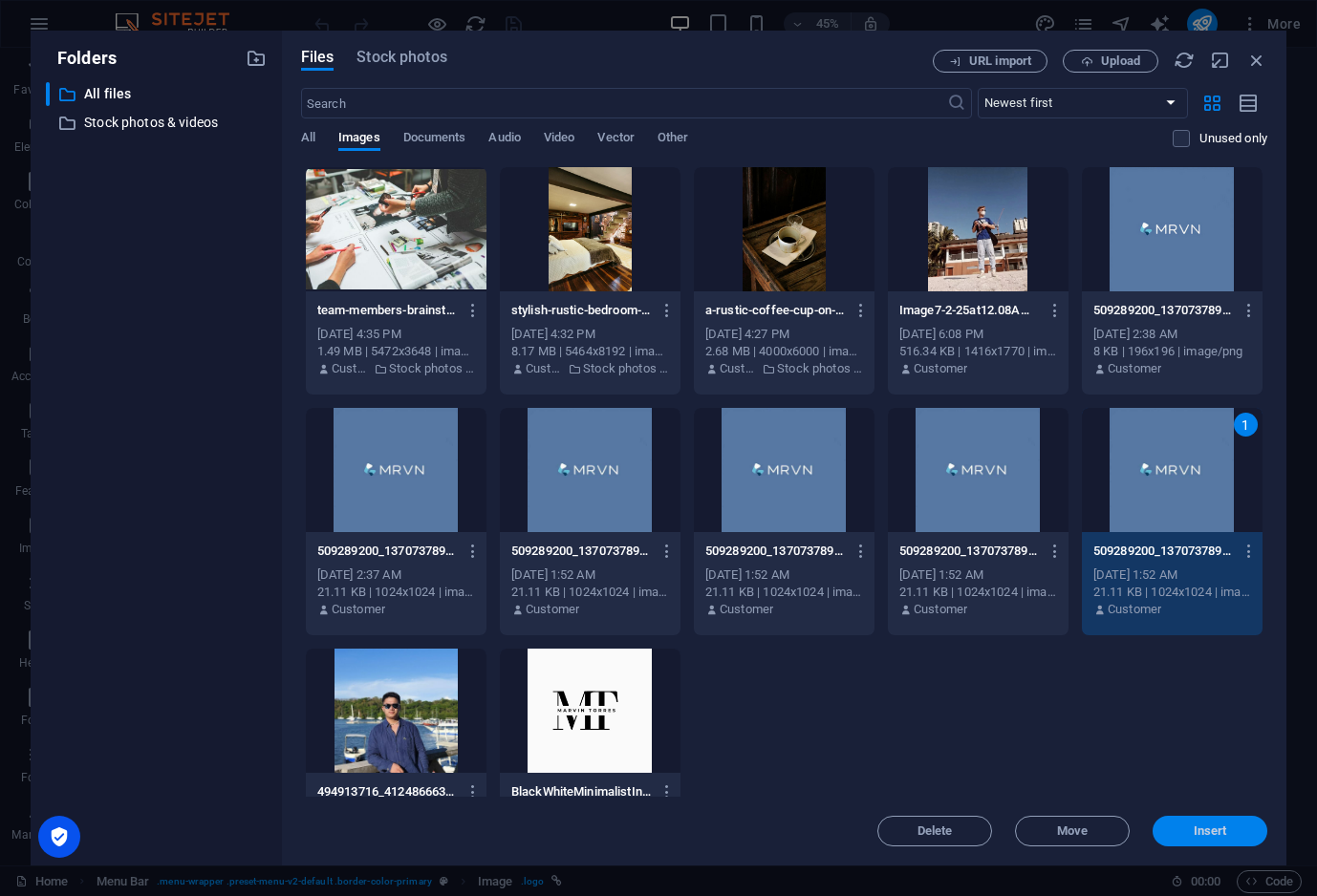 click on "Insert" at bounding box center (1210, 831) 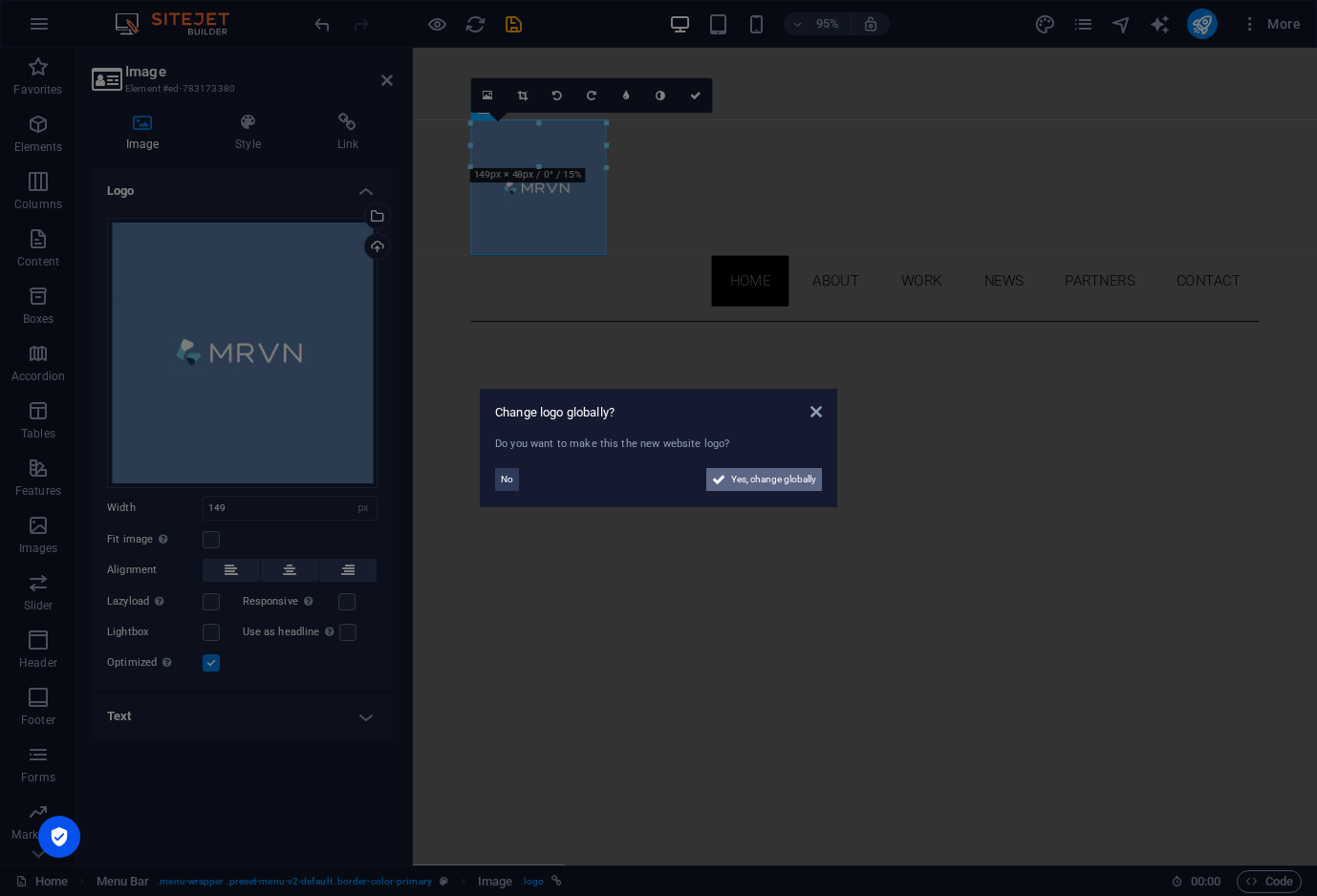 click on "Yes, change globally" at bounding box center (773, 480) 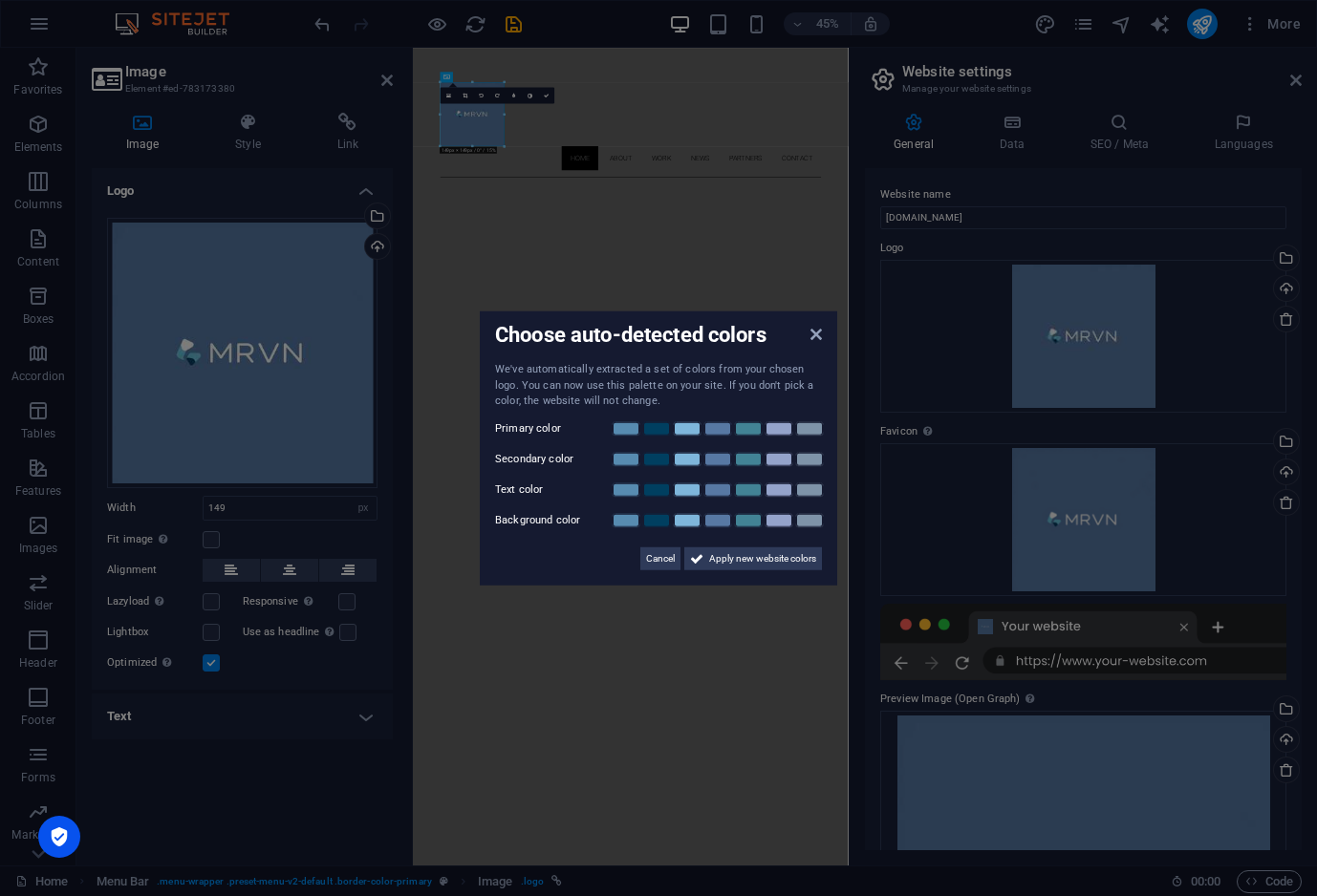 click on "Choose auto-detected colors We've automatically extracted a set of colors from your chosen logo. You can now use this palette on your site. If you don't pick a color, the website will not change.  Primary color Secondary color Text color Background color Cancel Apply new website colors" at bounding box center [658, 448] 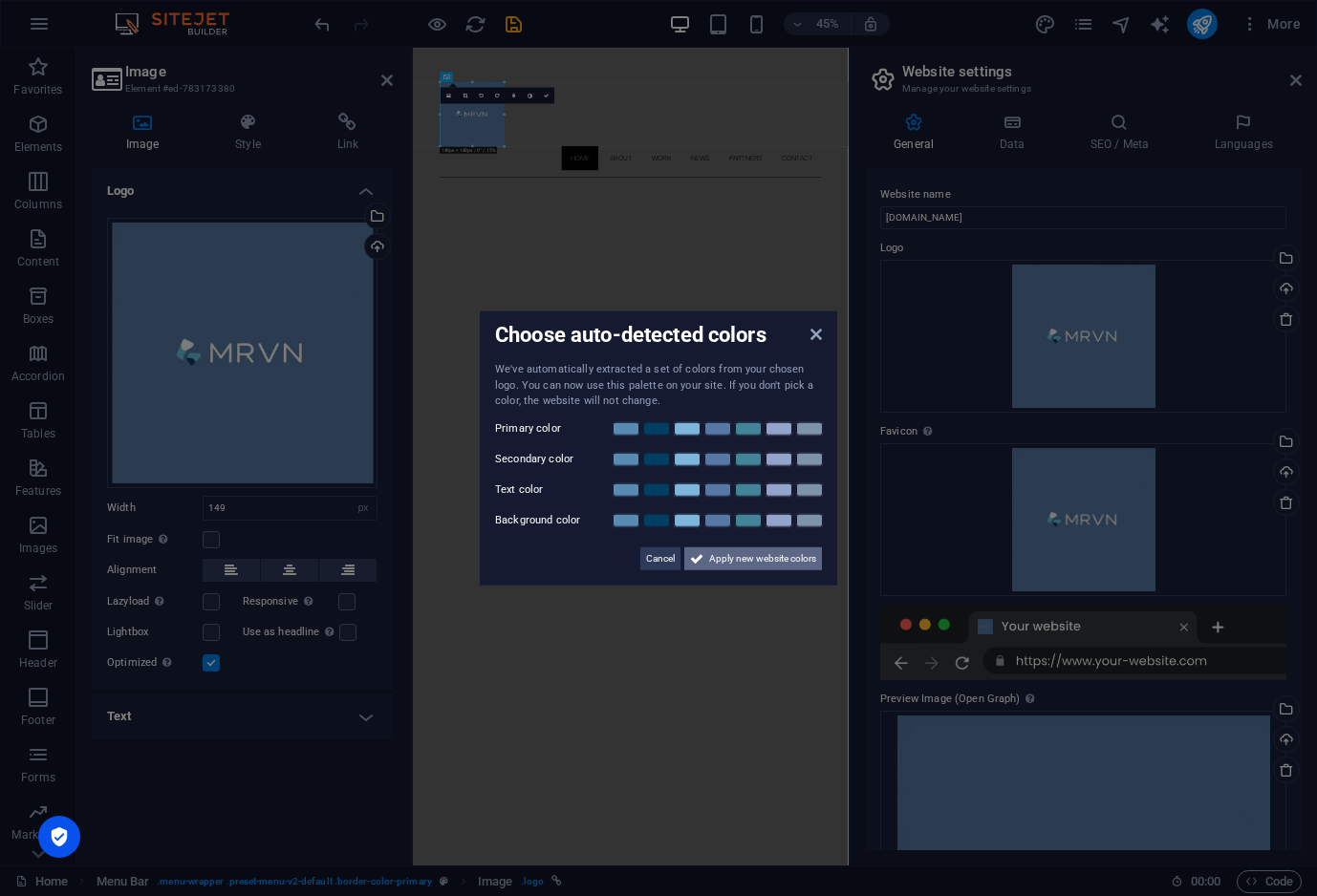 click on "Apply new website colors" at bounding box center [763, 558] 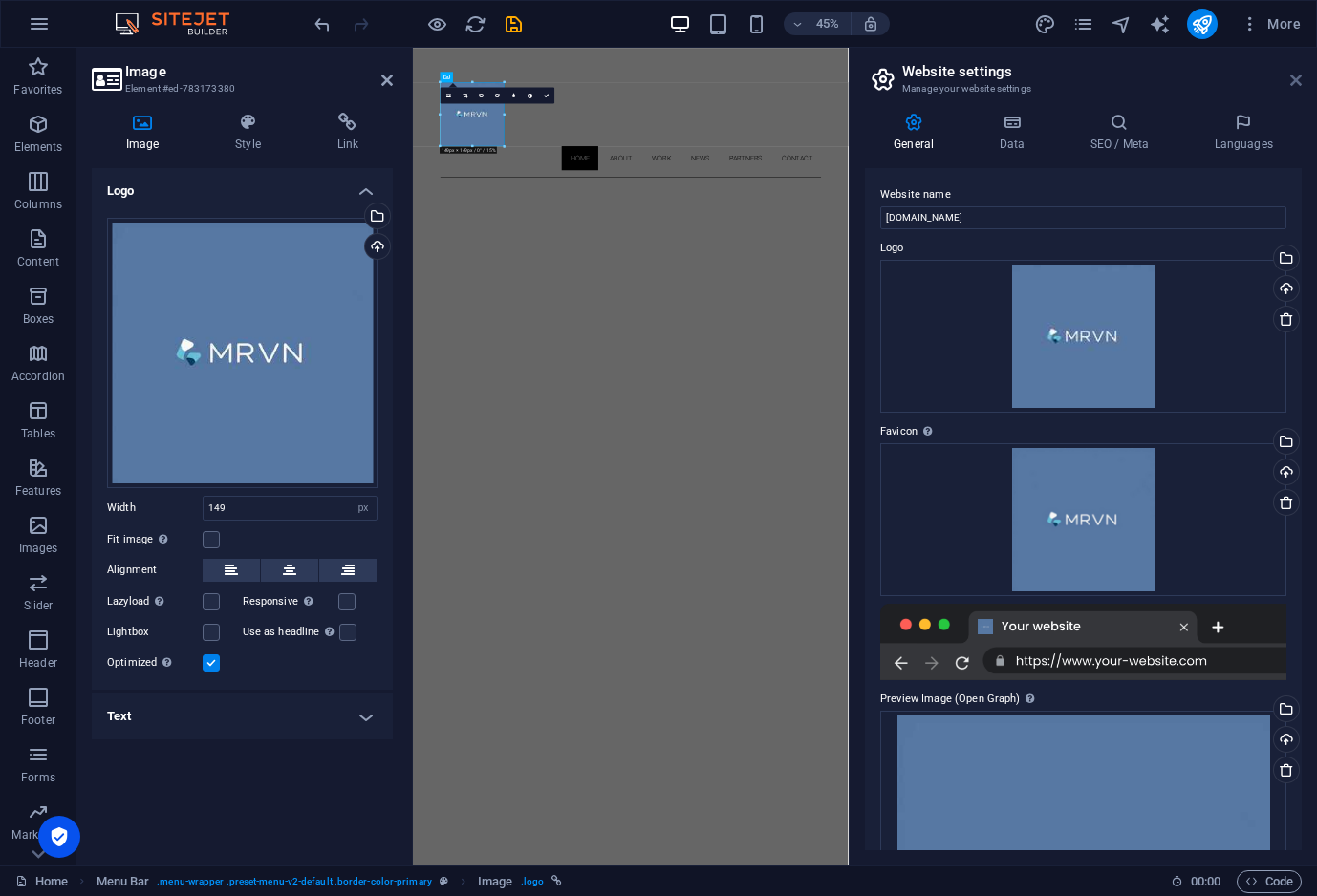 click at bounding box center (1296, 80) 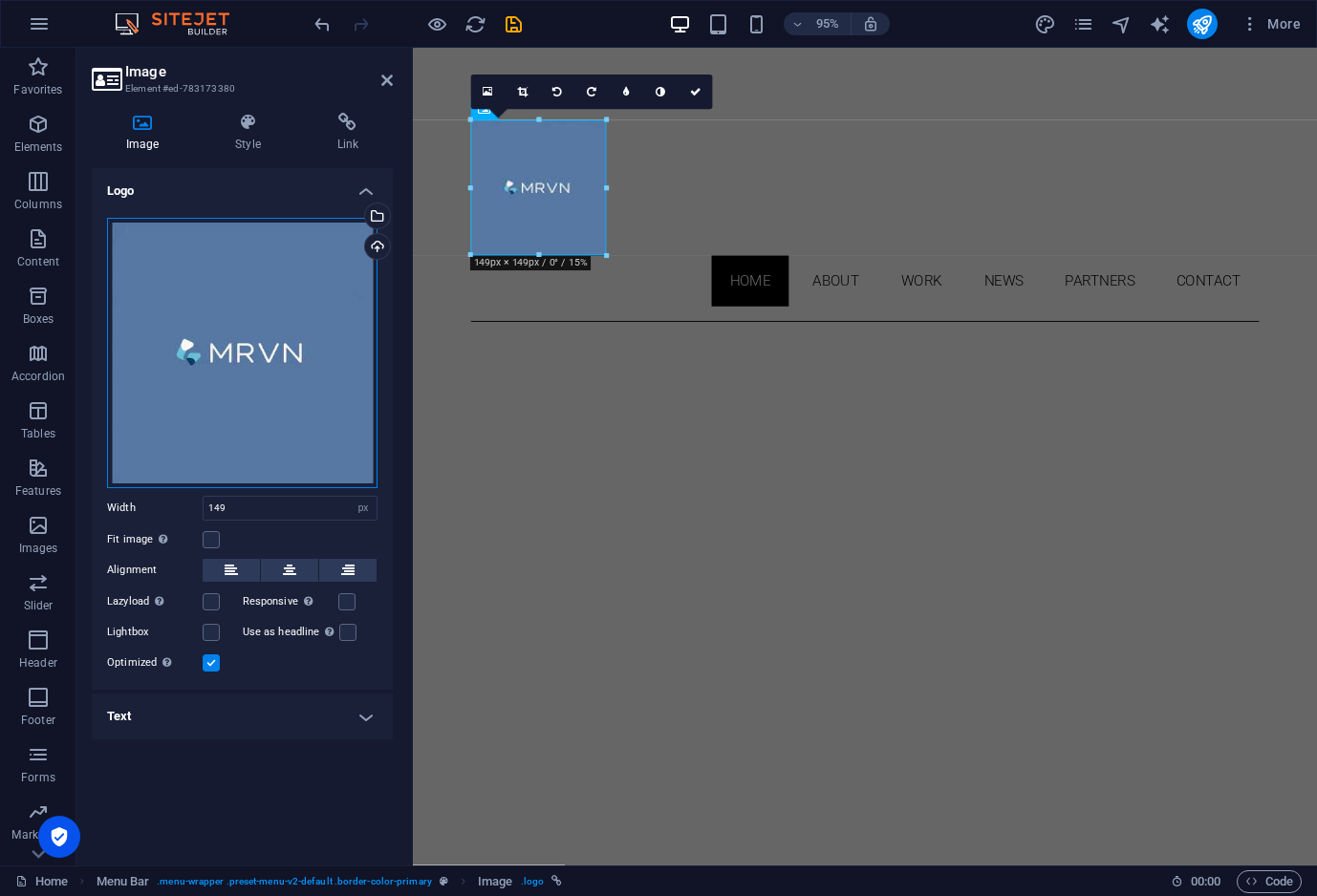 click on "Drag files here, click to choose files or select files from Files or our free stock photos & videos" at bounding box center (242, 352) 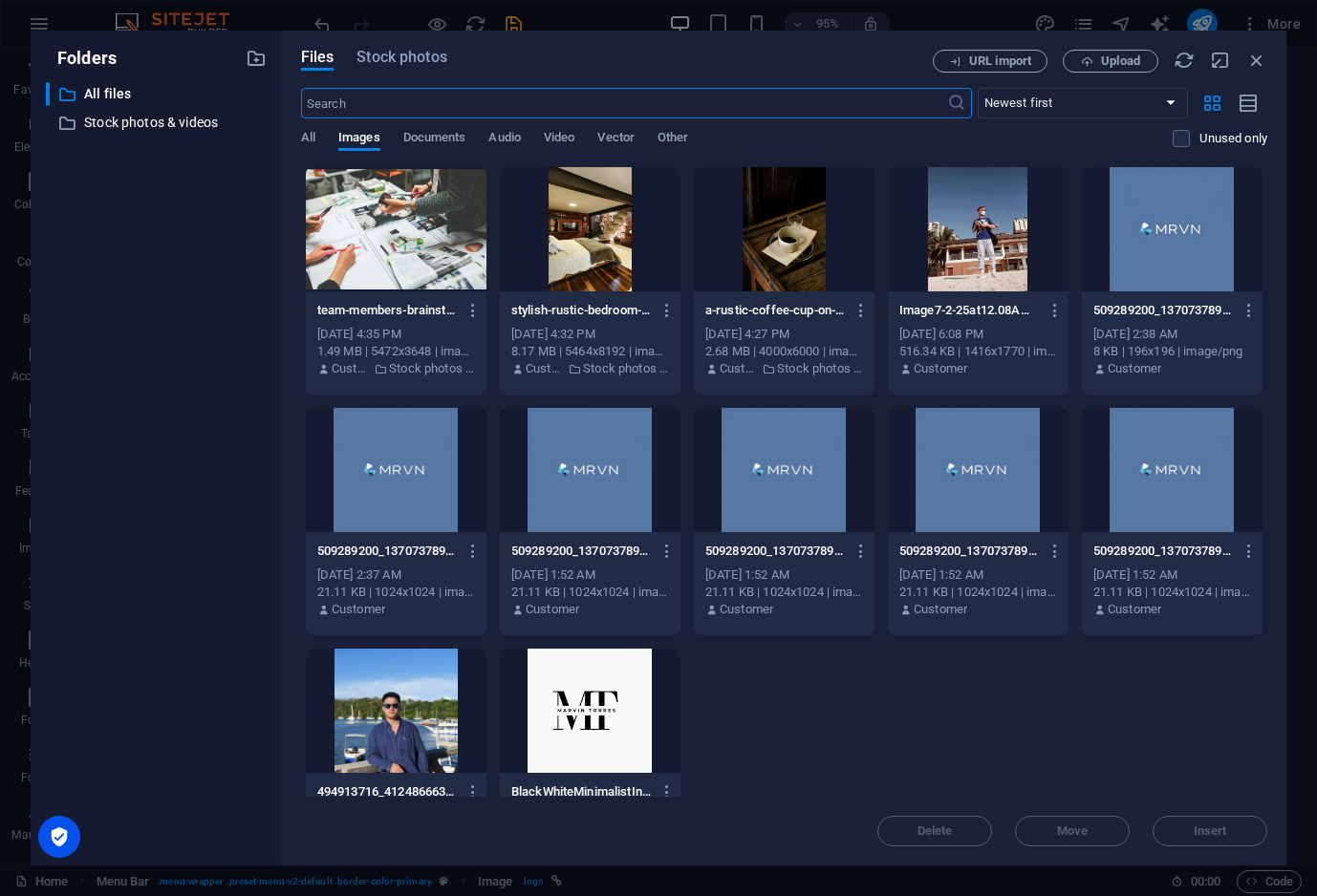 click on "​ All files All files ​ Stock photos & videos Stock photos & videos" at bounding box center (156, 466) 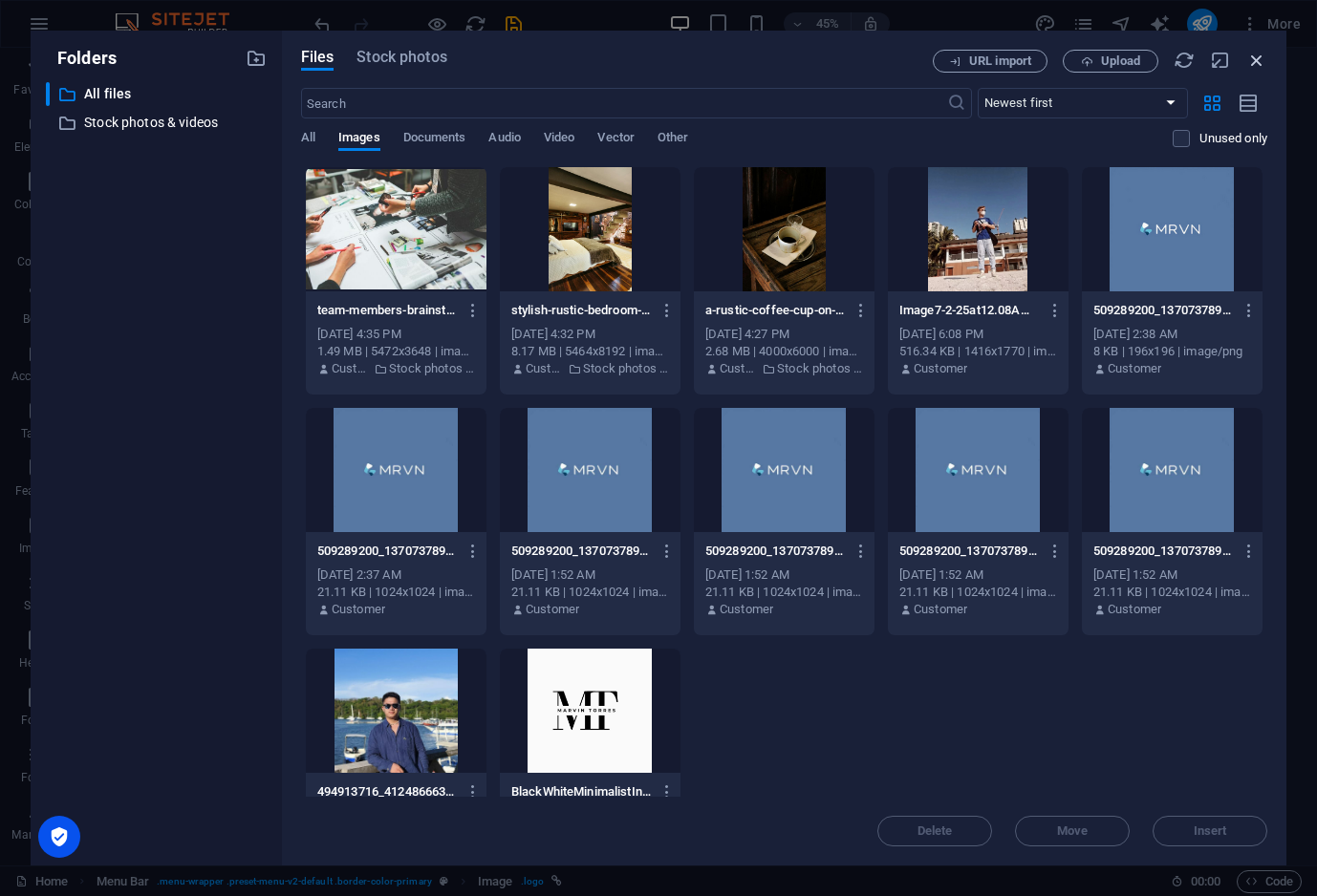 click at bounding box center (1257, 60) 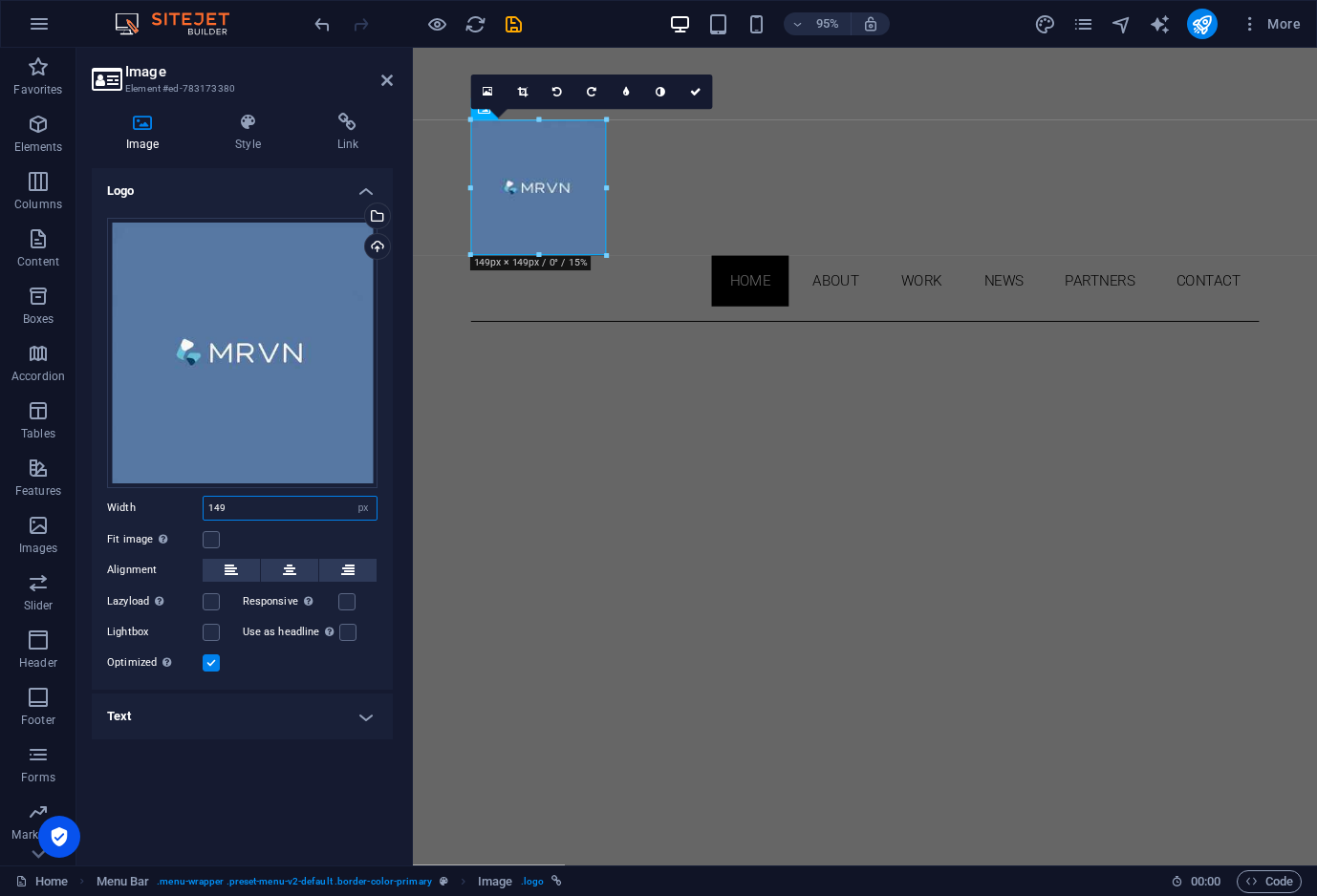 click on "149" at bounding box center (290, 508) 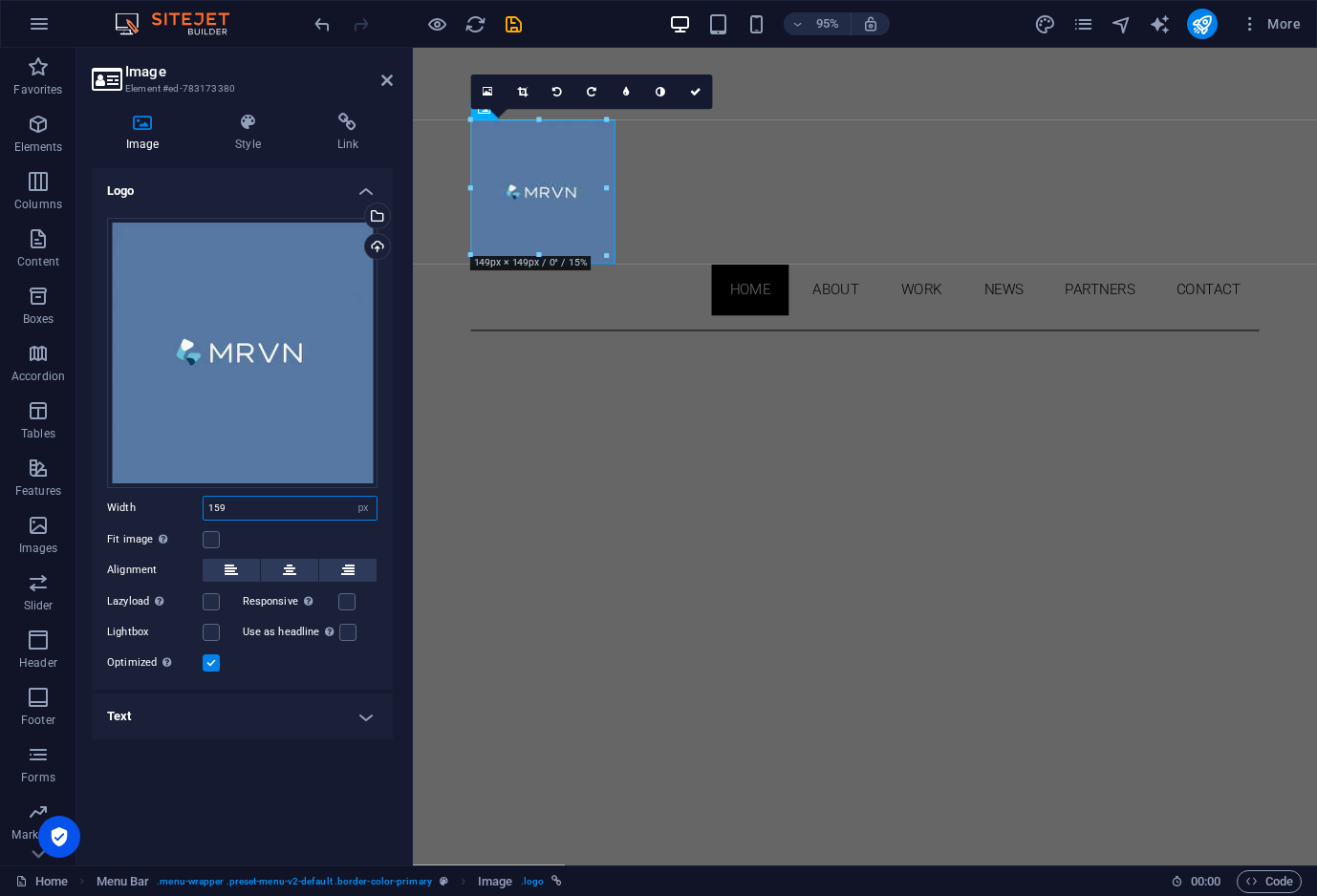 type on "159" 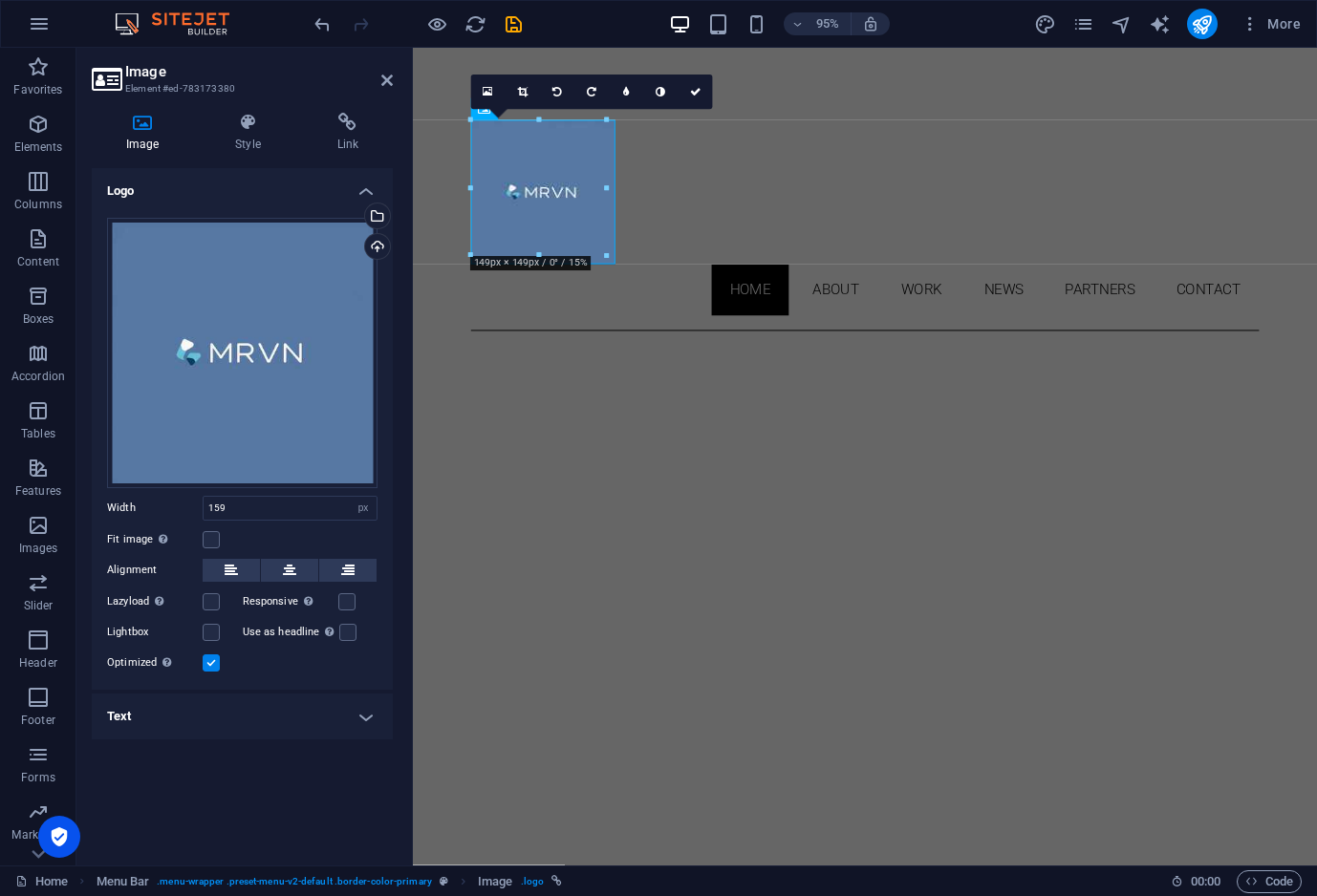 click on "Logo Drag files here, click to choose files or select files from Files or our free stock photos & videos Select files from the file manager, stock photos, or upload file(s) Upload Width 159 Default auto px rem % em vh vw Fit image Automatically fit image to a fixed width and height Height Default auto px Alignment Lazyload Loading images after the page loads improves page speed. Responsive Automatically load retina image and smartphone optimized sizes. Lightbox Use as headline The image will be wrapped in an H1 headline tag. Useful for giving alternative text the weight of an H1 headline, e.g. for the logo. Leave unchecked if uncertain. Optimized Images are compressed to improve page speed. Position Direction Custom X offset 50 px rem % vh vw Y offset 50 px rem % vh vw Text Float No float Image left Image right Determine how text should behave around the image. Text Alternative text Image caption Paragraph Format Normal Heading 1 Heading 2 Heading 3 Heading 4 Heading 5 Heading 6 Code Font Family Arial [US_STATE]" at bounding box center (242, 509) 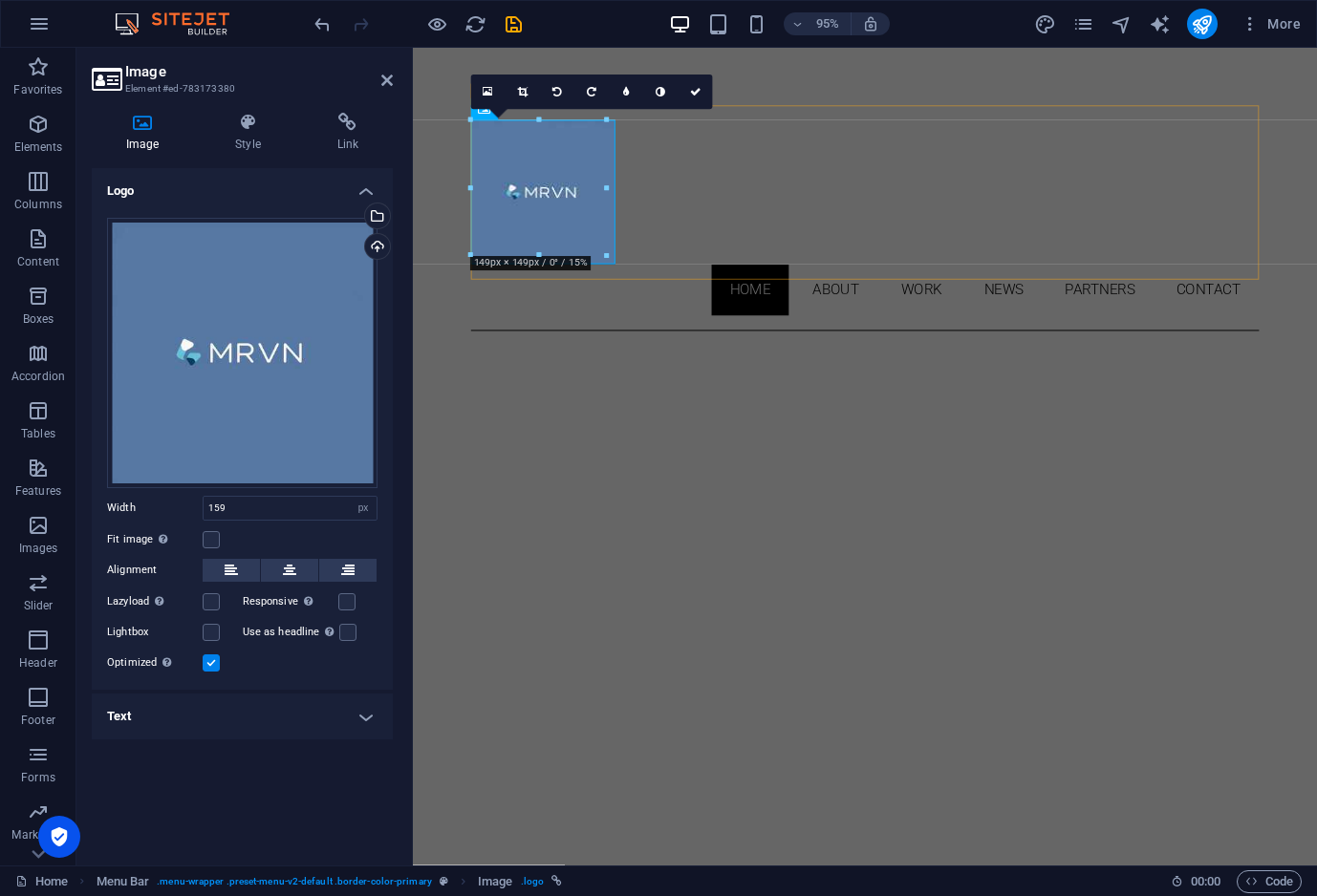 click on "Home About Work News Partners Contact" at bounding box center (889, 227) 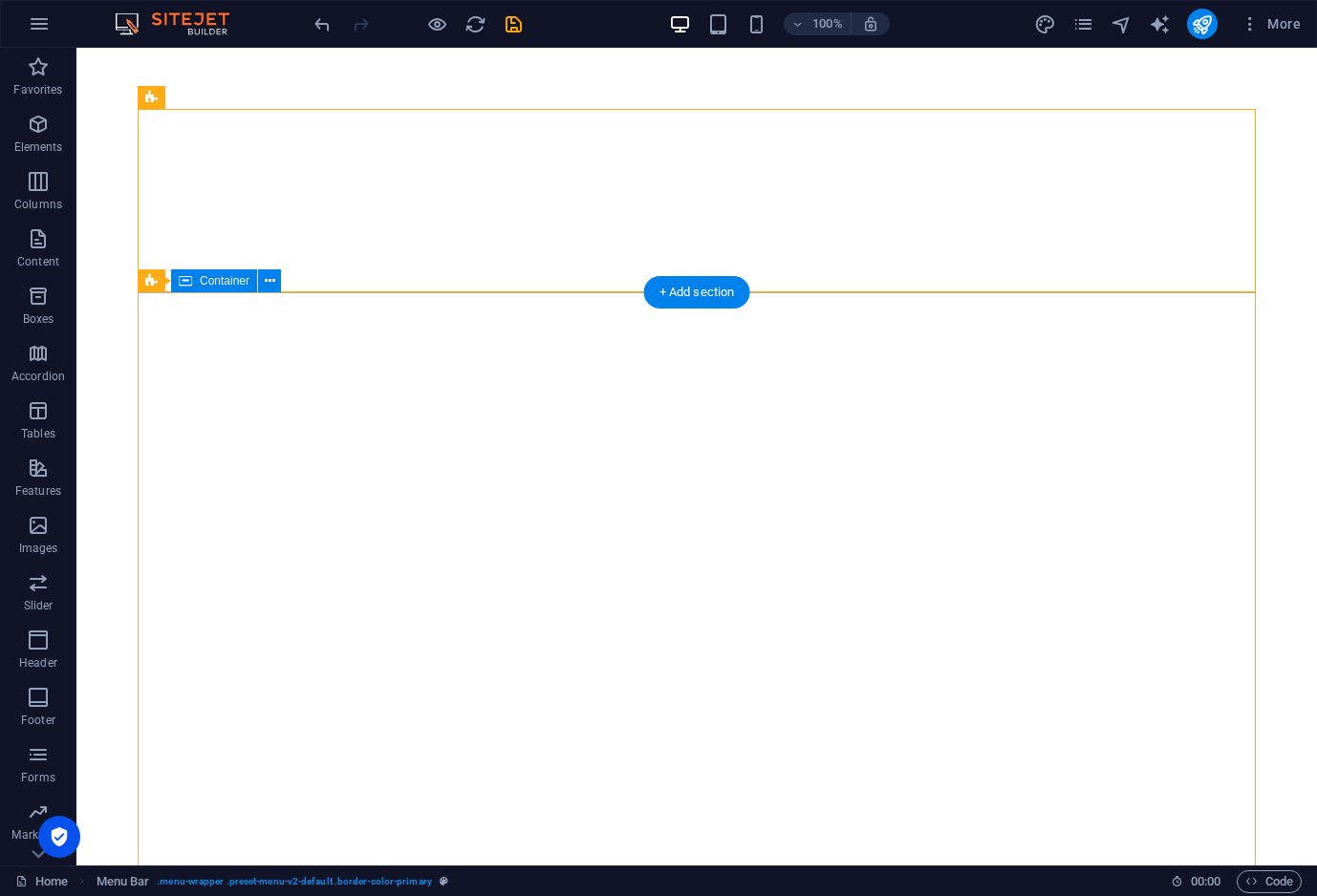 scroll, scrollTop: 983, scrollLeft: 0, axis: vertical 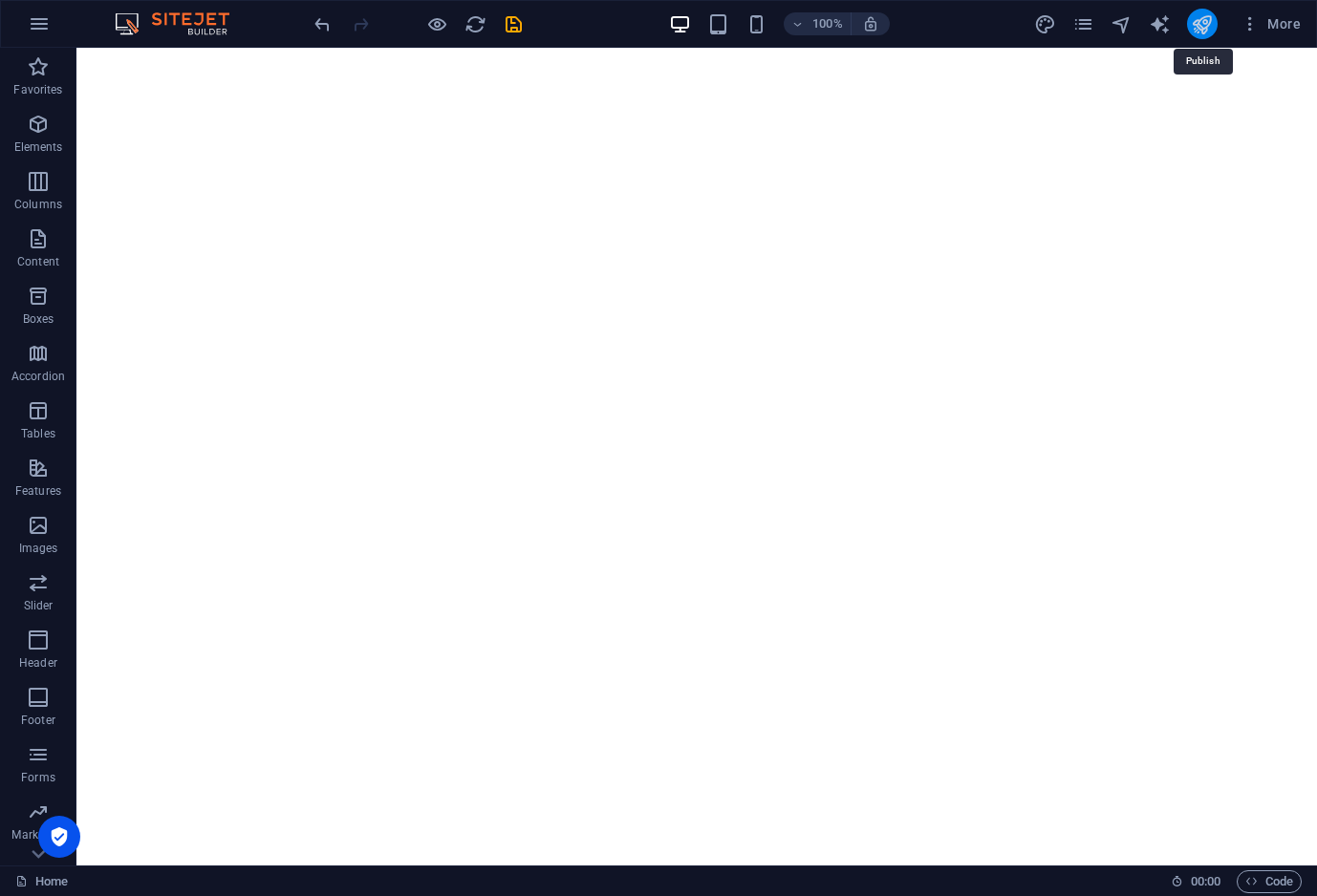 click at bounding box center (1201, 24) 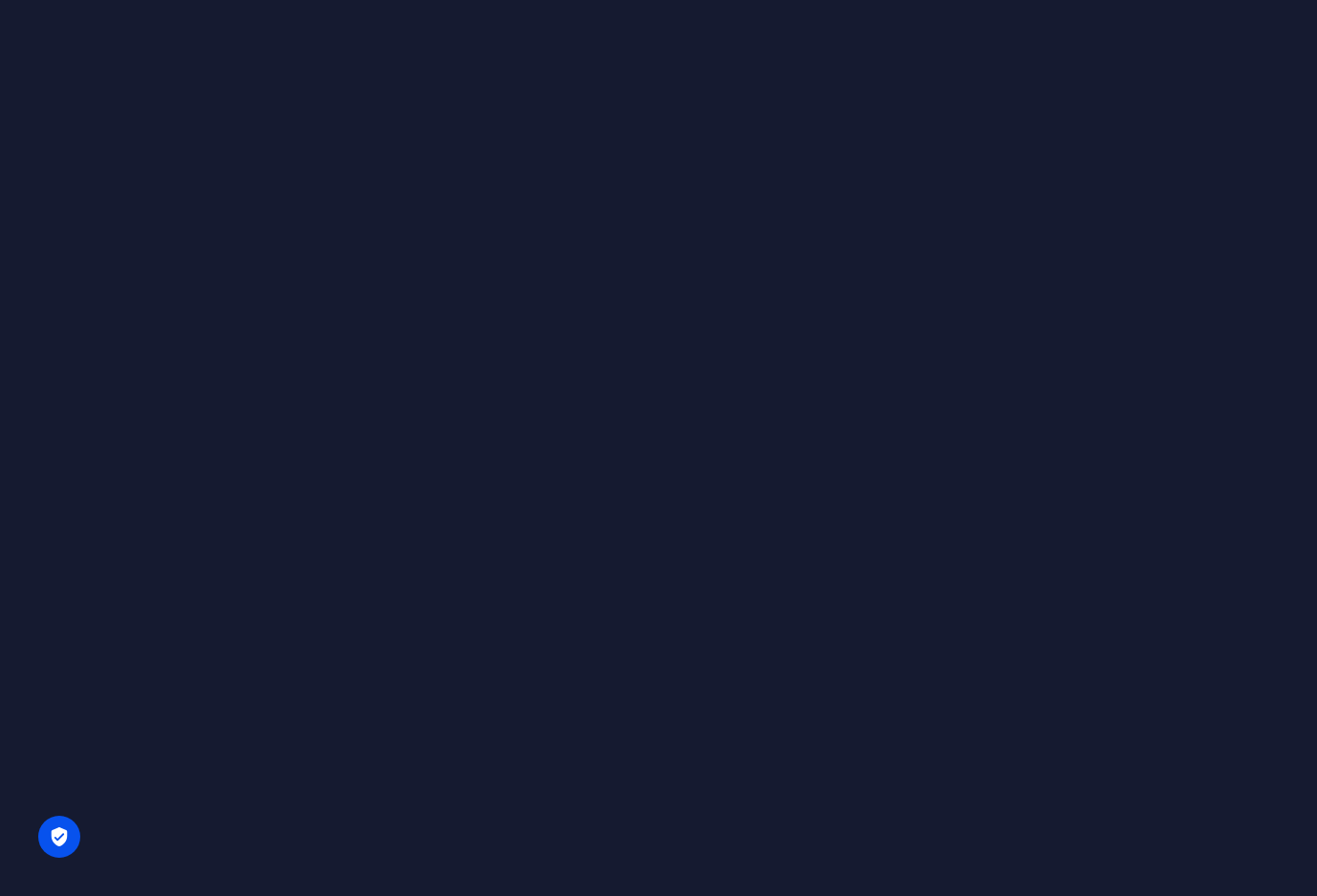 scroll, scrollTop: 0, scrollLeft: 0, axis: both 